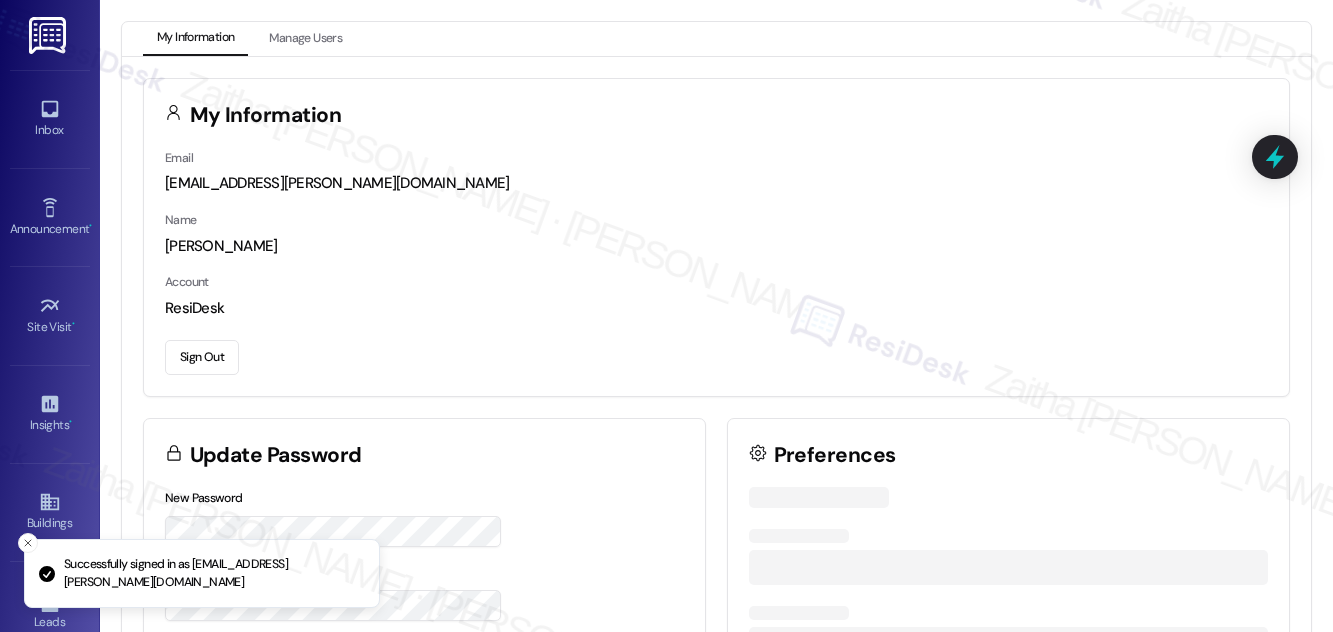 scroll, scrollTop: 0, scrollLeft: 0, axis: both 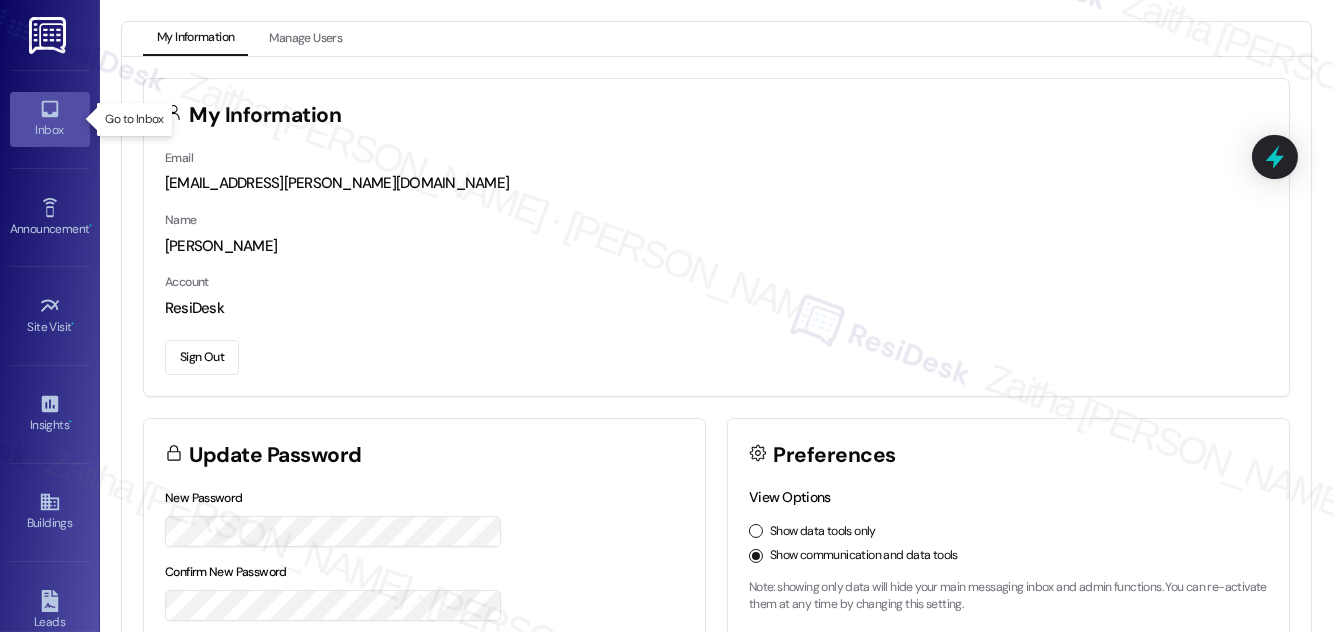 click 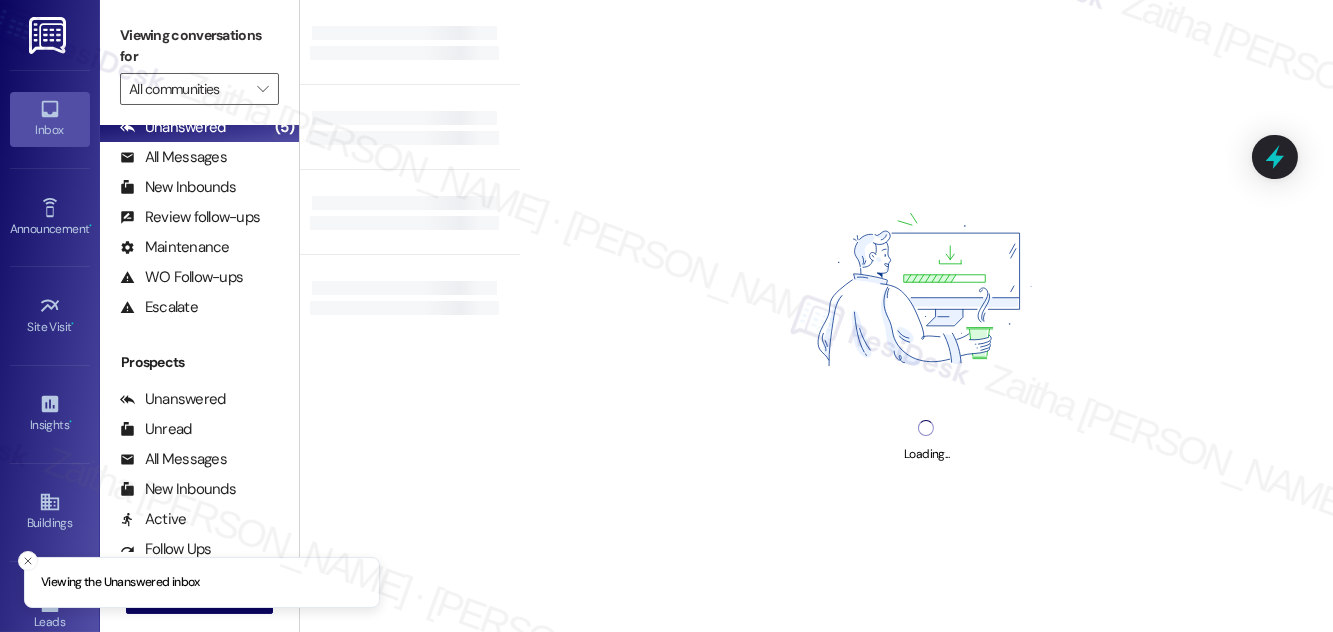 scroll, scrollTop: 384, scrollLeft: 0, axis: vertical 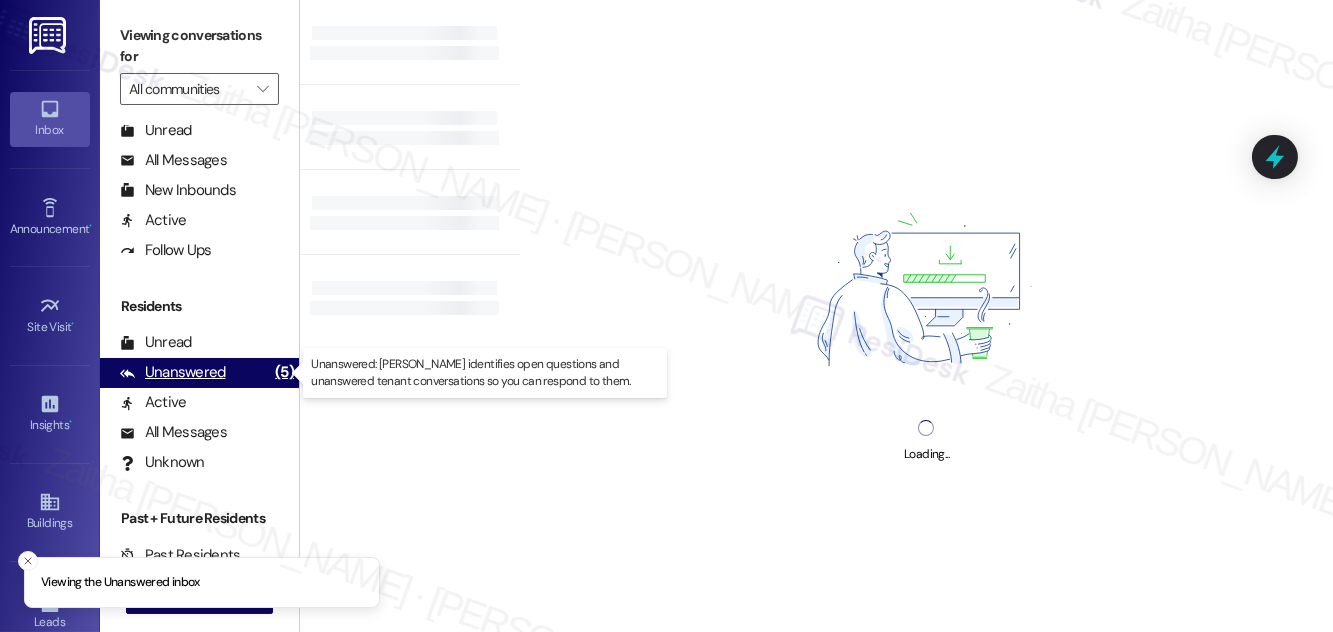 click on "Unanswered" at bounding box center (173, 372) 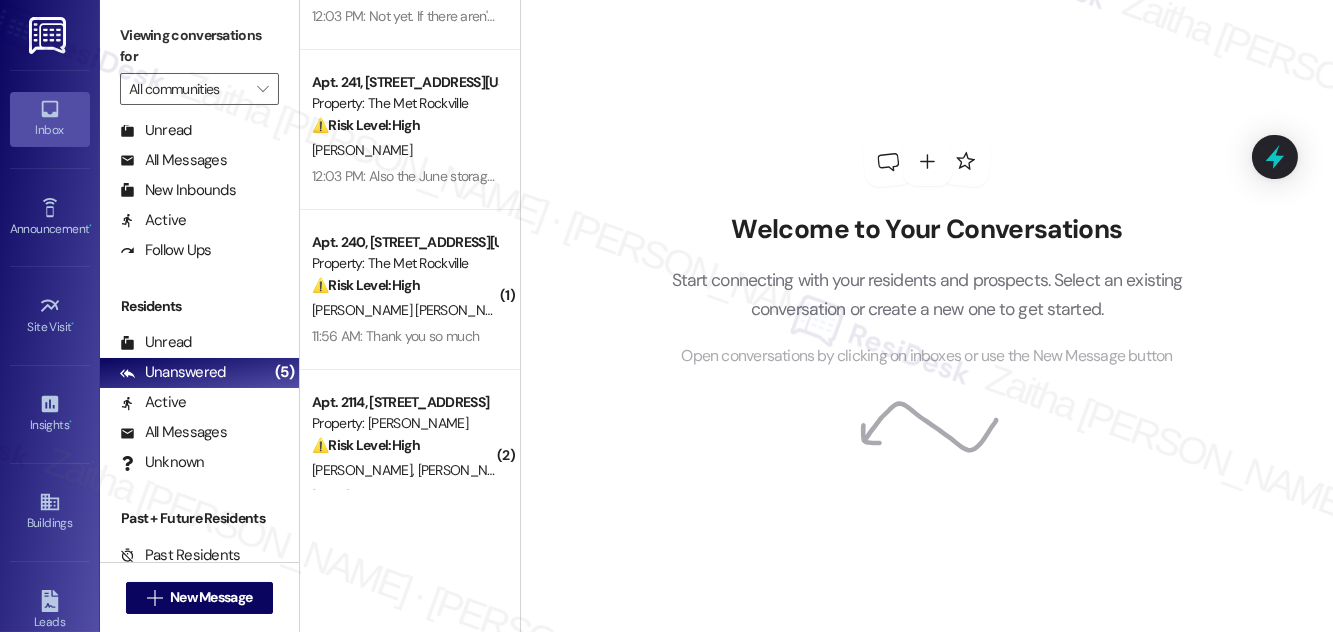 scroll, scrollTop: 545, scrollLeft: 0, axis: vertical 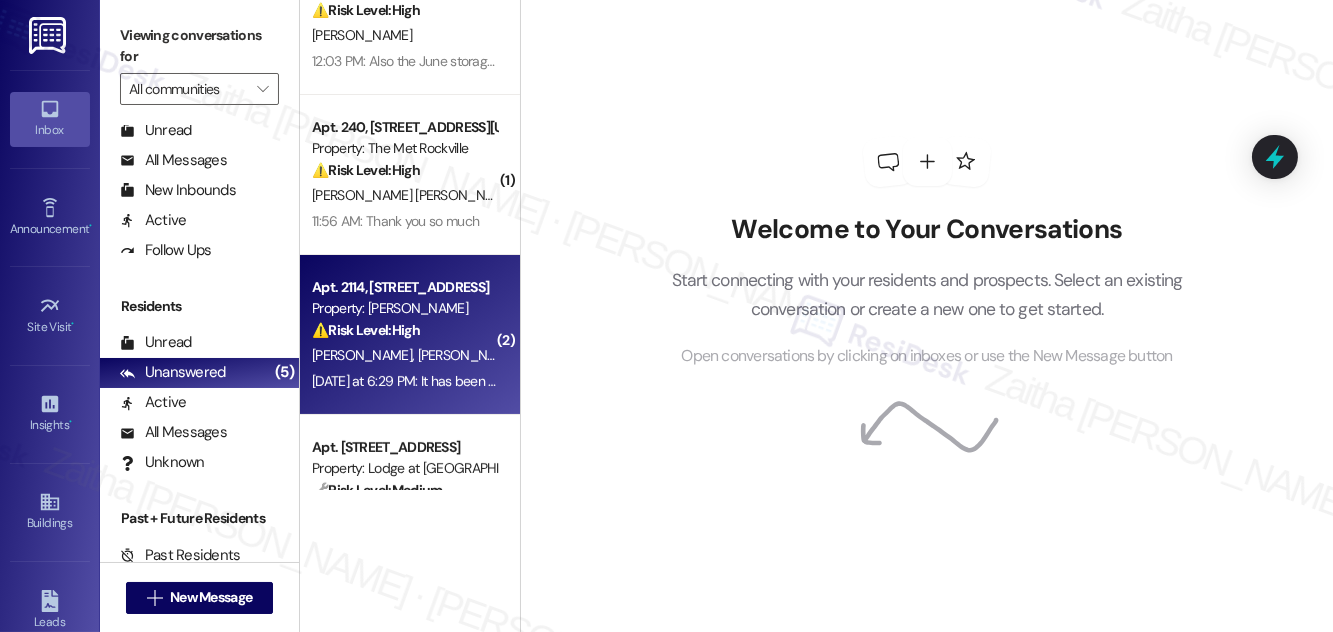click on "Apt. [STREET_ADDRESS] Property: J Sol ⚠️  Risk Level:  High The resident is reporting a large incorrect balance and indicates they already discussed this with the leasing office. This suggests a potential system error or miscommunication that needs urgent investigation to avoid further resident frustration and potential financial discrepancies." at bounding box center [404, 309] 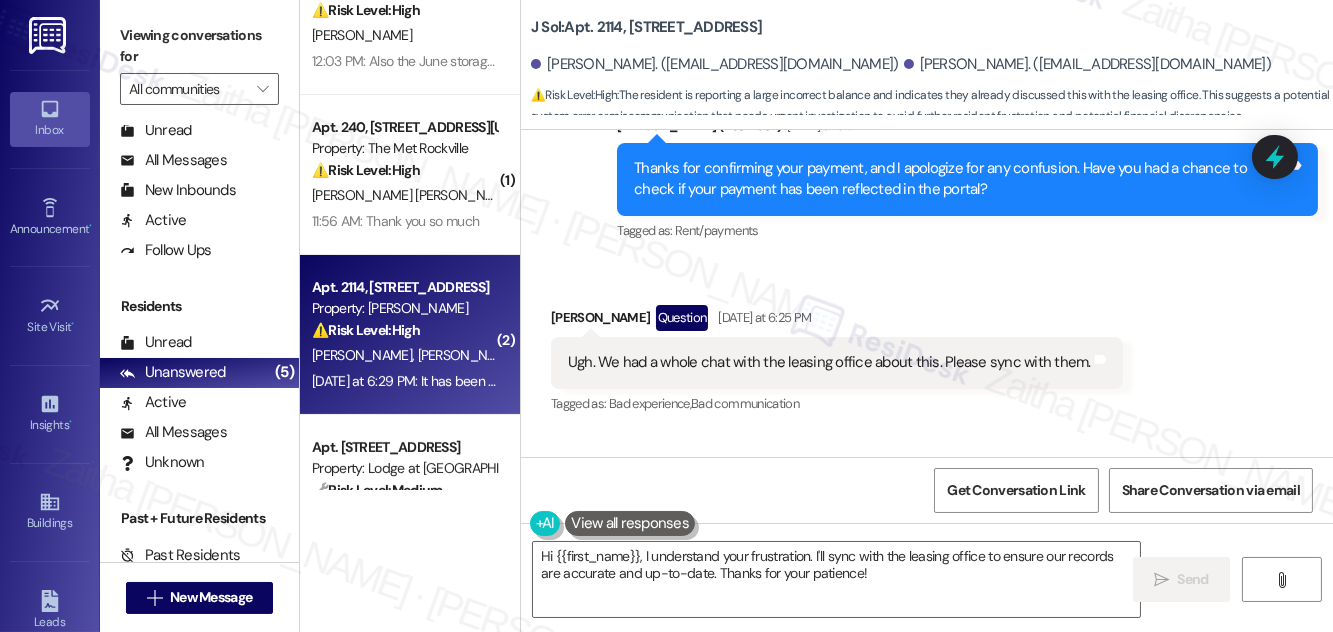 scroll, scrollTop: 16183, scrollLeft: 0, axis: vertical 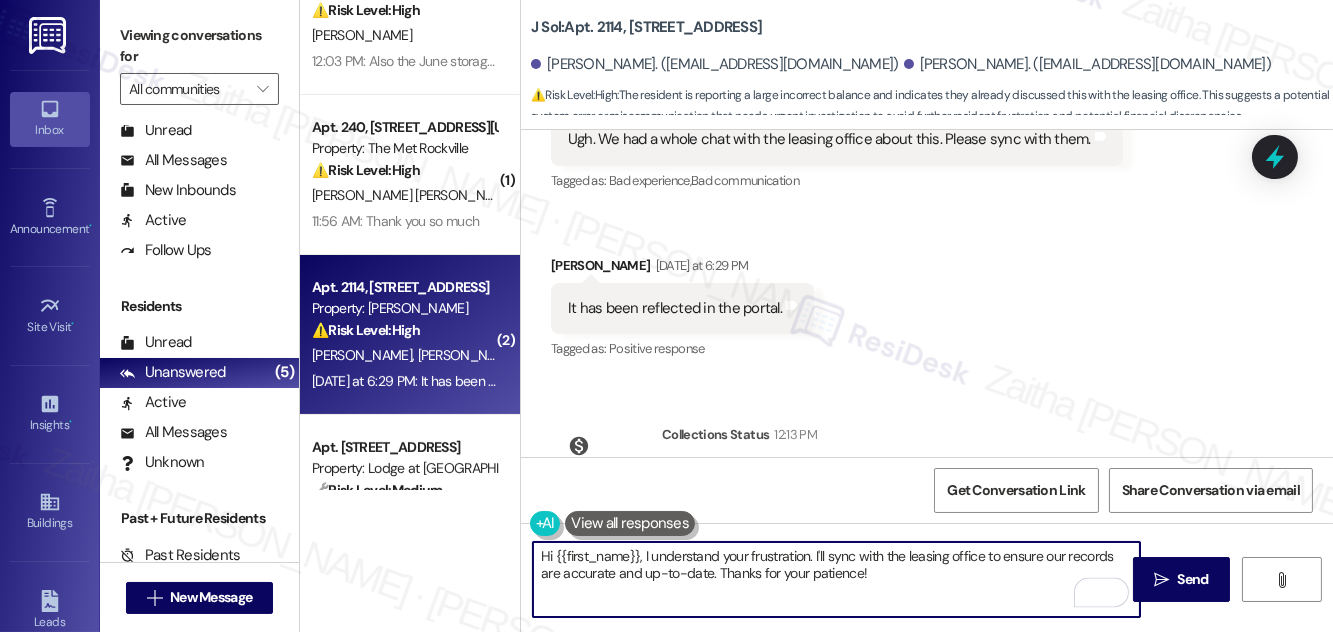 drag, startPoint x: 645, startPoint y: 551, endPoint x: 886, endPoint y: 586, distance: 243.52823 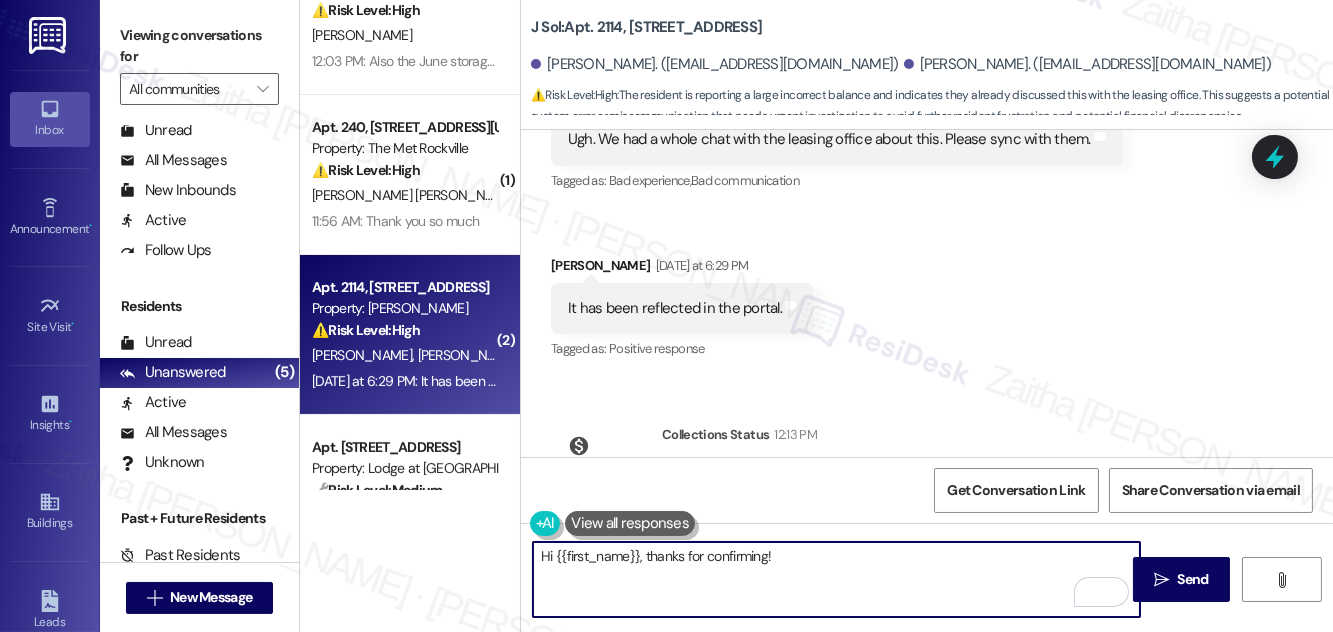 click on "Hi {{first_name}}, thanks for confirming!" at bounding box center [836, 579] 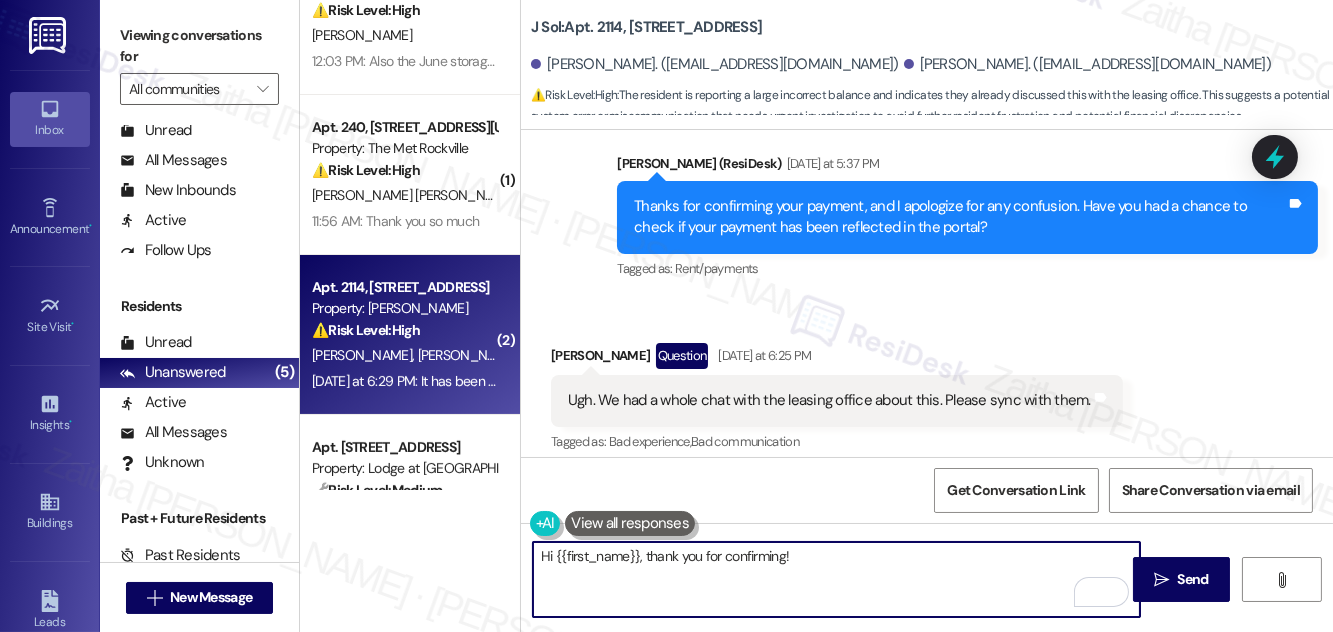 scroll, scrollTop: 15910, scrollLeft: 0, axis: vertical 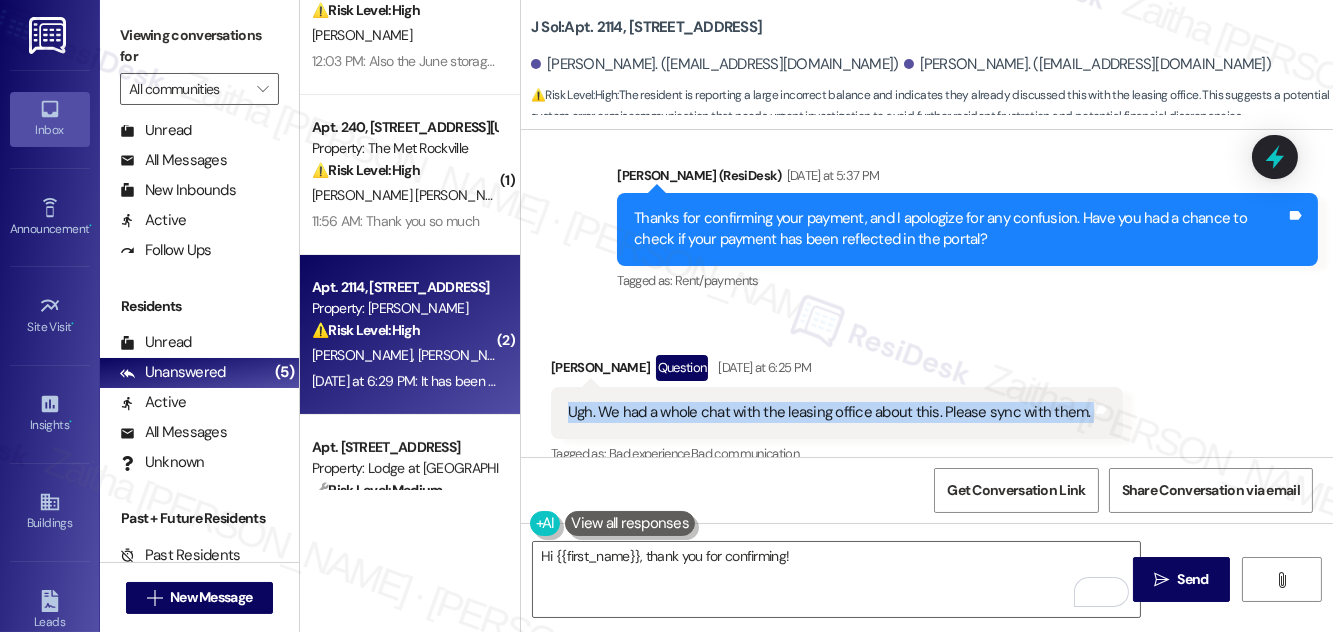 drag, startPoint x: 556, startPoint y: 306, endPoint x: 1101, endPoint y: 316, distance: 545.09174 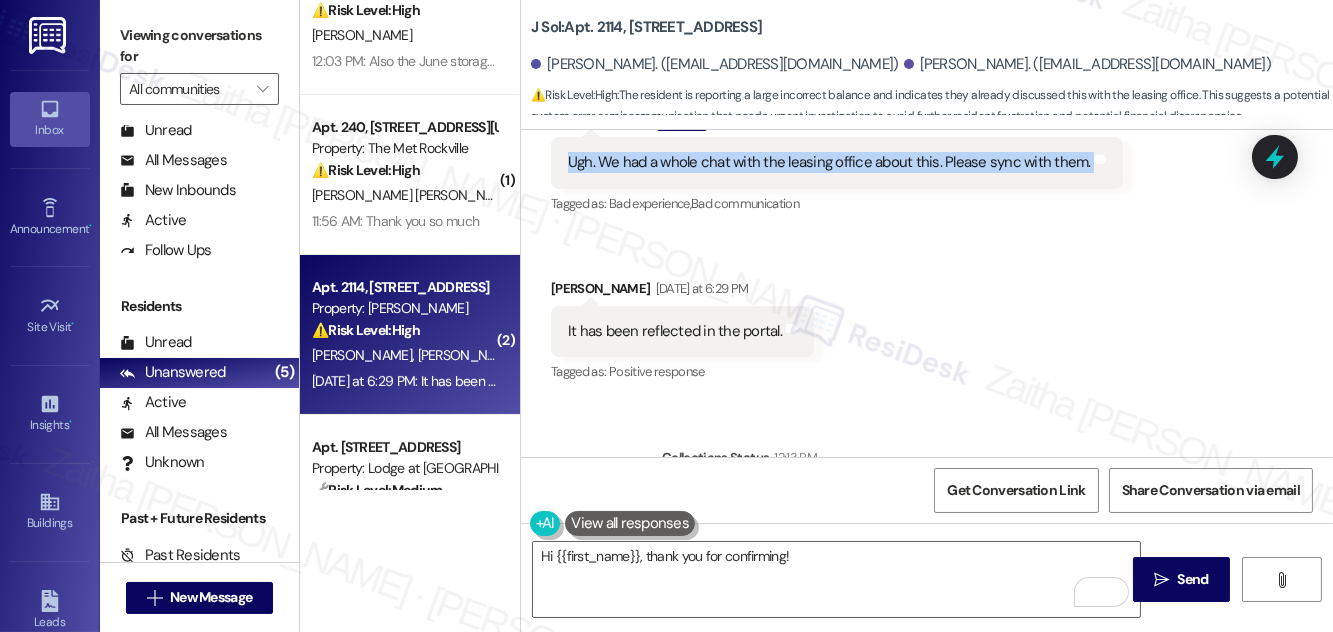 scroll, scrollTop: 16183, scrollLeft: 0, axis: vertical 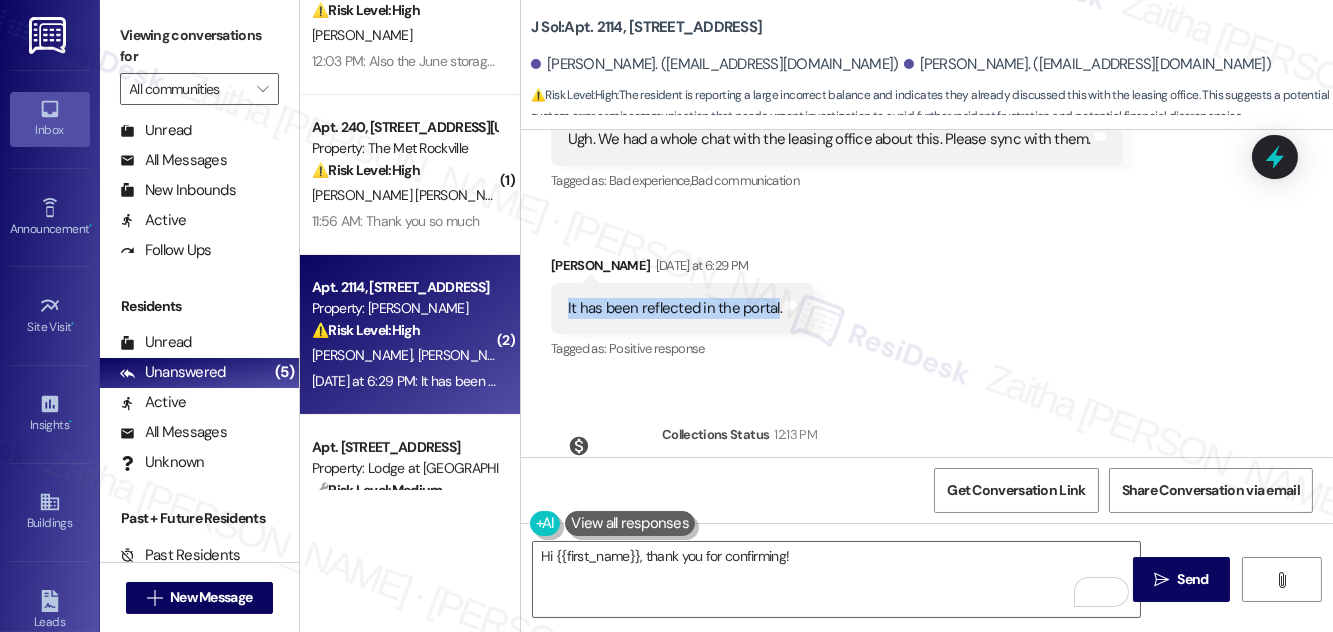 drag, startPoint x: 558, startPoint y: 201, endPoint x: 773, endPoint y: 213, distance: 215.33463 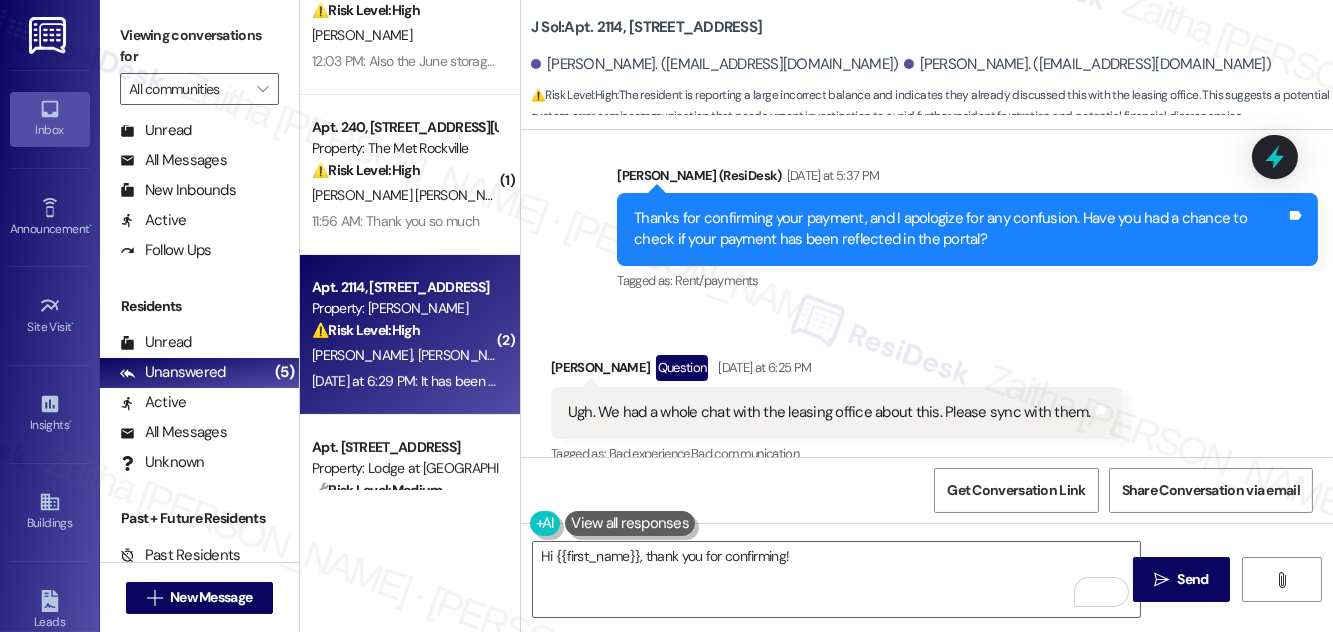 scroll, scrollTop: 15819, scrollLeft: 0, axis: vertical 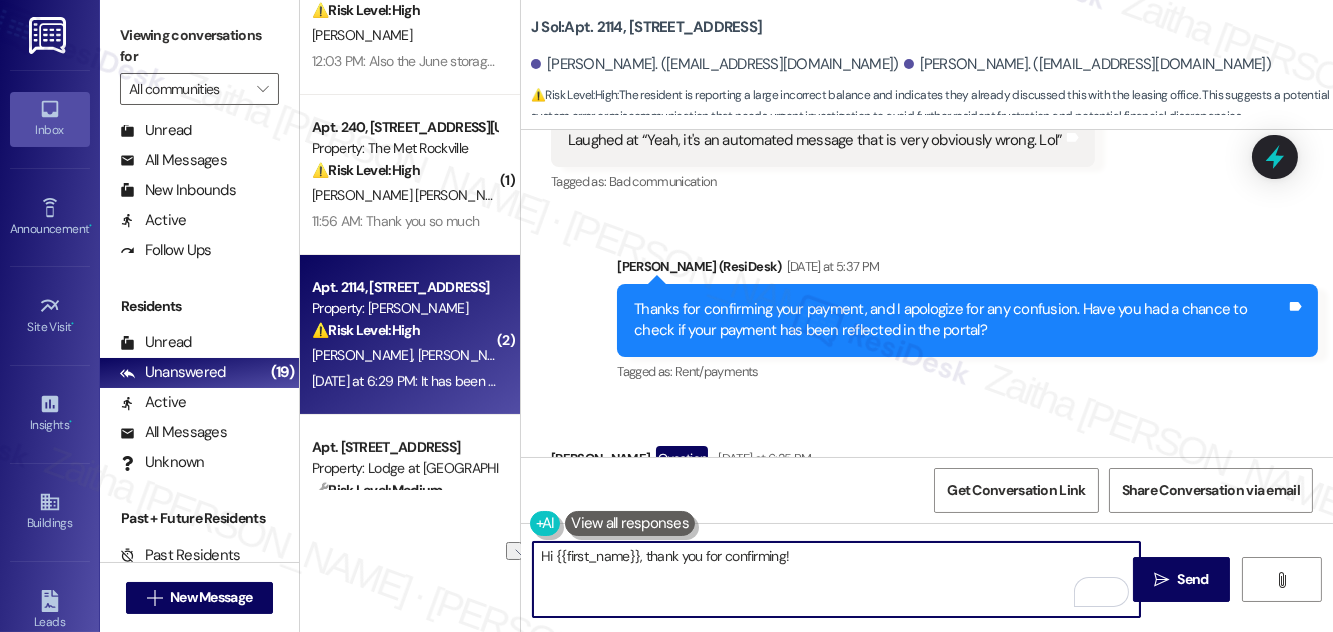 drag, startPoint x: 643, startPoint y: 557, endPoint x: 831, endPoint y: 571, distance: 188.52055 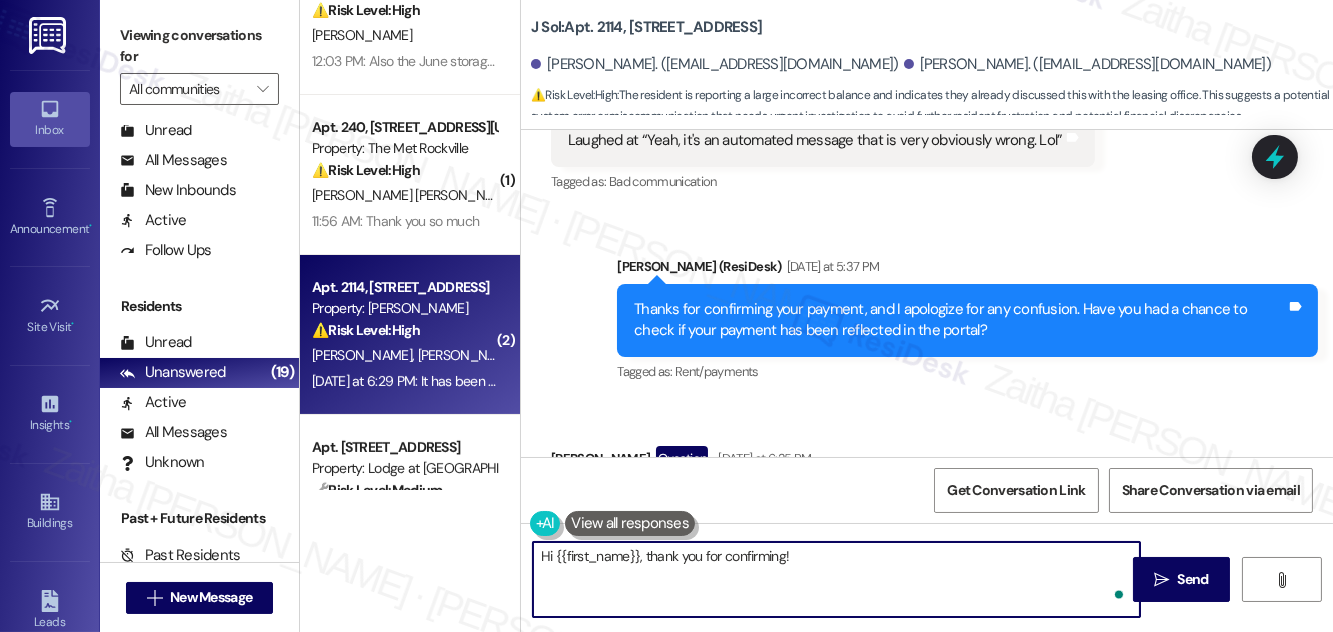 paste on "Thanks for the update, and I appreciate you pointing that out." 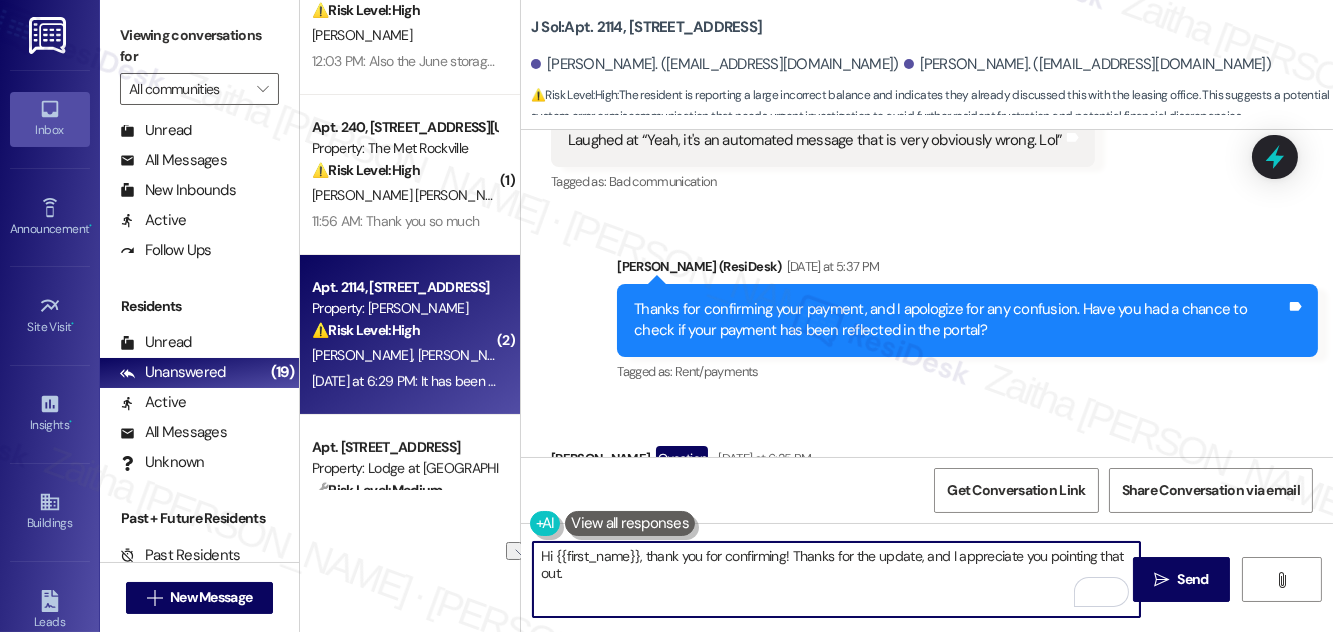 drag, startPoint x: 948, startPoint y: 555, endPoint x: 795, endPoint y: 555, distance: 153 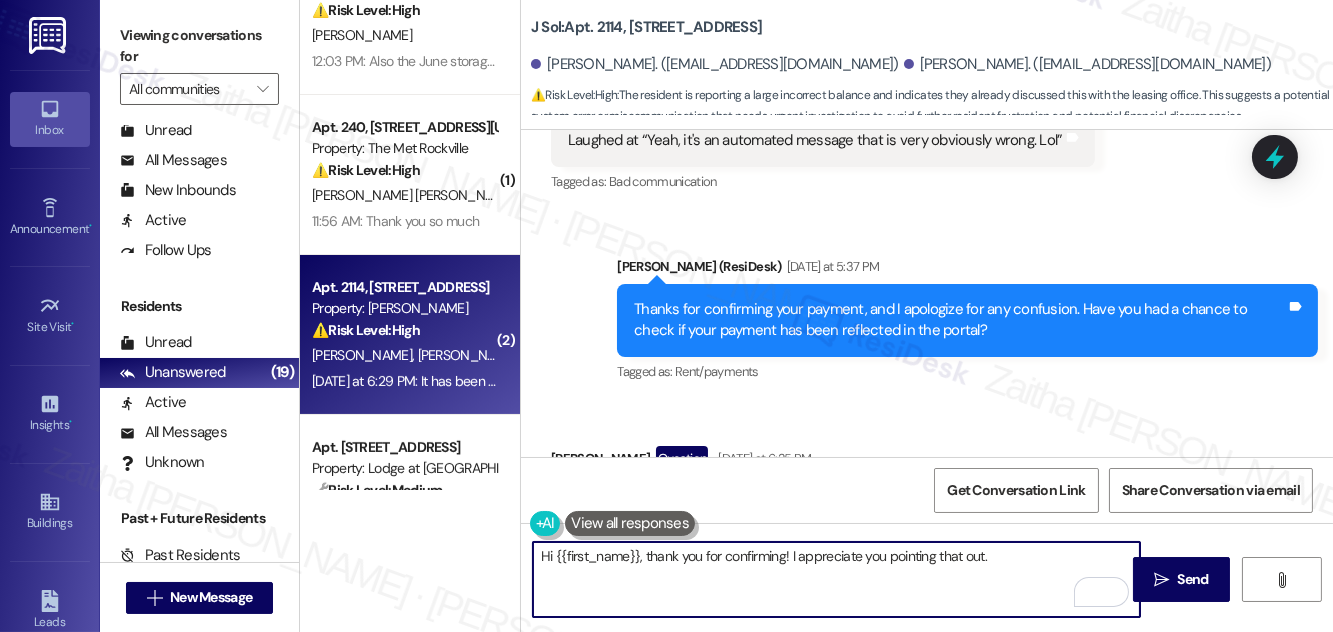 click on "Hi {{first_name}}, thank you for confirming! I appreciate you pointing that out." at bounding box center (836, 579) 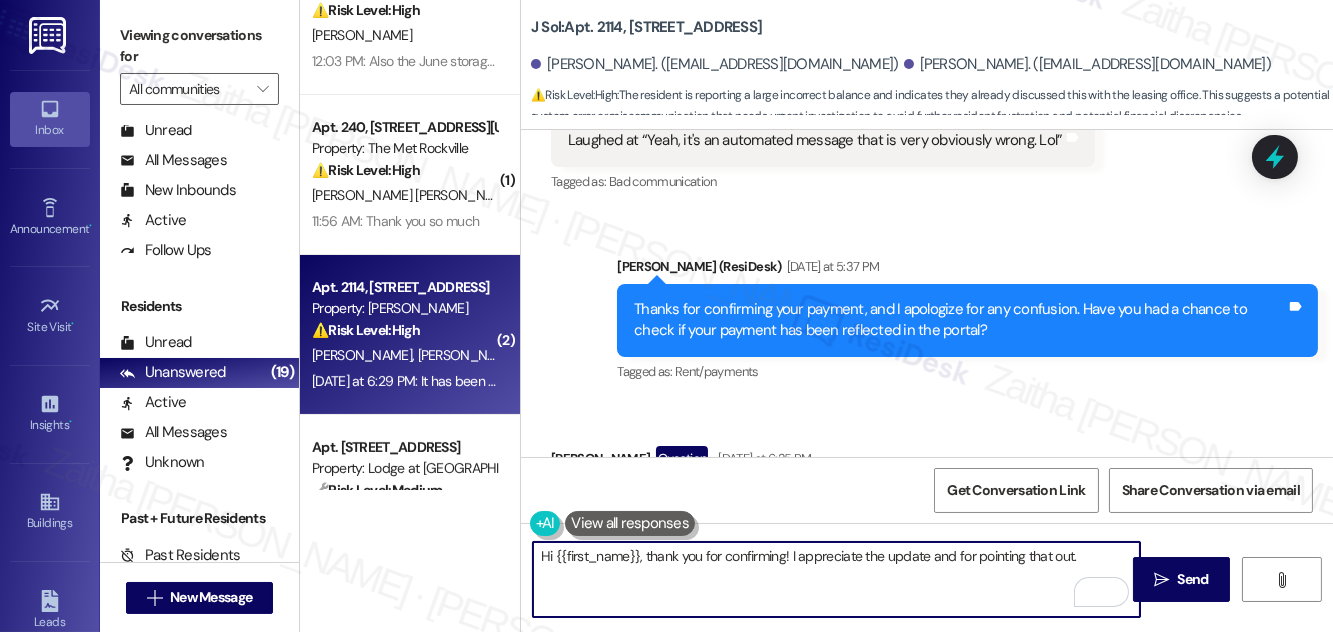 click on "Hi {{first_name}}, thank you for confirming! I appreciate the update and for pointing that out." at bounding box center (836, 579) 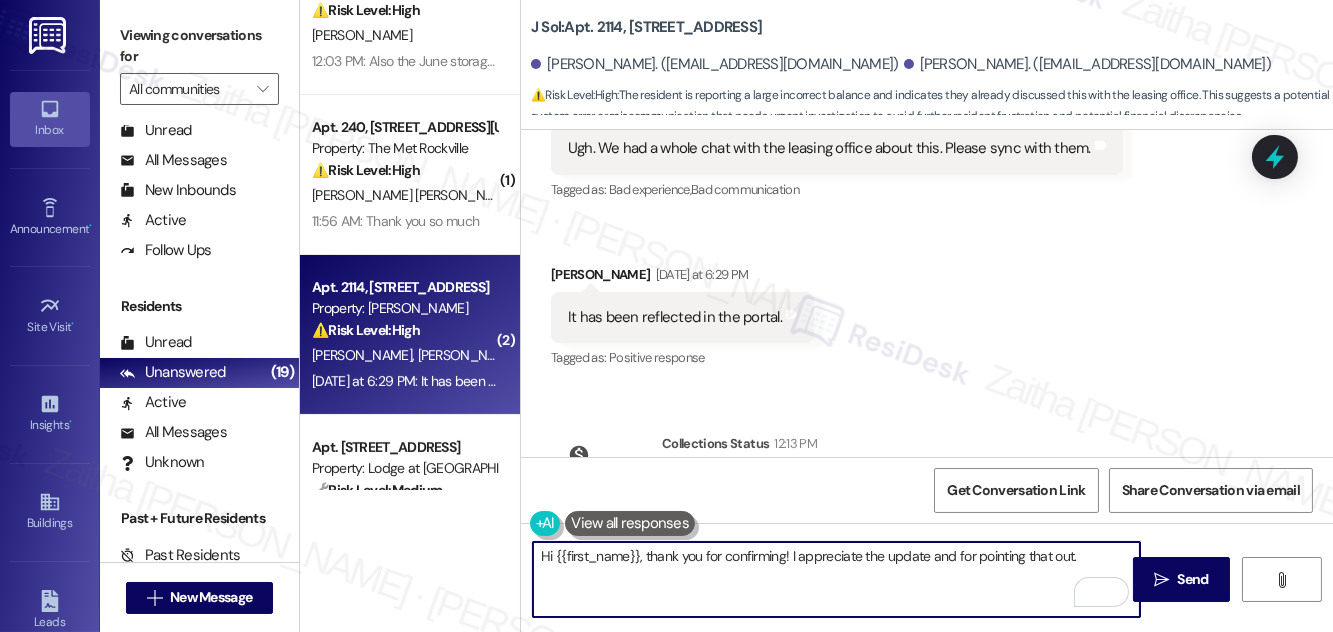 scroll, scrollTop: 16183, scrollLeft: 0, axis: vertical 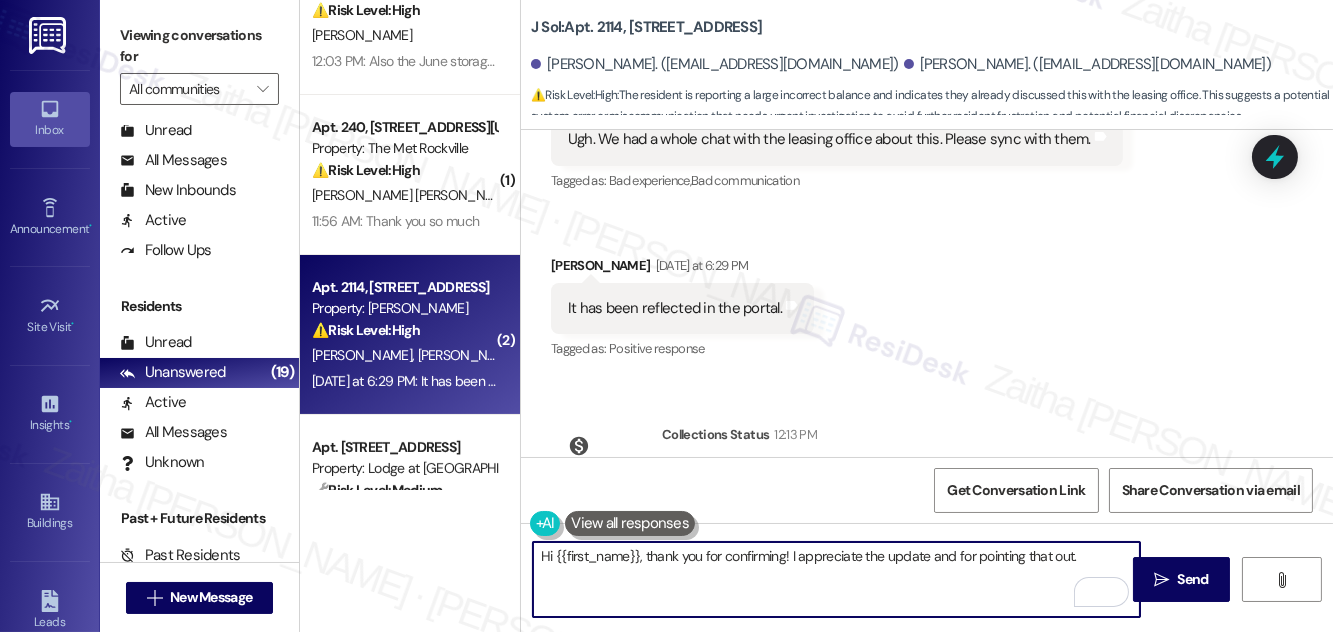 paste on "Please feel free to reach out if you have other concerns or home-related issues. Have a great day" 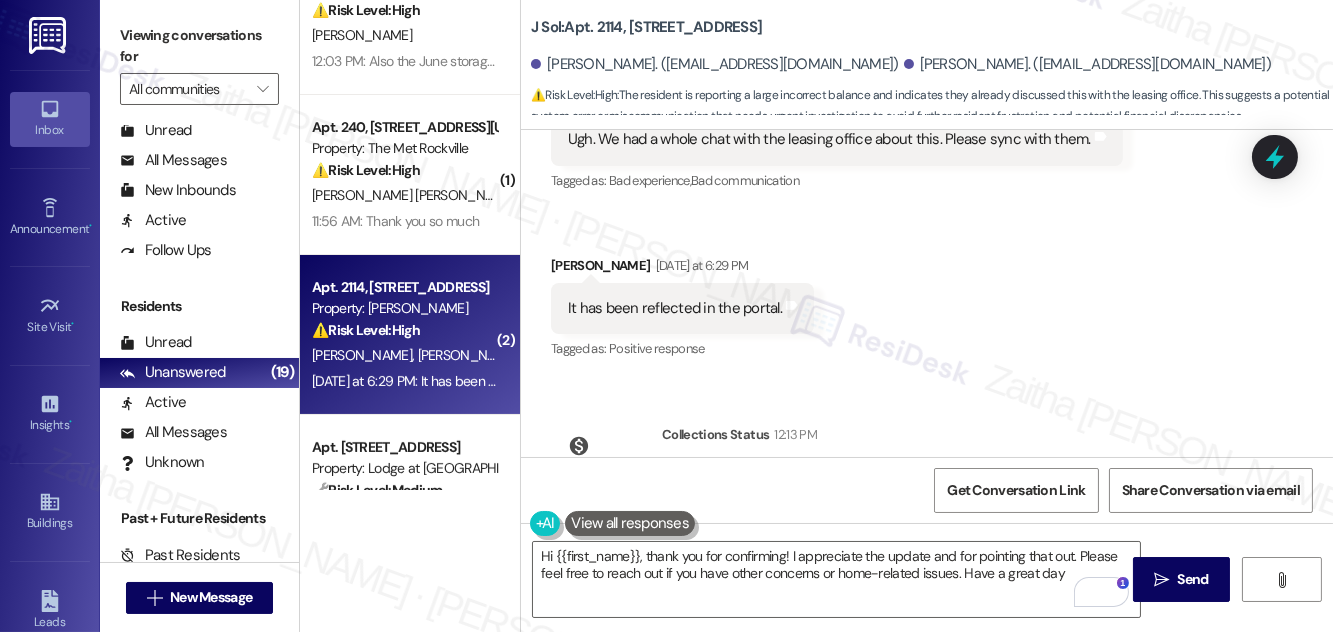 drag, startPoint x: 528, startPoint y: 31, endPoint x: 788, endPoint y: 26, distance: 260.04807 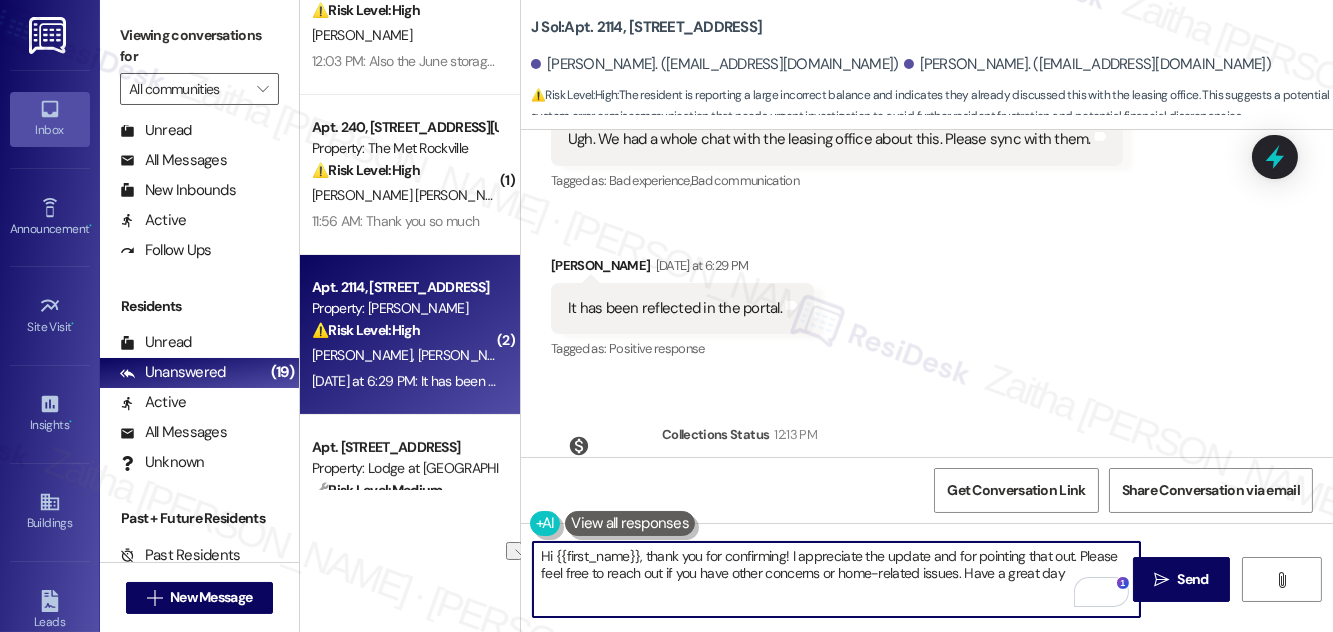 drag, startPoint x: 1002, startPoint y: 575, endPoint x: 1064, endPoint y: 568, distance: 62.39391 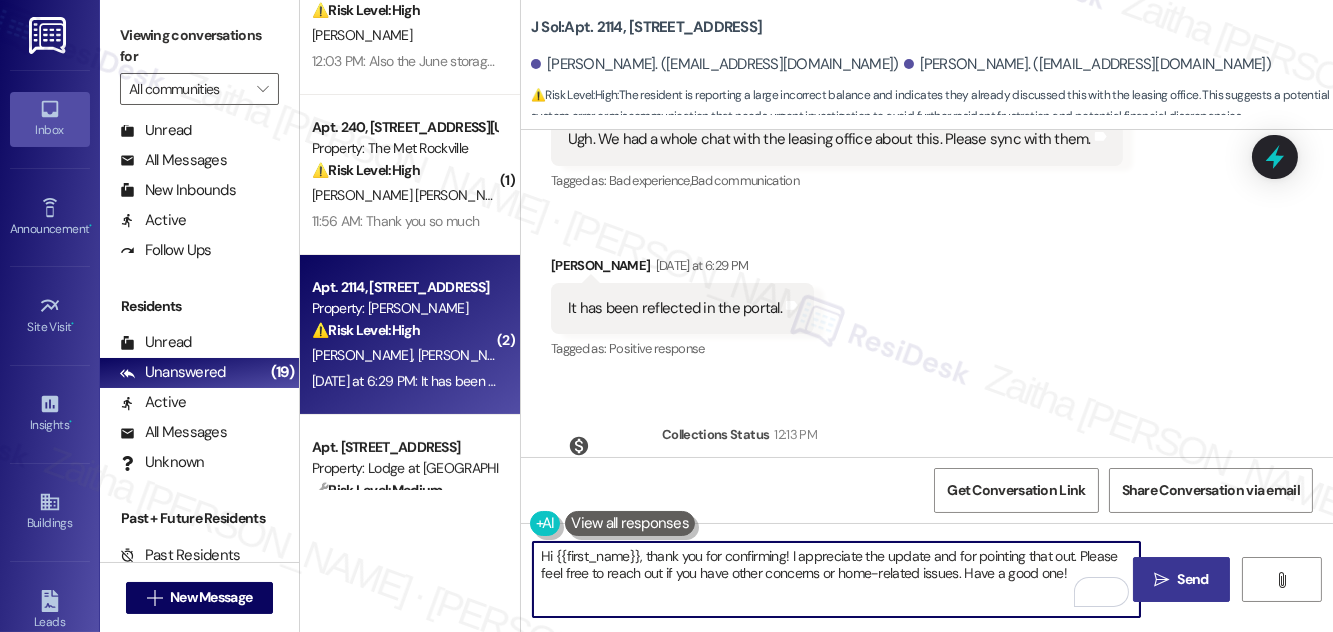 type on "Hi {{first_name}}, thank you for confirming! I appreciate the update and for pointing that out. Please feel free to reach out if you have other concerns or home-related issues. Have a good one!" 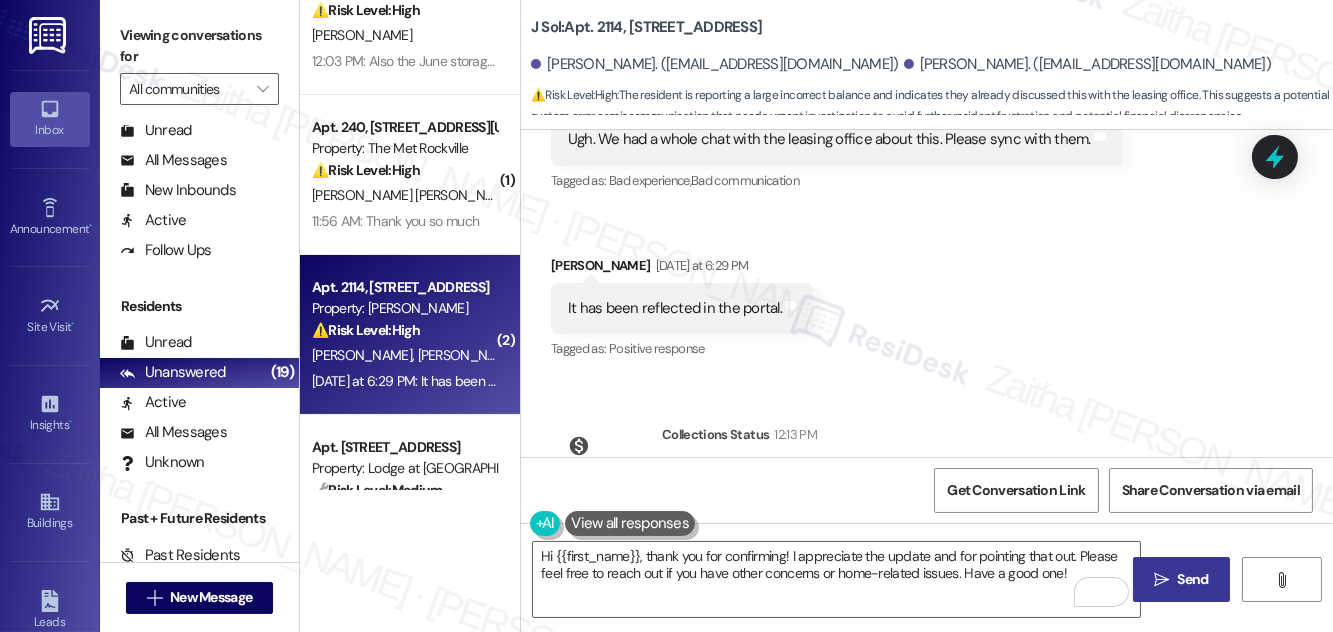 click on "Send" at bounding box center [1193, 579] 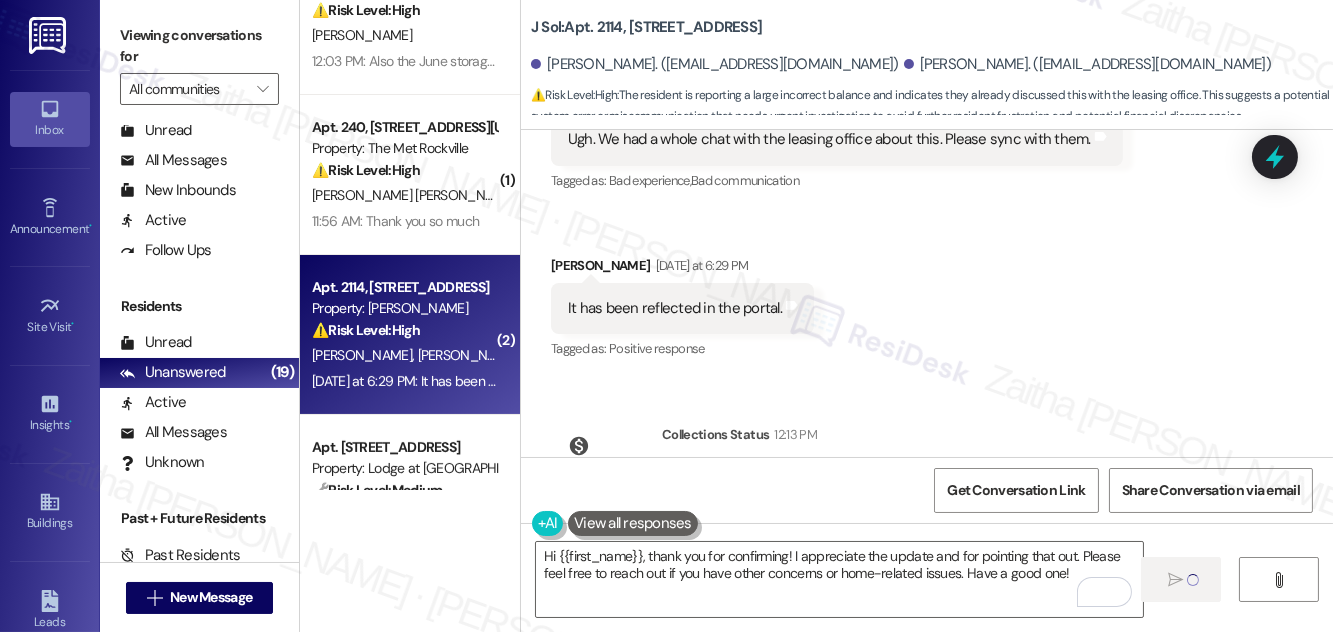 type 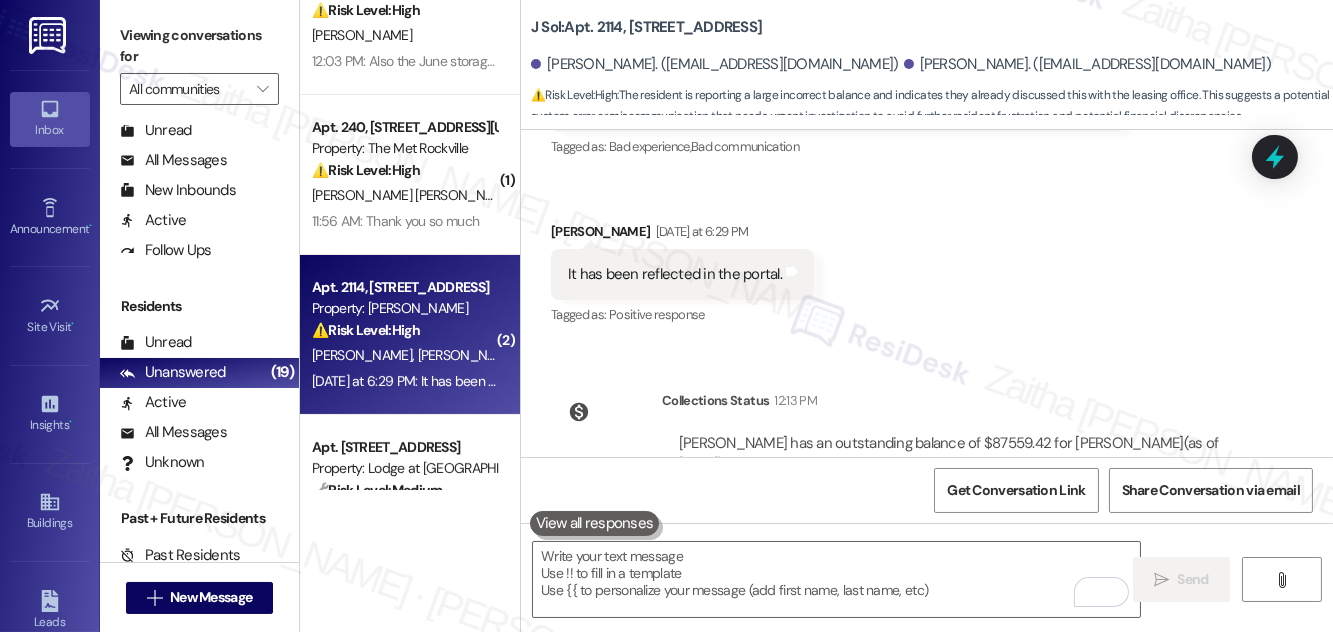 scroll, scrollTop: 16344, scrollLeft: 0, axis: vertical 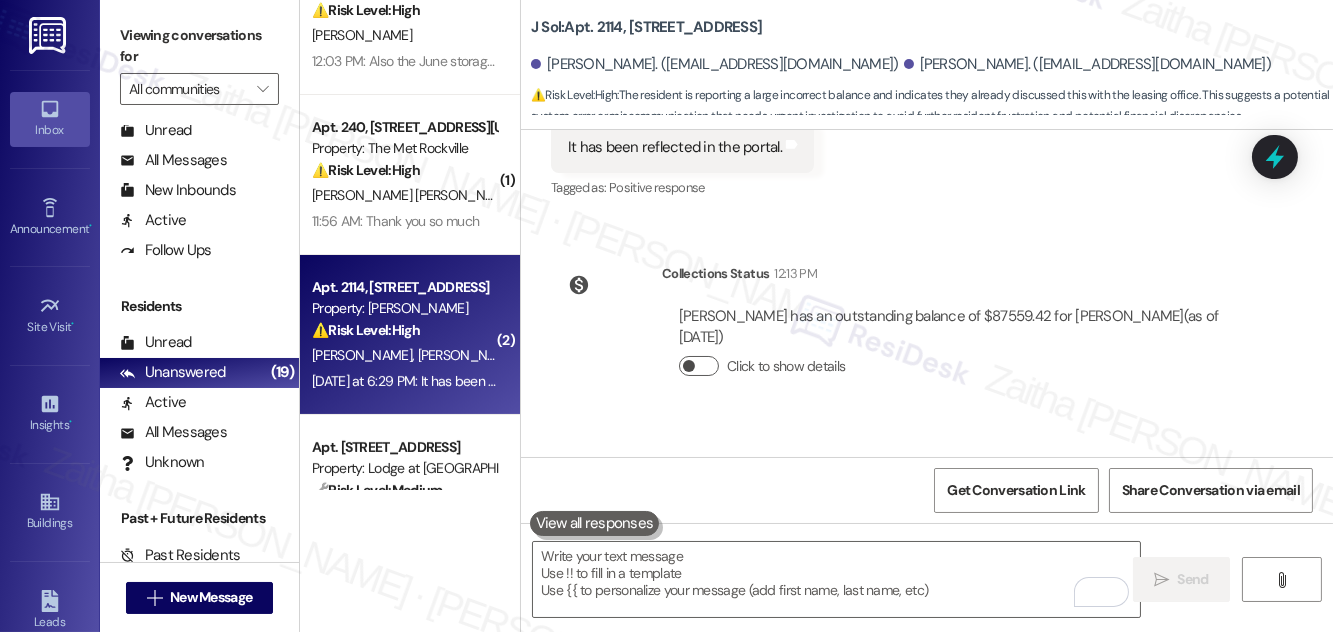 click on "Click to show details" at bounding box center (699, 366) 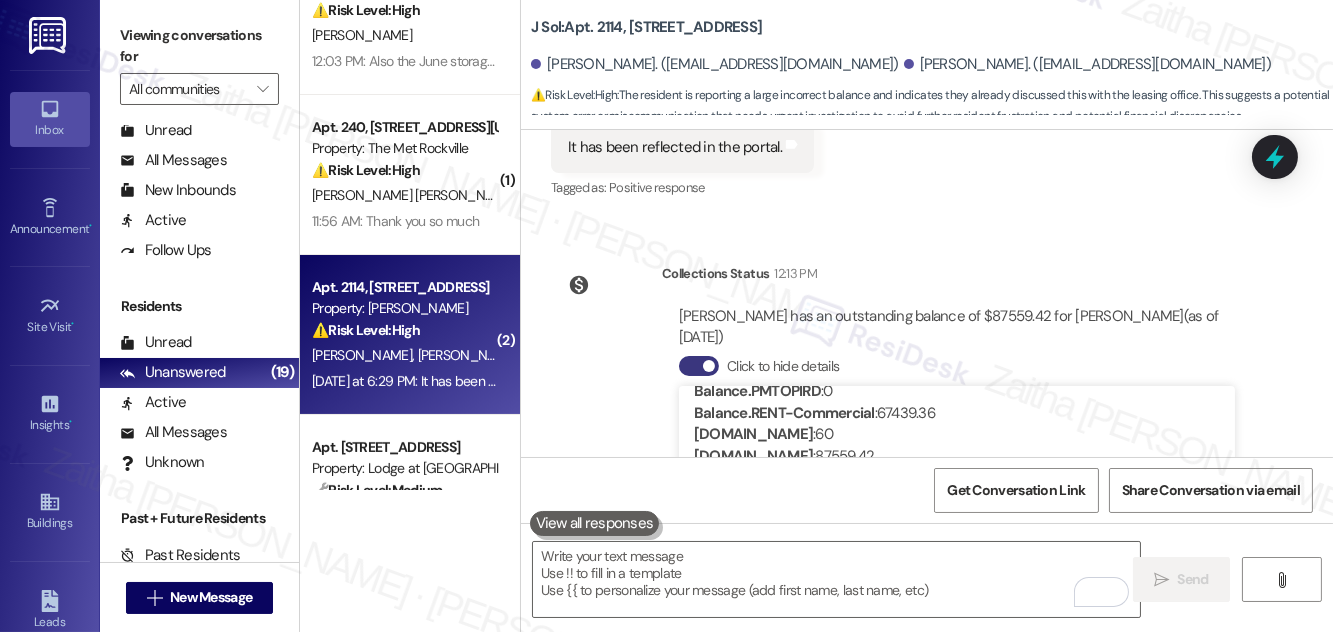 scroll, scrollTop: 0, scrollLeft: 0, axis: both 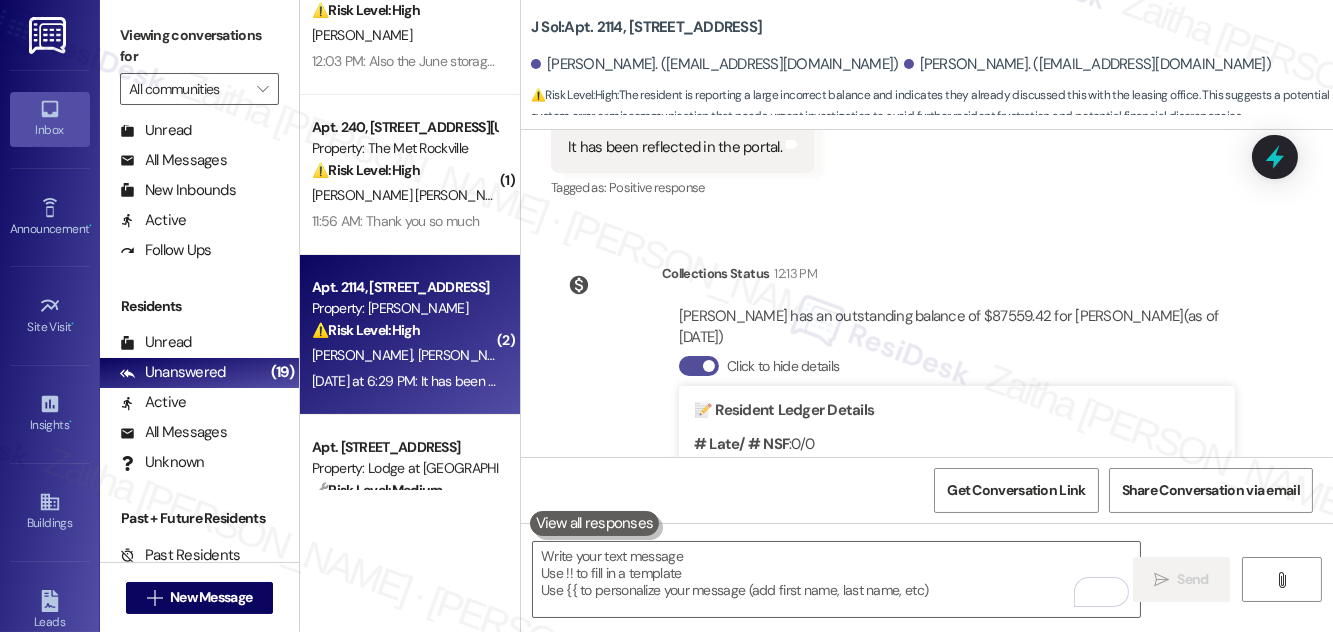 click on "Click to hide details" at bounding box center (699, 366) 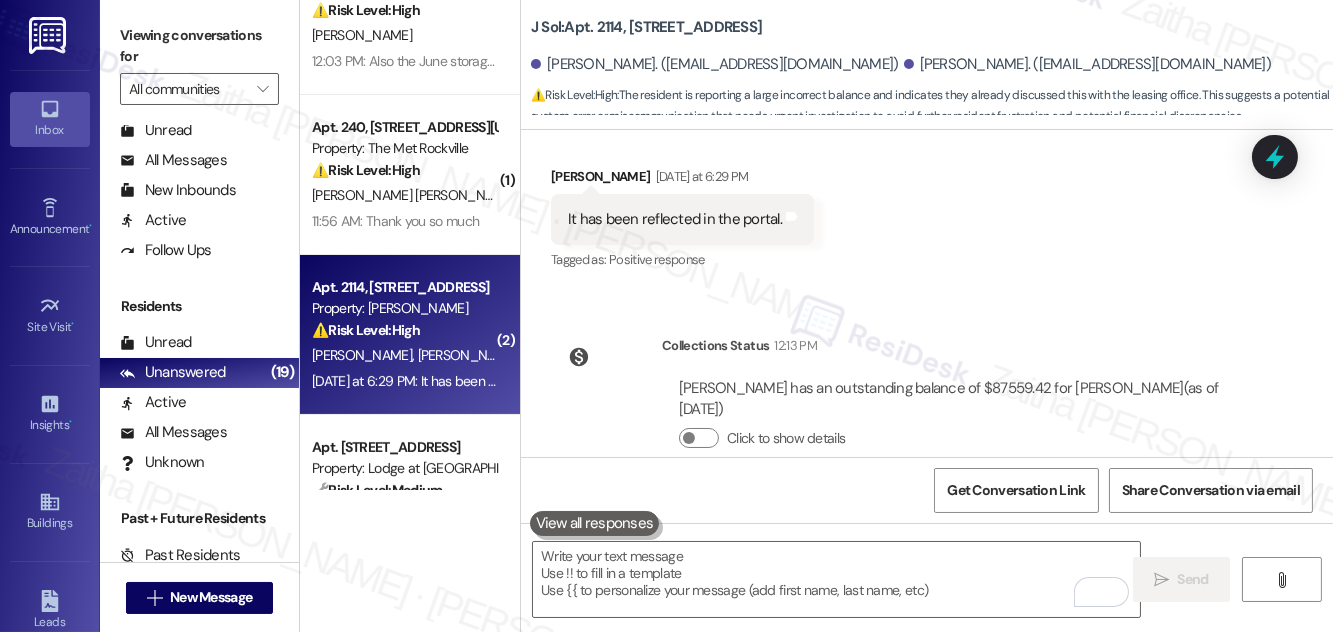scroll, scrollTop: 16253, scrollLeft: 0, axis: vertical 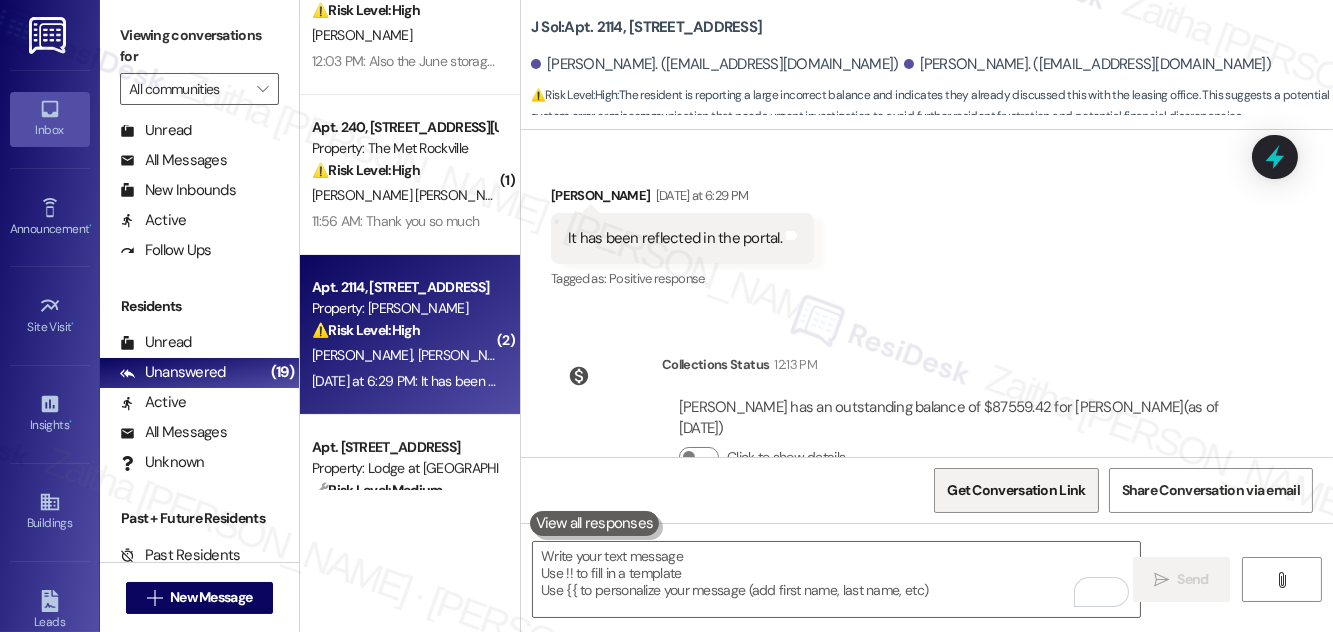 click on "Get Conversation Link" at bounding box center (1016, 490) 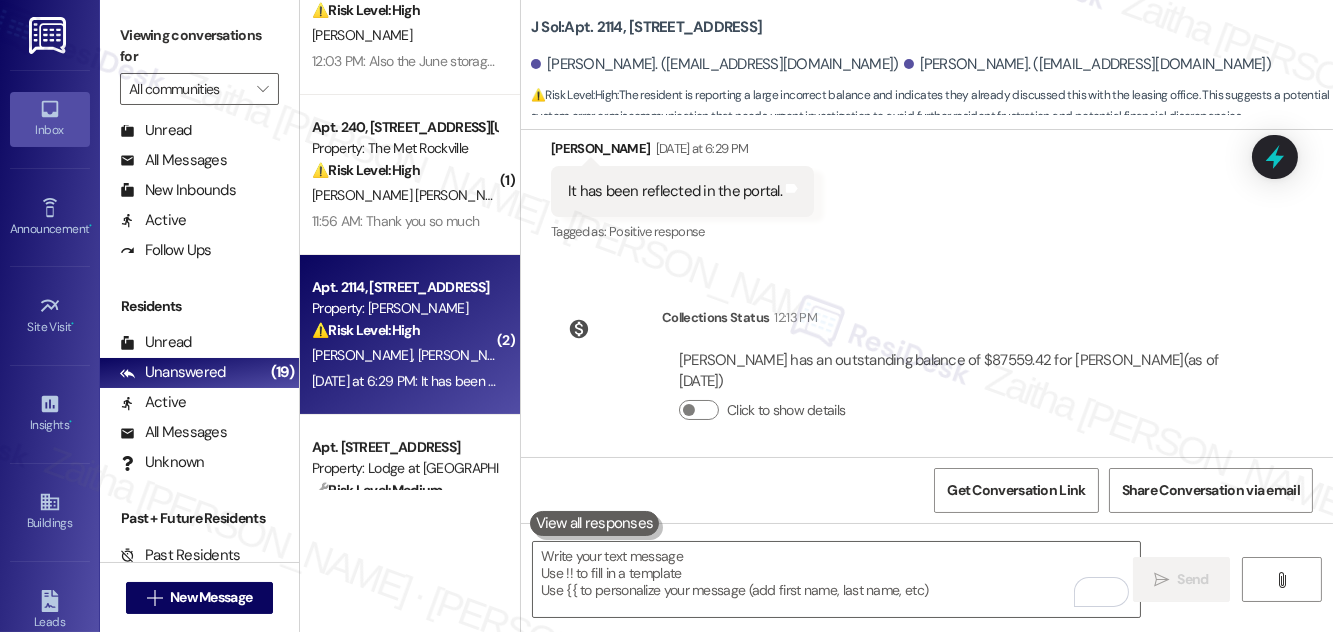 scroll, scrollTop: 16344, scrollLeft: 0, axis: vertical 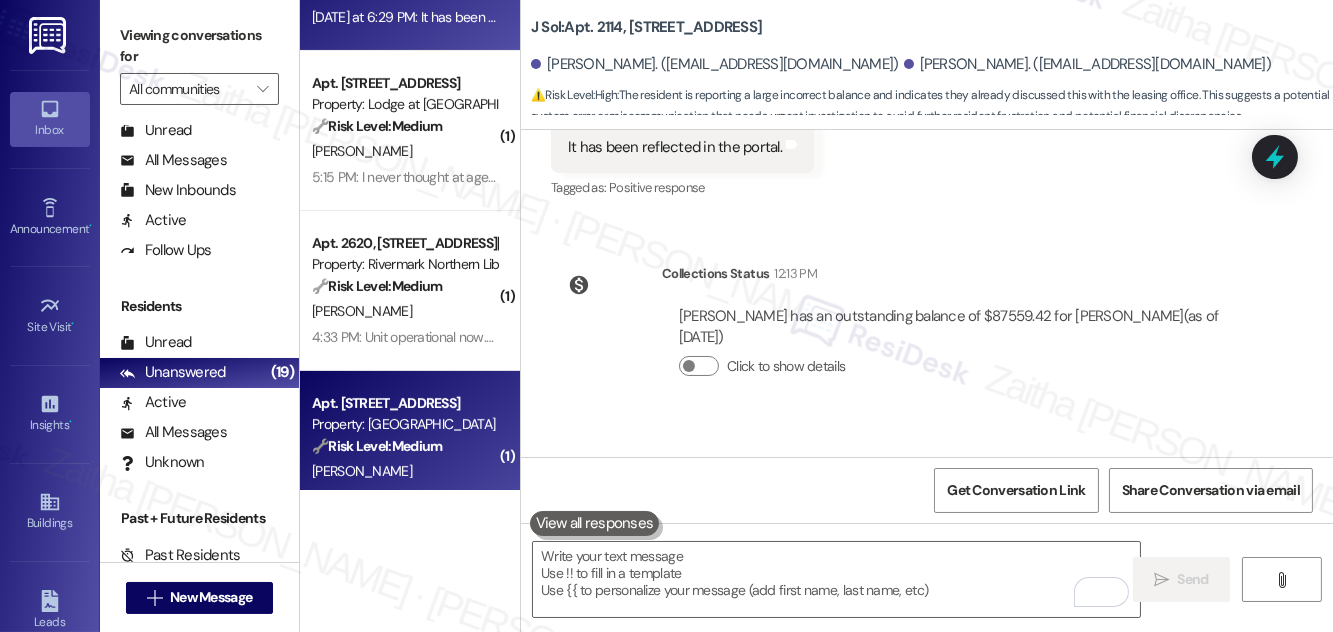 click on "[PERSON_NAME]" at bounding box center (404, 471) 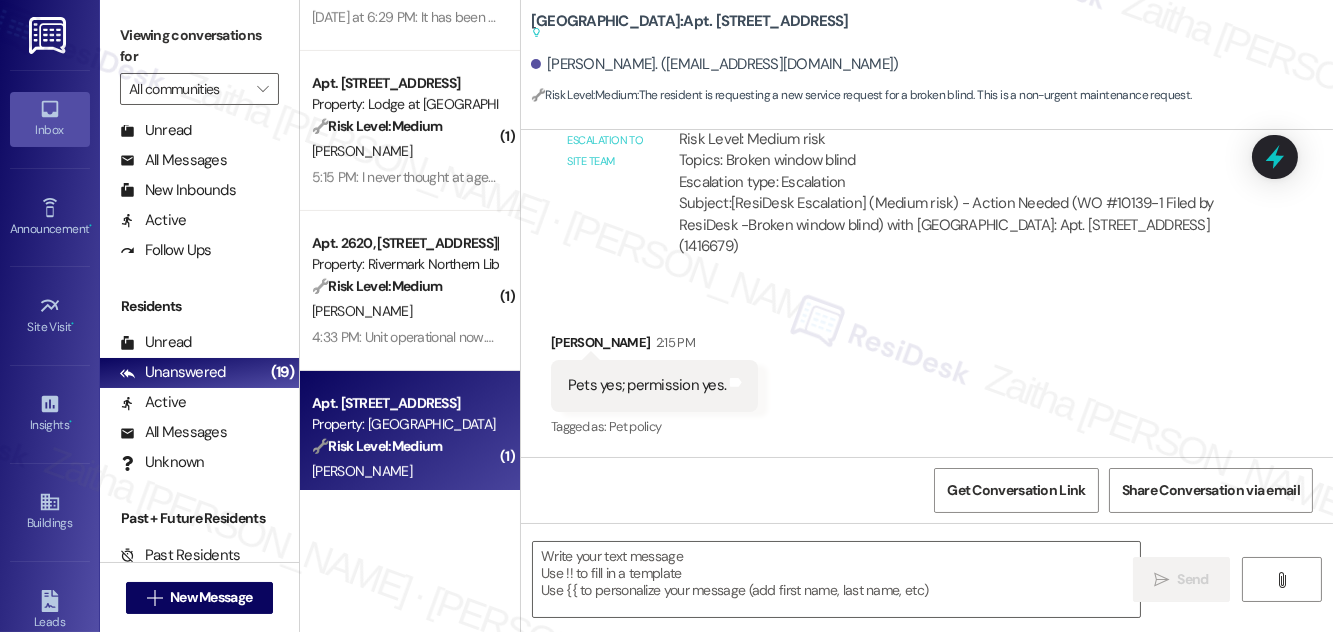 scroll, scrollTop: 2116, scrollLeft: 0, axis: vertical 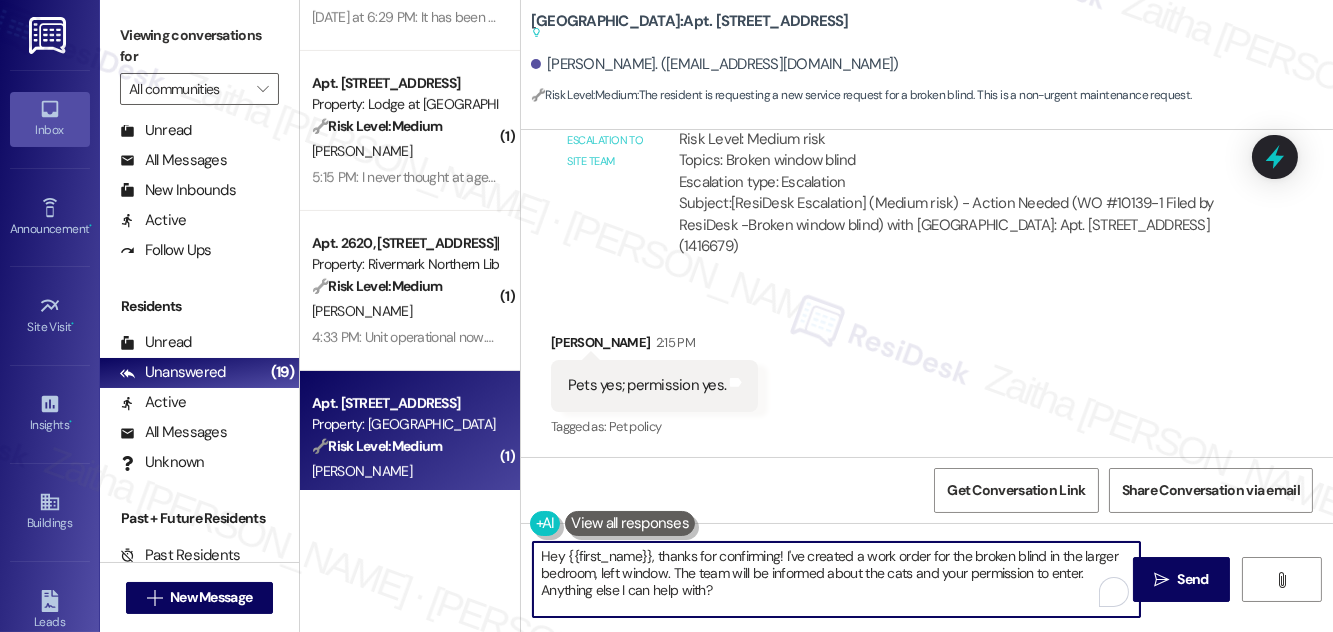 drag, startPoint x: 661, startPoint y: 551, endPoint x: 538, endPoint y: 552, distance: 123.00407 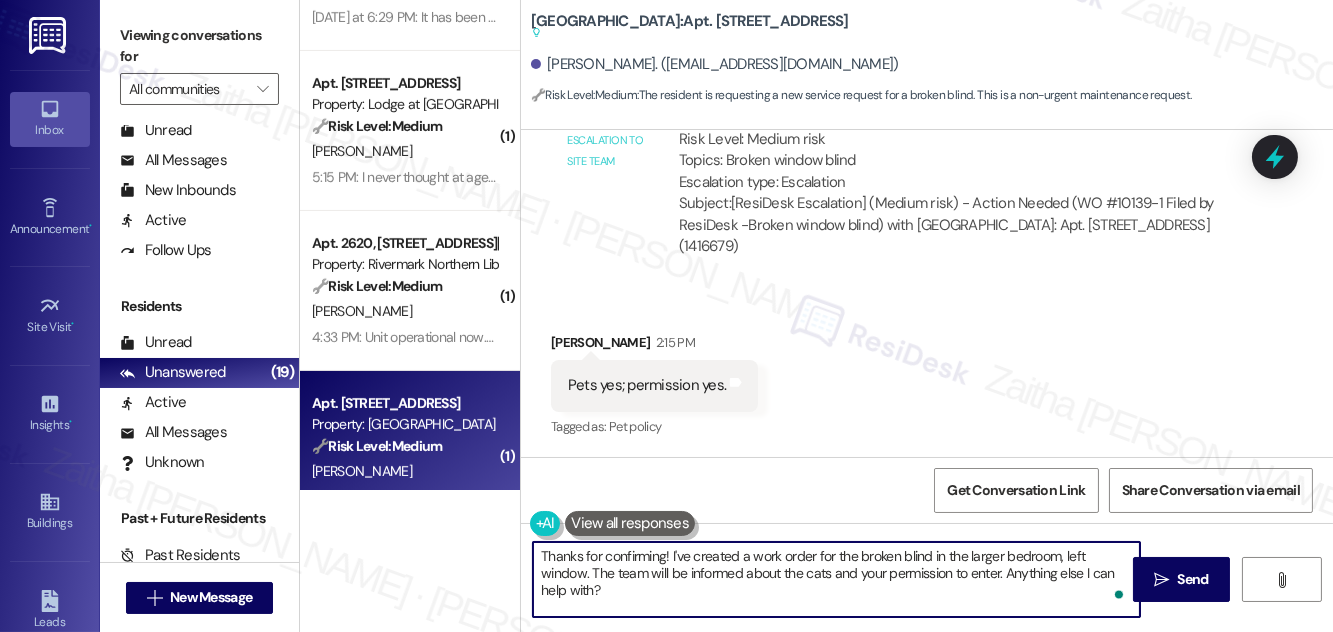 click on "[PERSON_NAME] 2:15 PM" at bounding box center (654, 346) 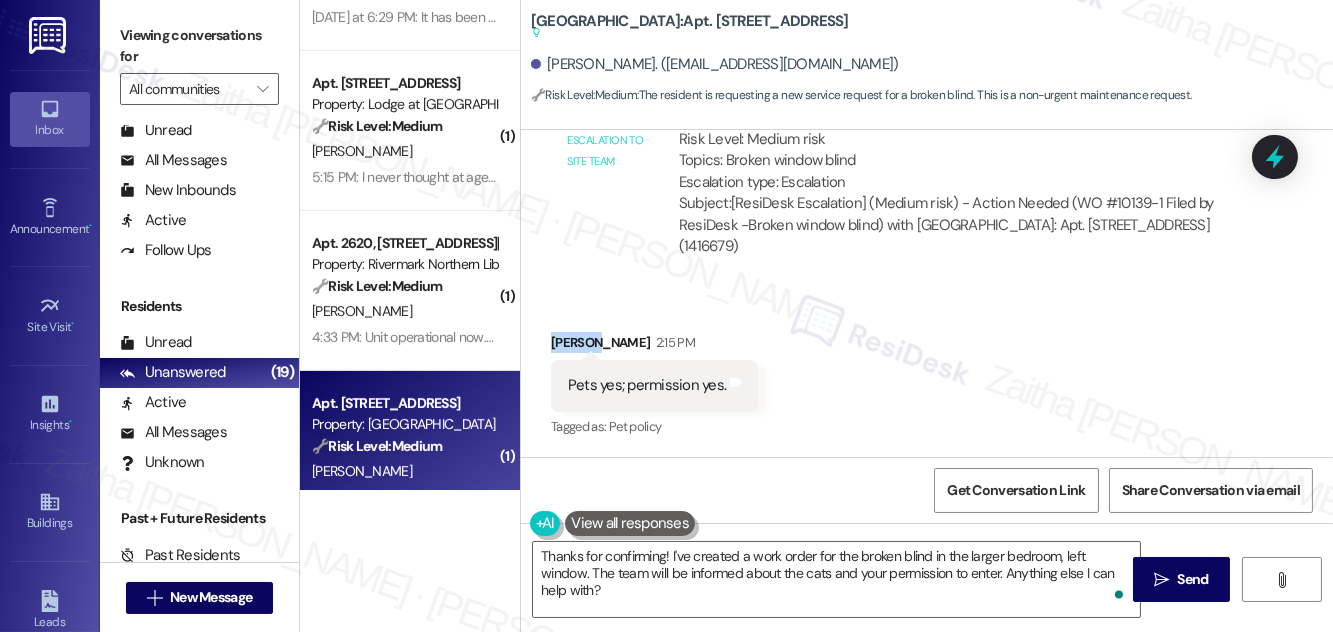click on "[PERSON_NAME] 2:15 PM" at bounding box center [654, 346] 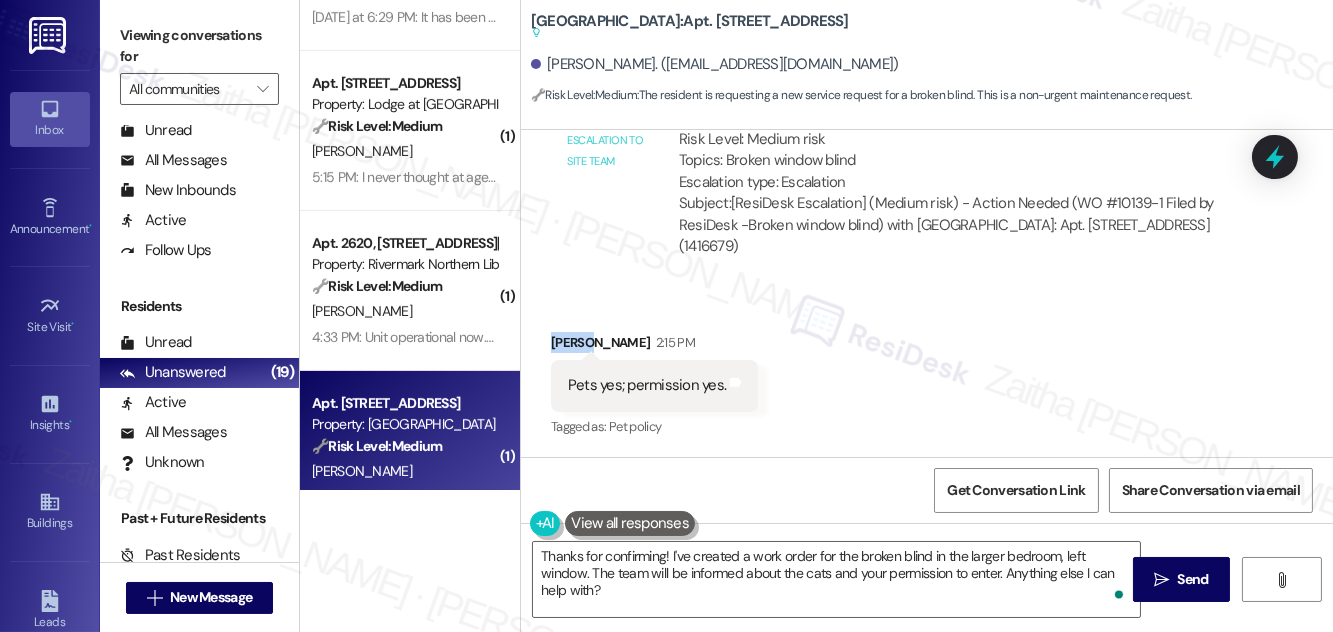 copy on "[PERSON_NAME]" 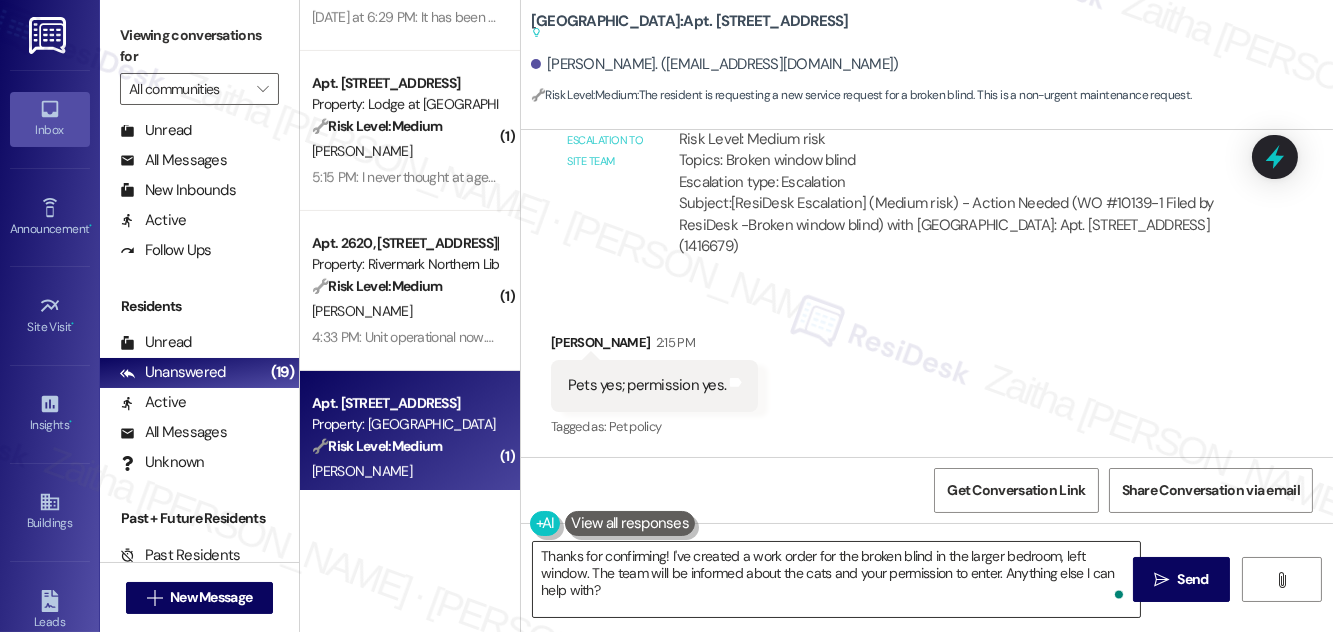 click on "Thanks for confirming! I've created a work order for the broken blind in the larger bedroom, left window. The team will be informed about the cats and your permission to enter. Anything else I can help with?" at bounding box center (836, 579) 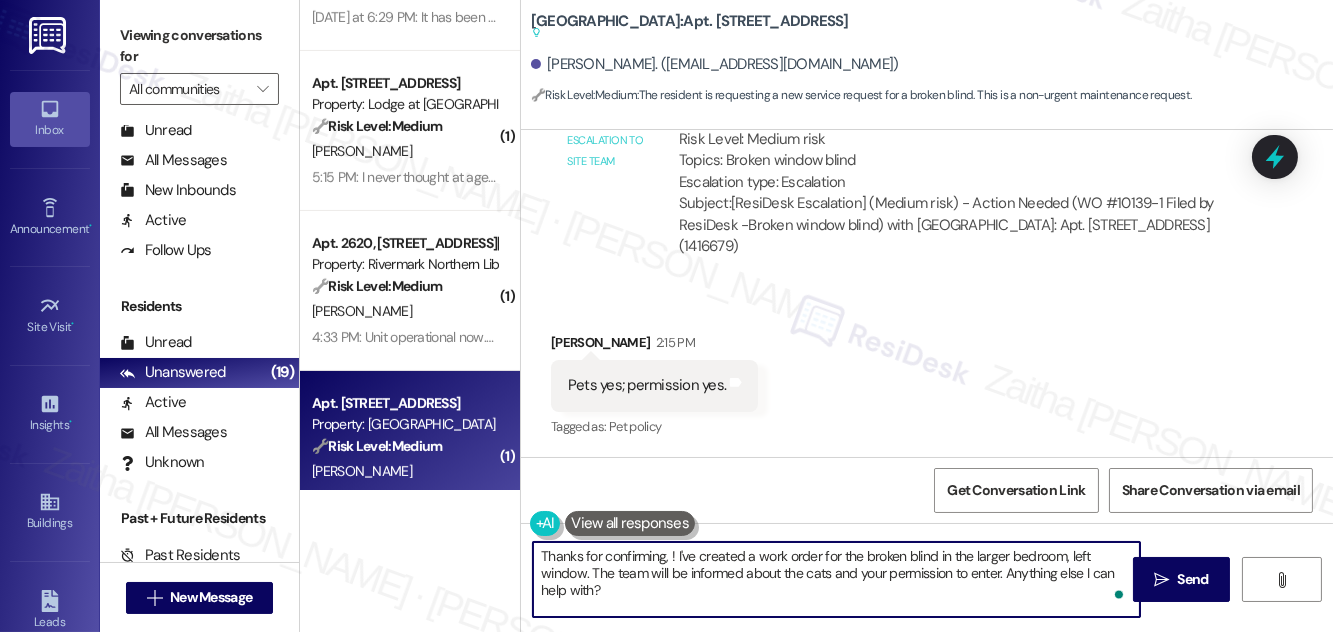 paste on "[PERSON_NAME]" 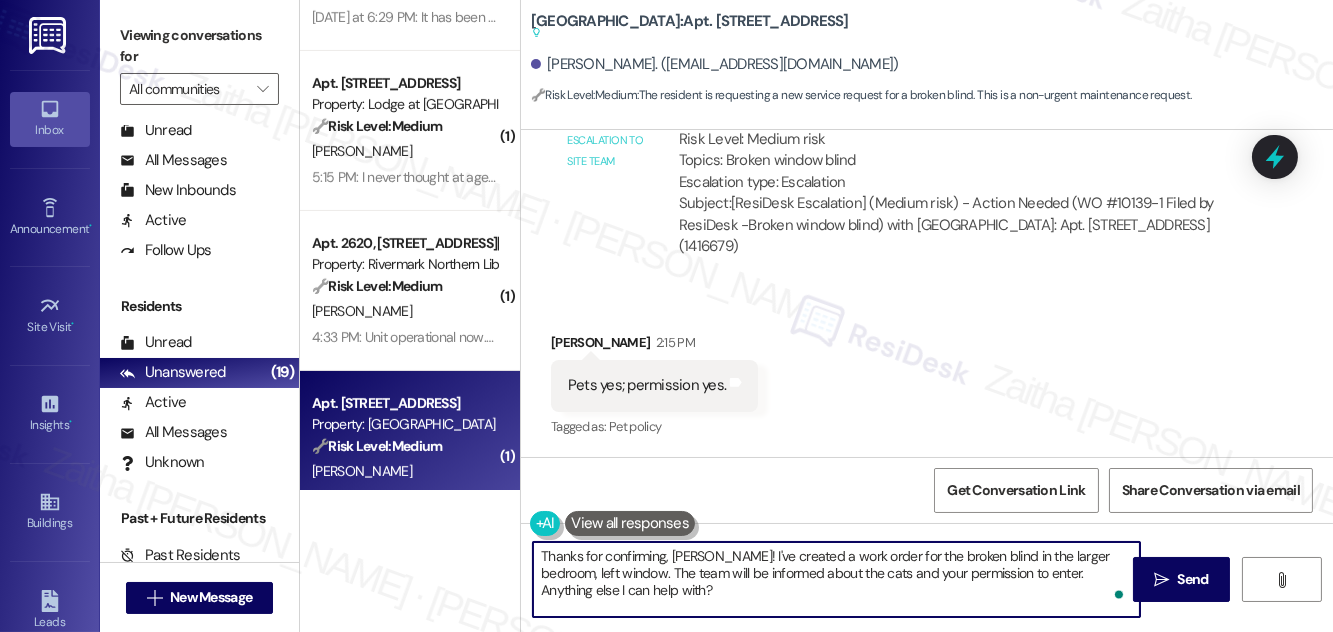 drag, startPoint x: 731, startPoint y: 554, endPoint x: 591, endPoint y: 571, distance: 141.02837 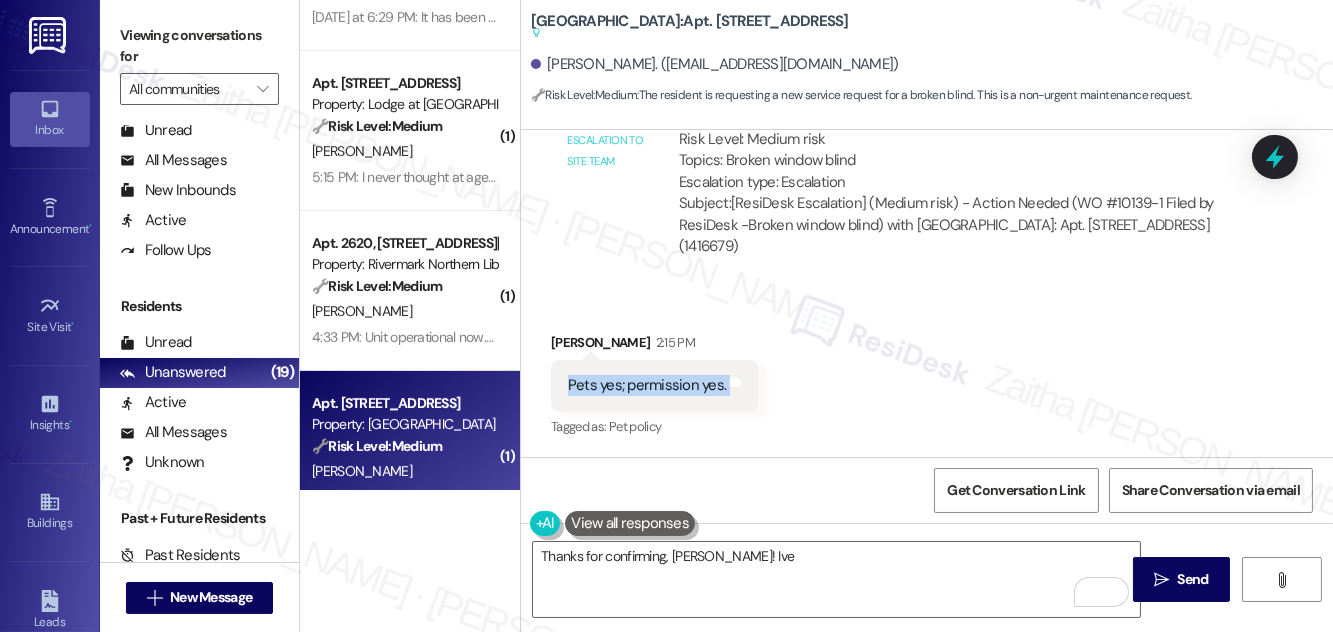 drag, startPoint x: 576, startPoint y: 381, endPoint x: 784, endPoint y: 388, distance: 208.11775 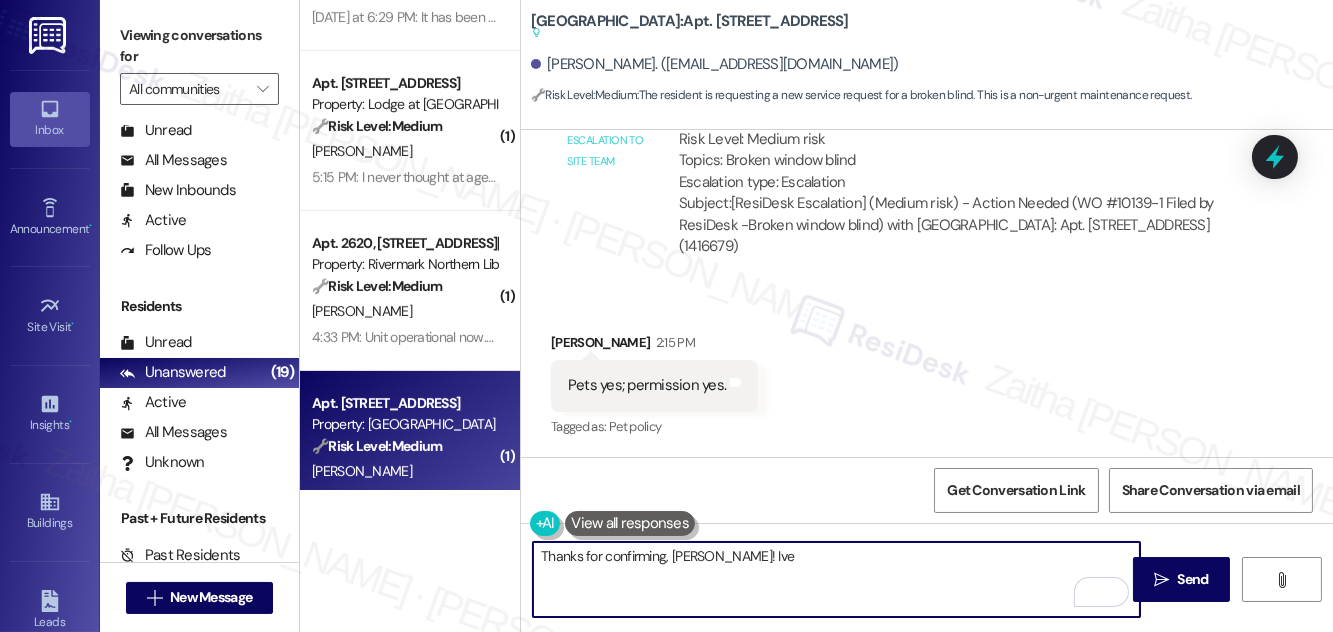 click on "Thanks for confirming, [PERSON_NAME]! Ive" at bounding box center [836, 579] 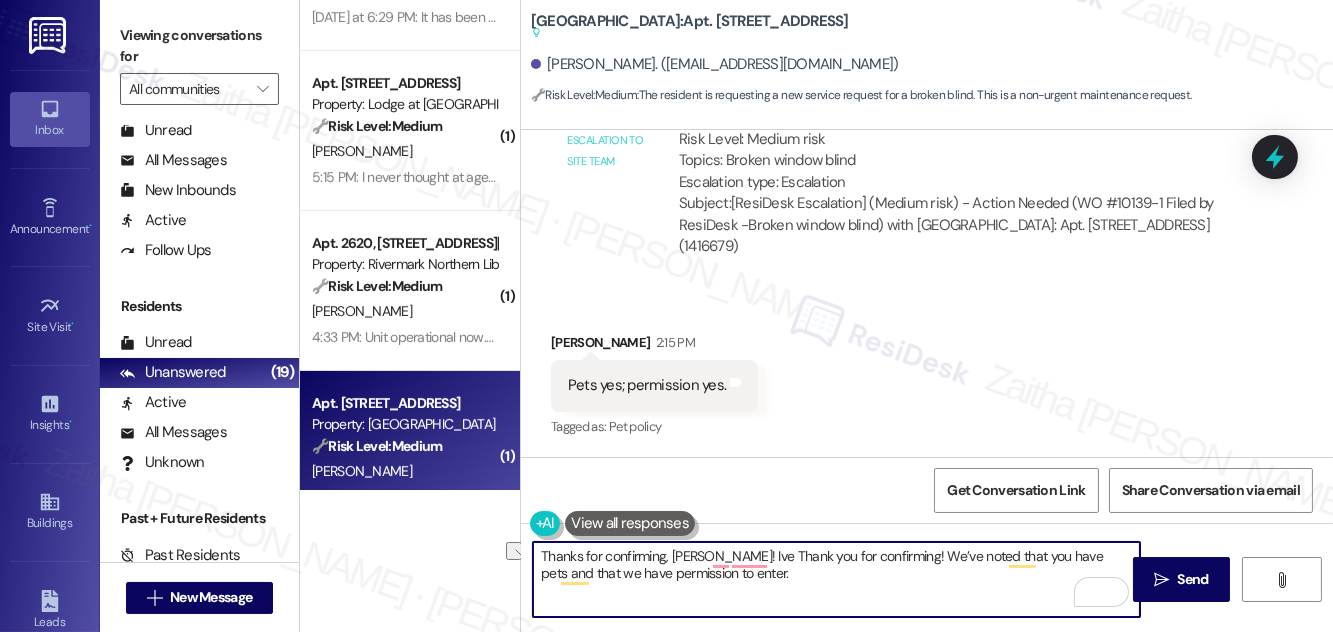 drag, startPoint x: 733, startPoint y: 556, endPoint x: 746, endPoint y: 555, distance: 13.038404 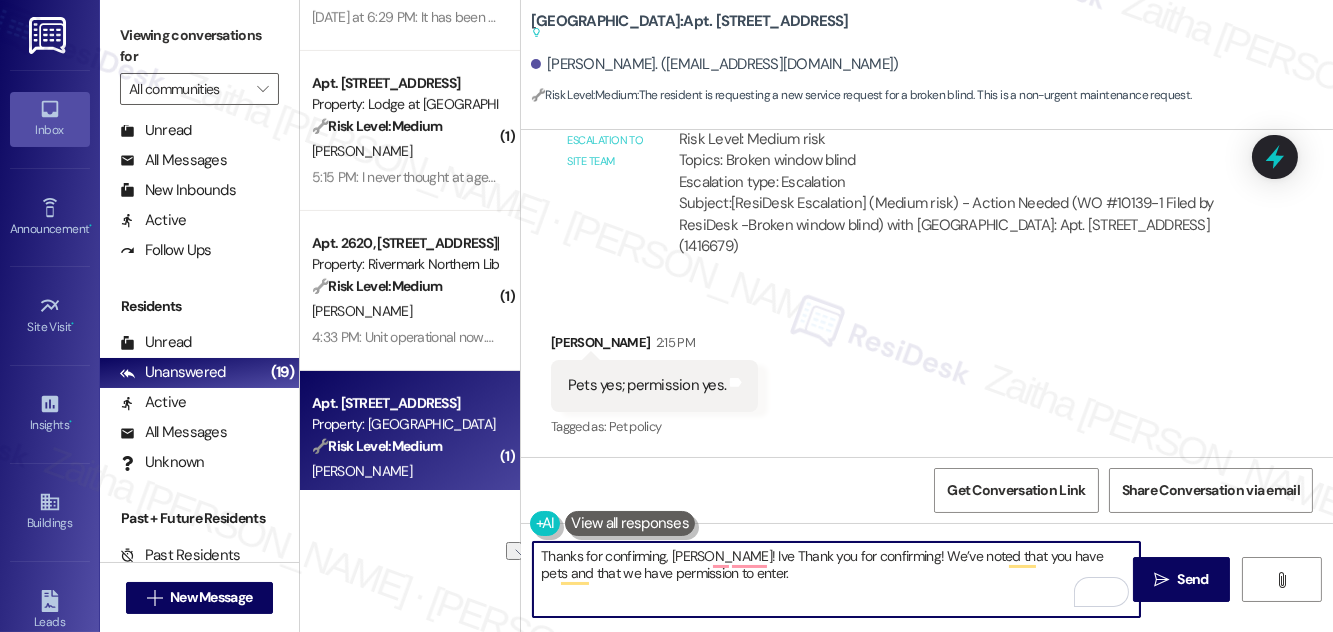 click on "Thanks for confirming, [PERSON_NAME]! Ive Thank you for confirming! We’ve noted that you have pets and that we have permission to enter." at bounding box center [836, 579] 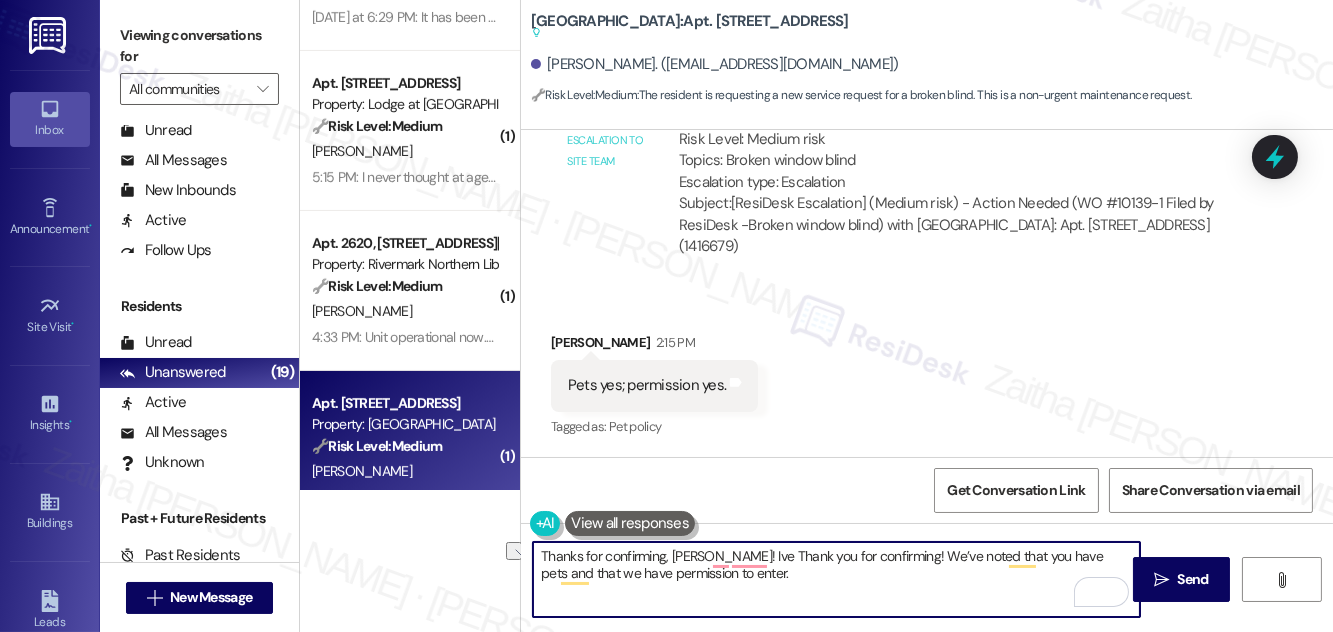 drag, startPoint x: 916, startPoint y: 554, endPoint x: 728, endPoint y: 543, distance: 188.32153 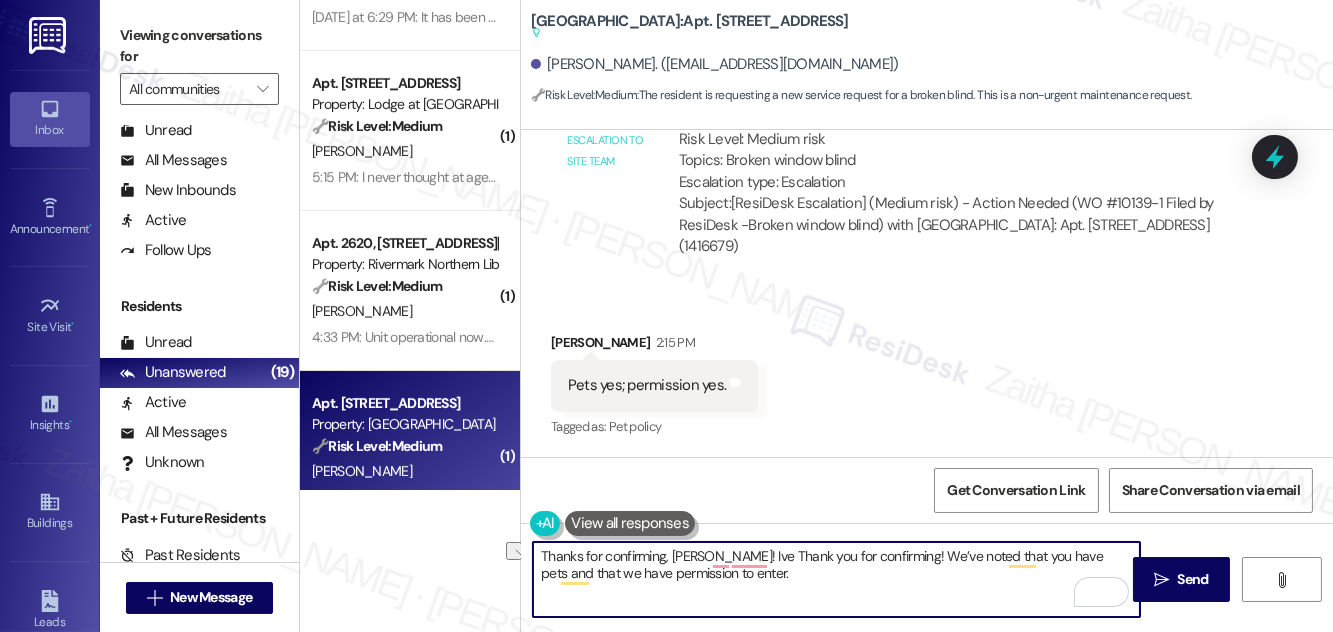 click on "Thanks for confirming, [PERSON_NAME]! Ive Thank you for confirming! We’ve noted that you have pets and that we have permission to enter." at bounding box center [836, 579] 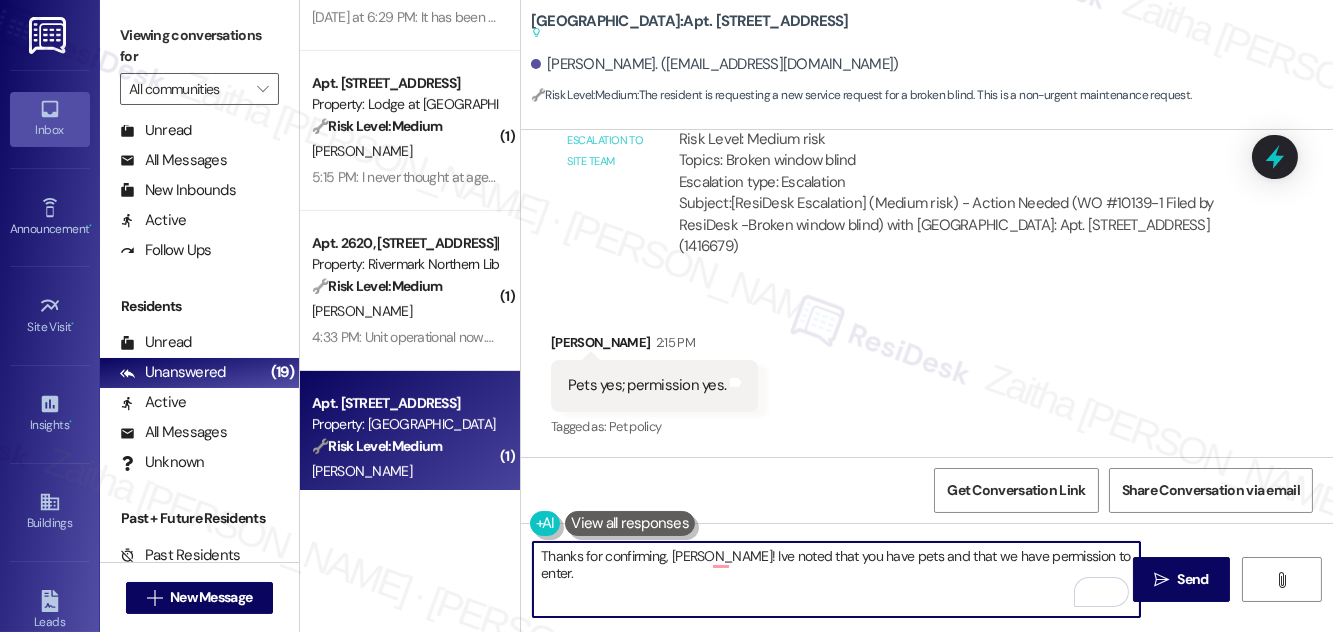 click on "Thanks for confirming, [PERSON_NAME]! Ive noted that you have pets and that we have permission to enter." at bounding box center (836, 579) 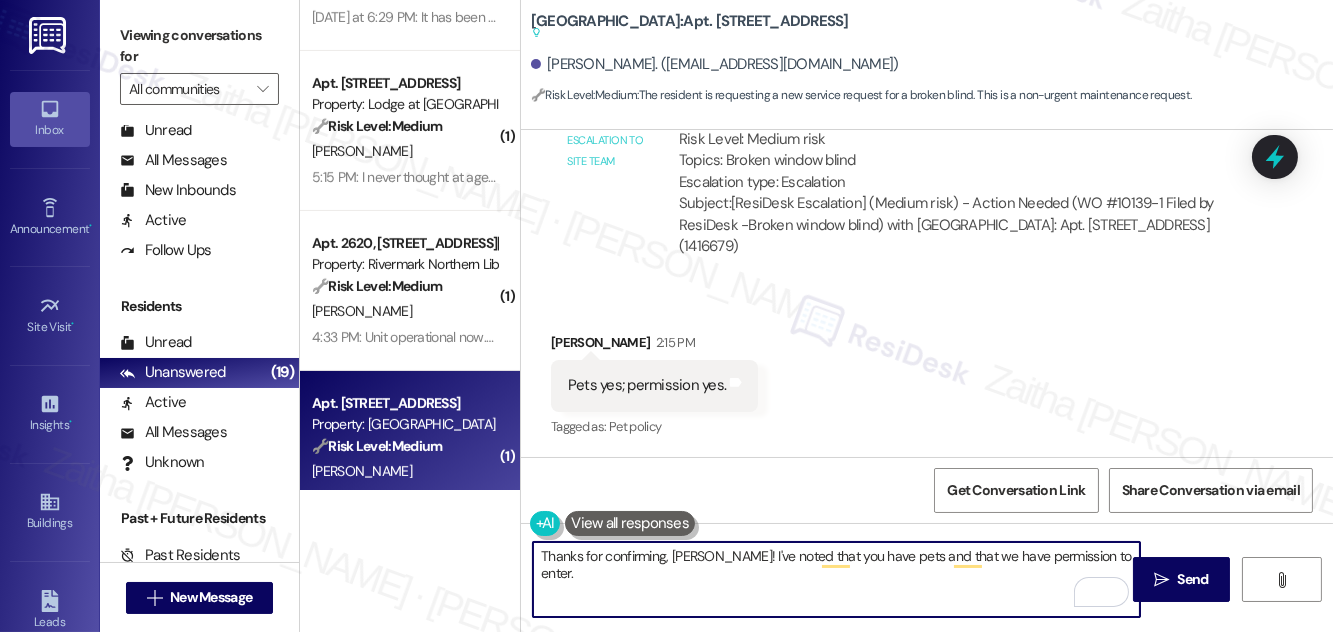click on "Thanks for confirming, [PERSON_NAME]! I've noted that you have pets and that we have permission to enter." at bounding box center (836, 579) 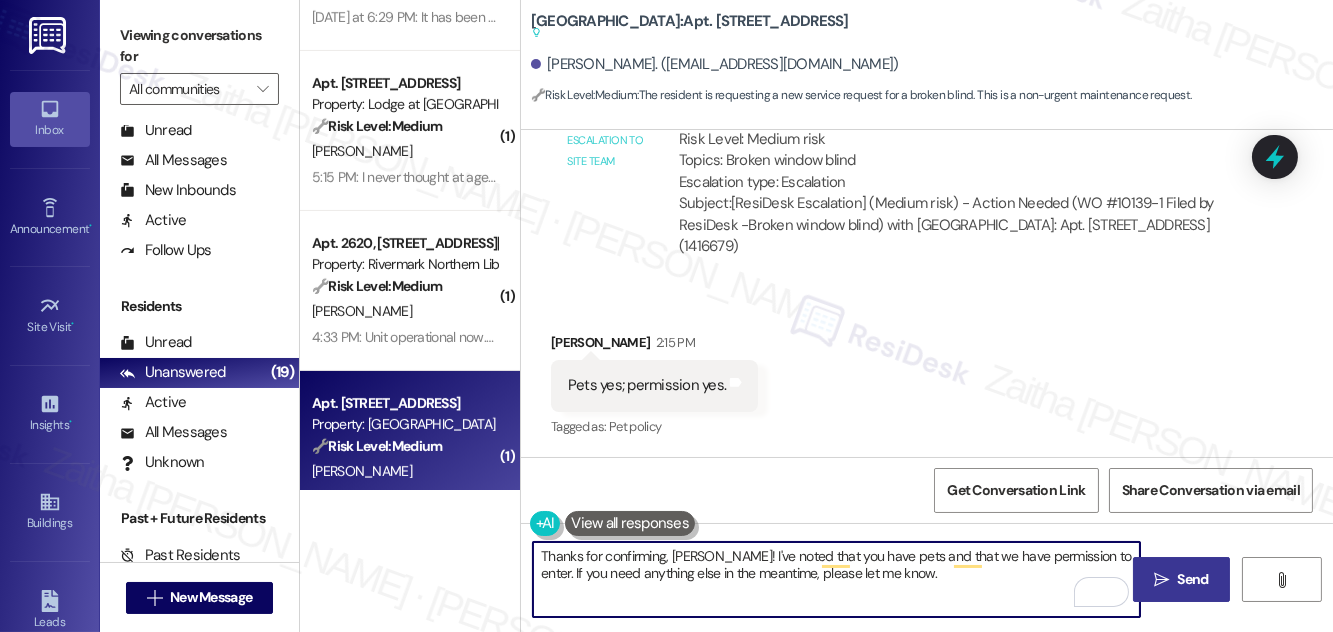 type on "Thanks for confirming, [PERSON_NAME]! I've noted that you have pets and that we have permission to enter. If you need anything else in the meantime, please let me know." 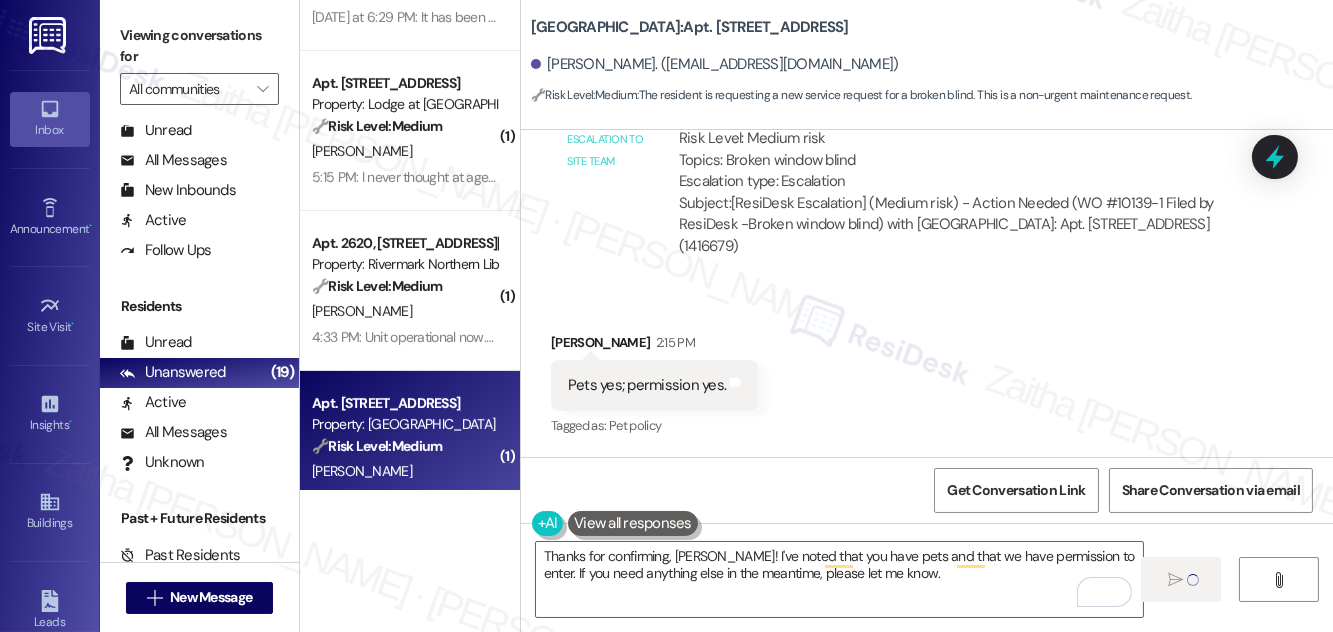 type 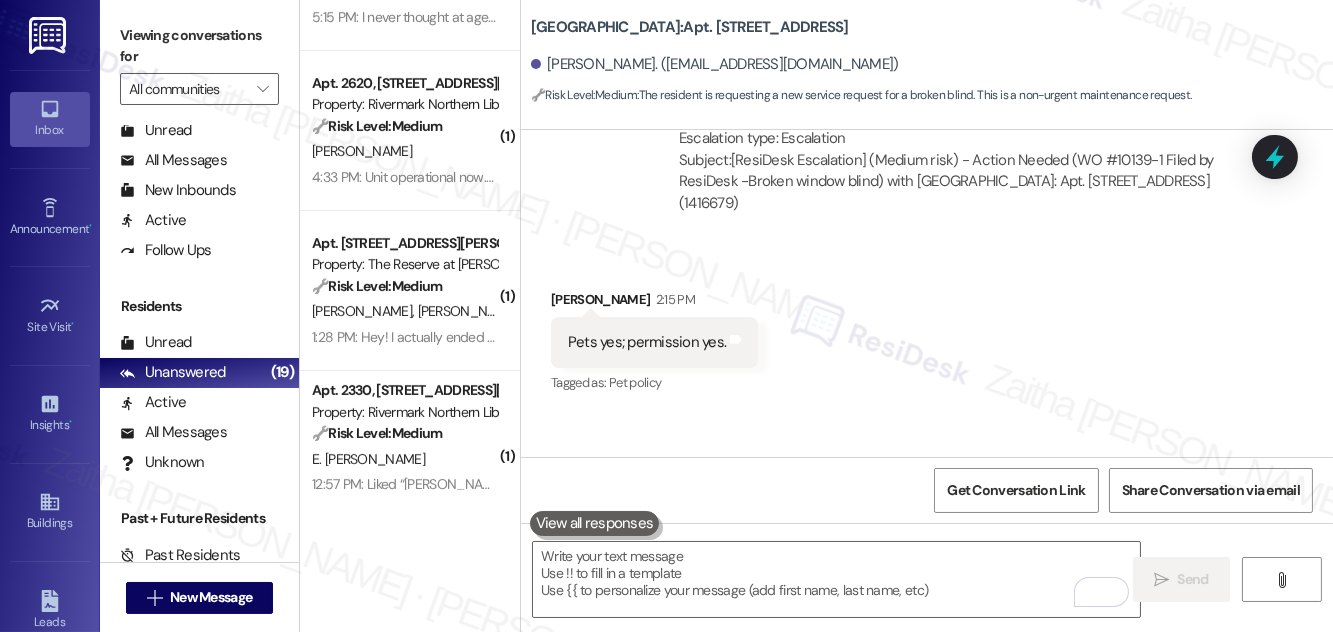 scroll, scrollTop: 2218, scrollLeft: 0, axis: vertical 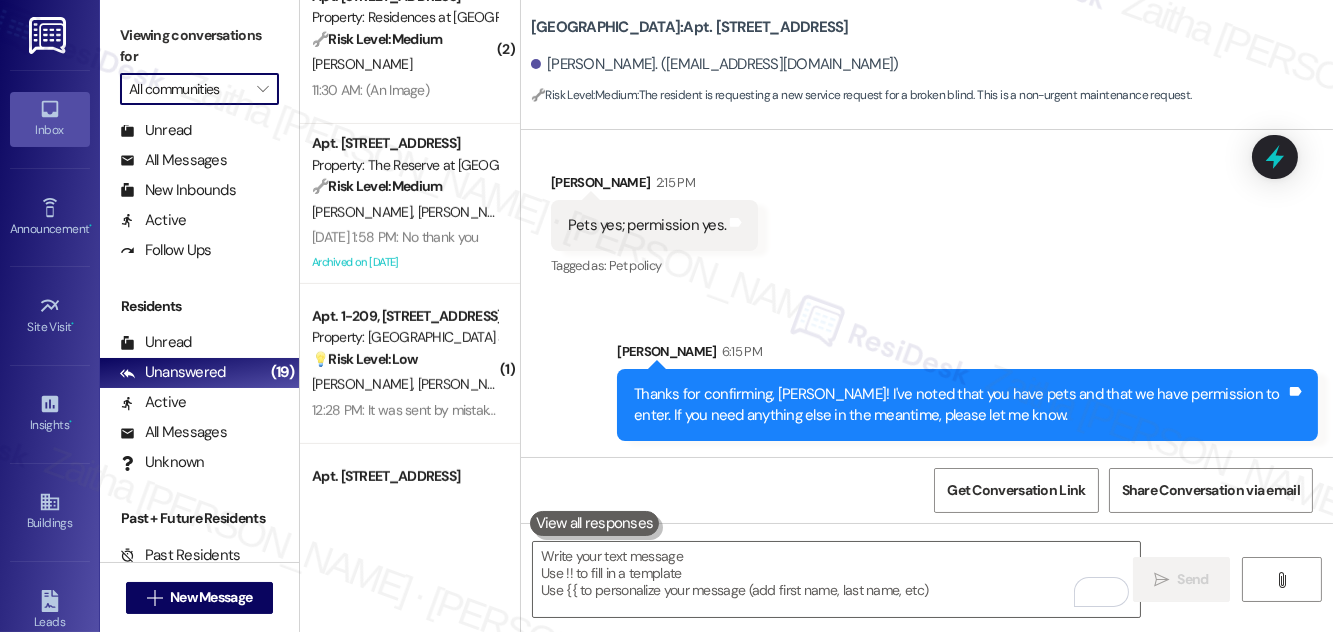 click on "All communities" at bounding box center [188, 89] 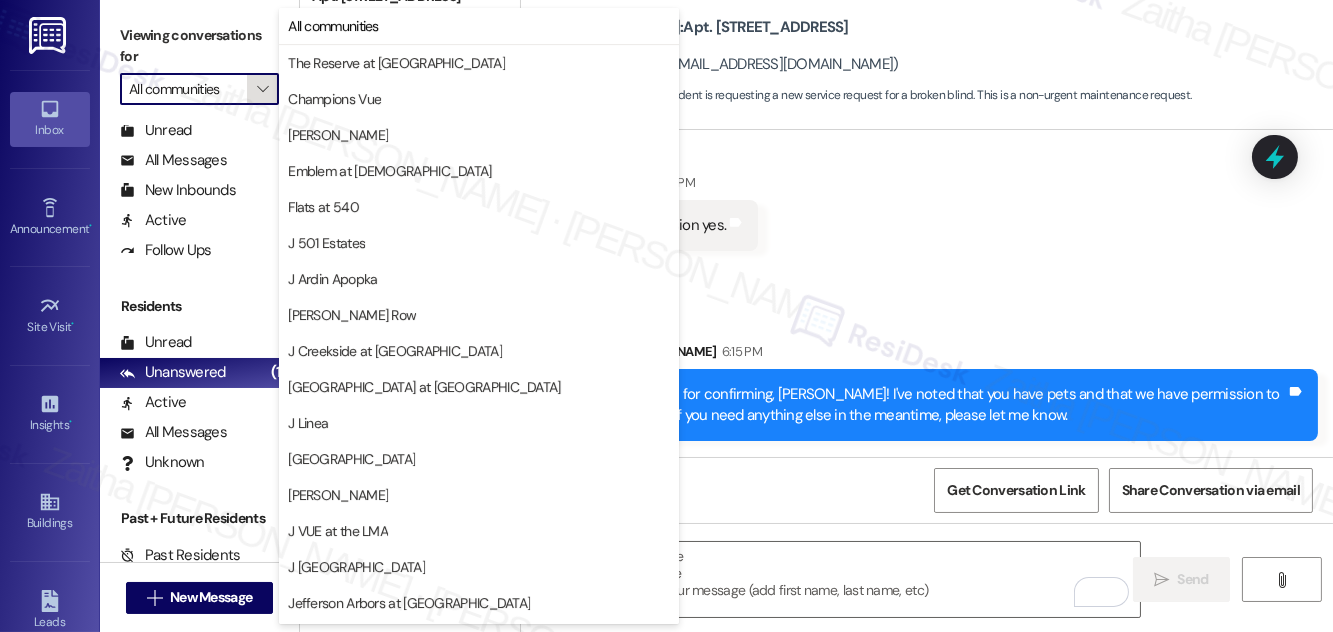 click on "" at bounding box center (262, 89) 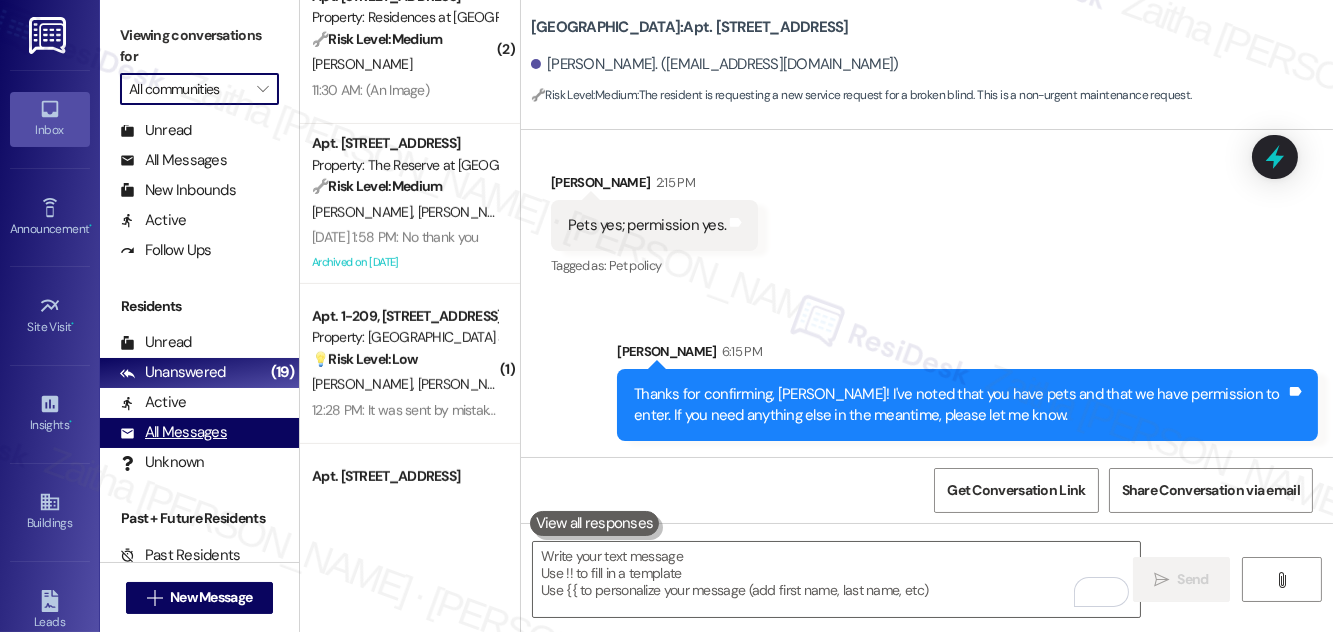 click on "All Messages" at bounding box center (173, 432) 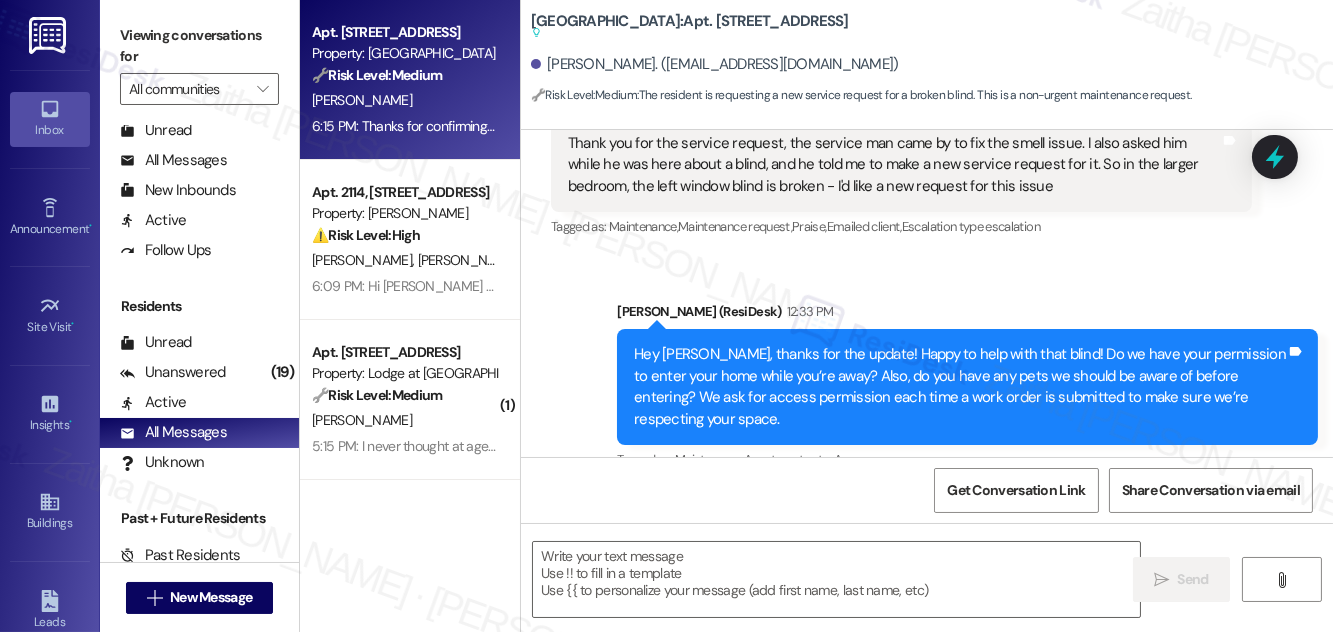 scroll, scrollTop: 2115, scrollLeft: 0, axis: vertical 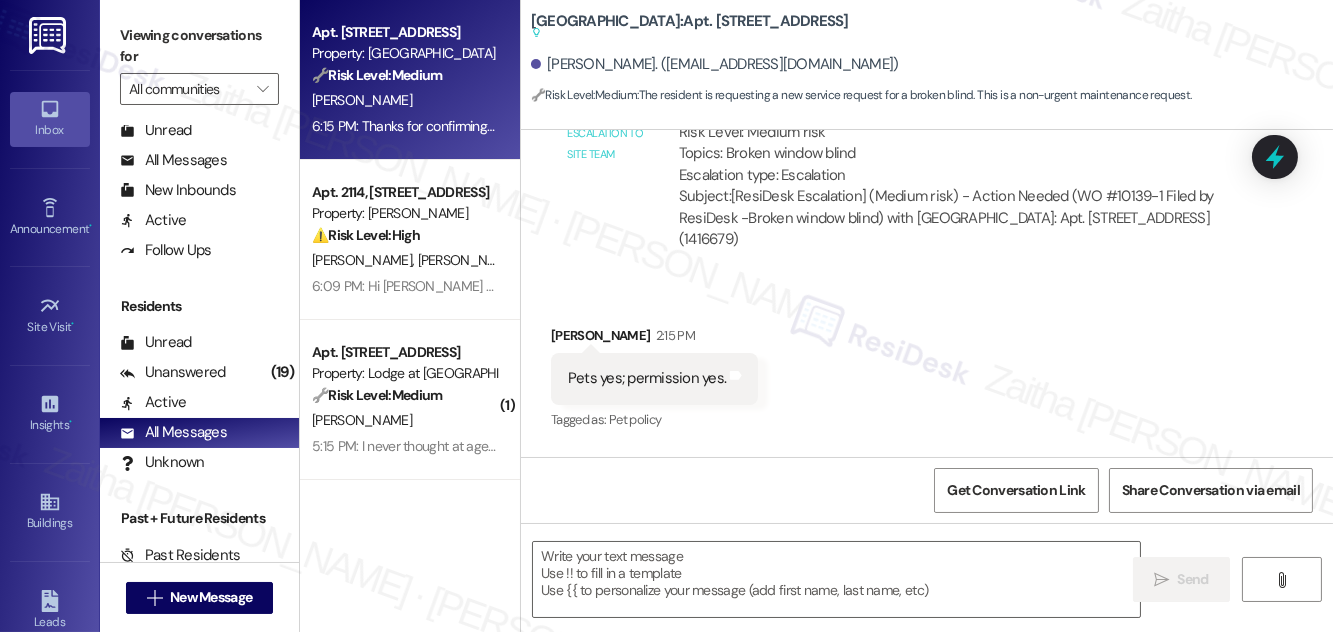type on "Fetching suggested responses. Please feel free to read through the conversation in the meantime." 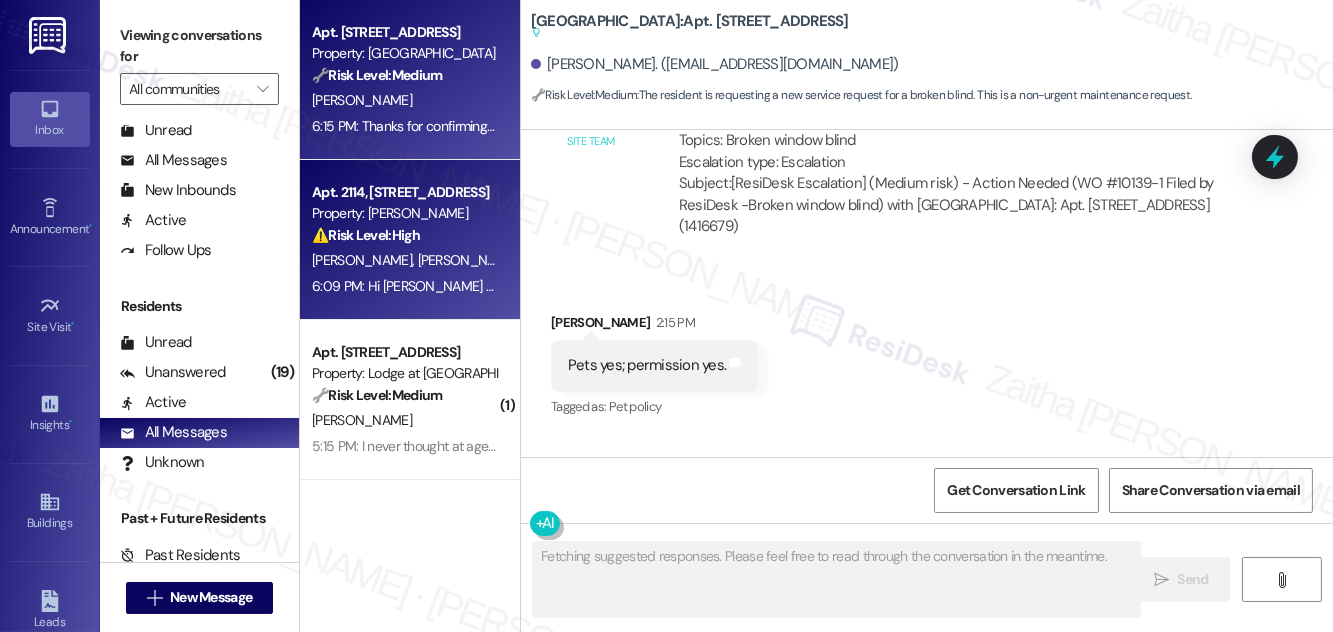 click on "[PERSON_NAME] [PERSON_NAME]" at bounding box center [404, 260] 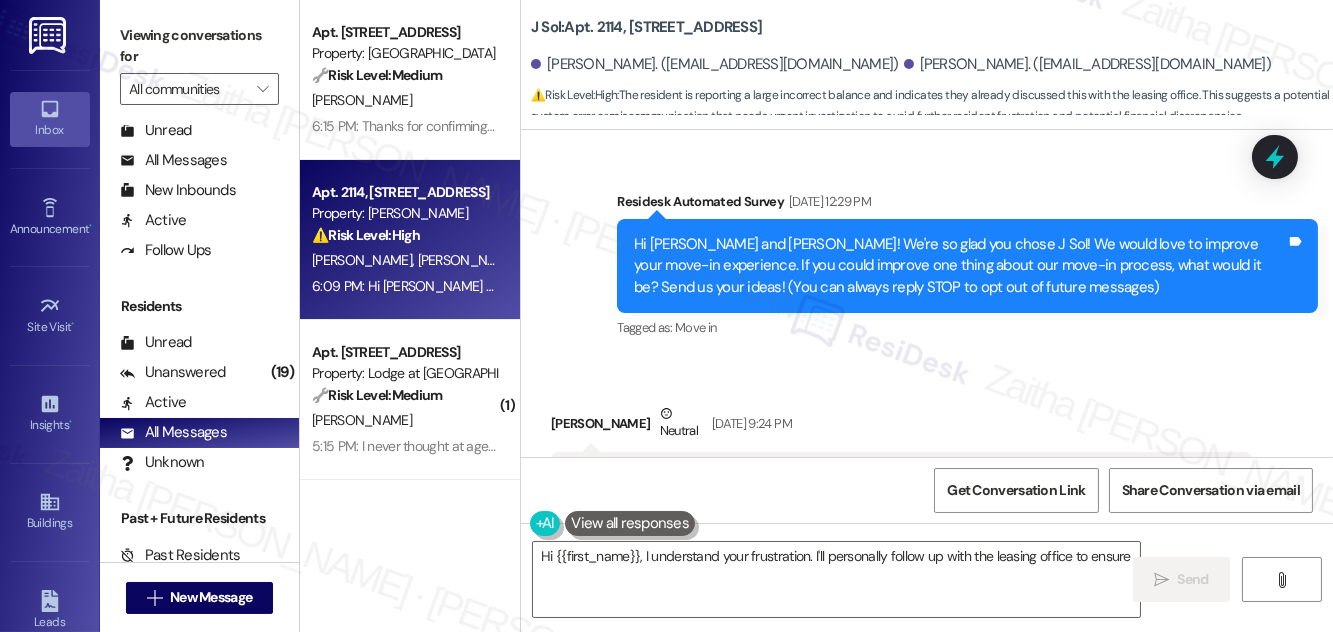 scroll, scrollTop: 15999, scrollLeft: 0, axis: vertical 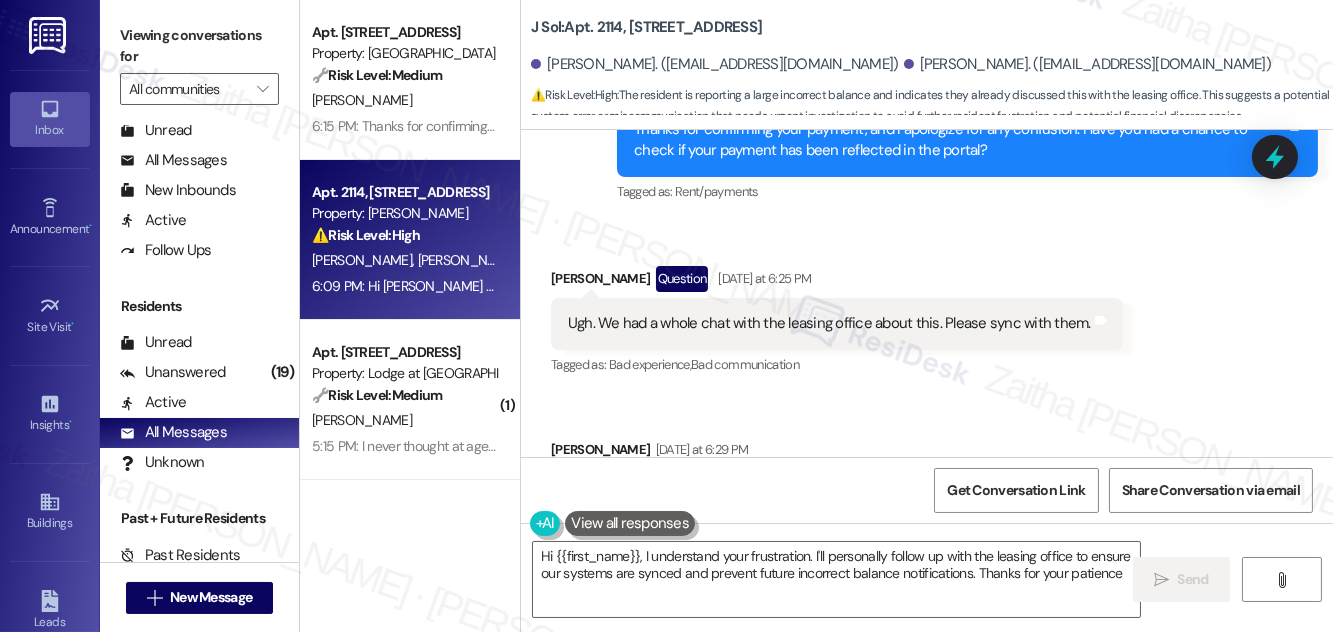 type on "Hi {{first_name}}, I understand your frustration. I'll personally follow up with the leasing office to ensure our systems are synced and prevent future incorrect balance notifications. Thanks for your patience!" 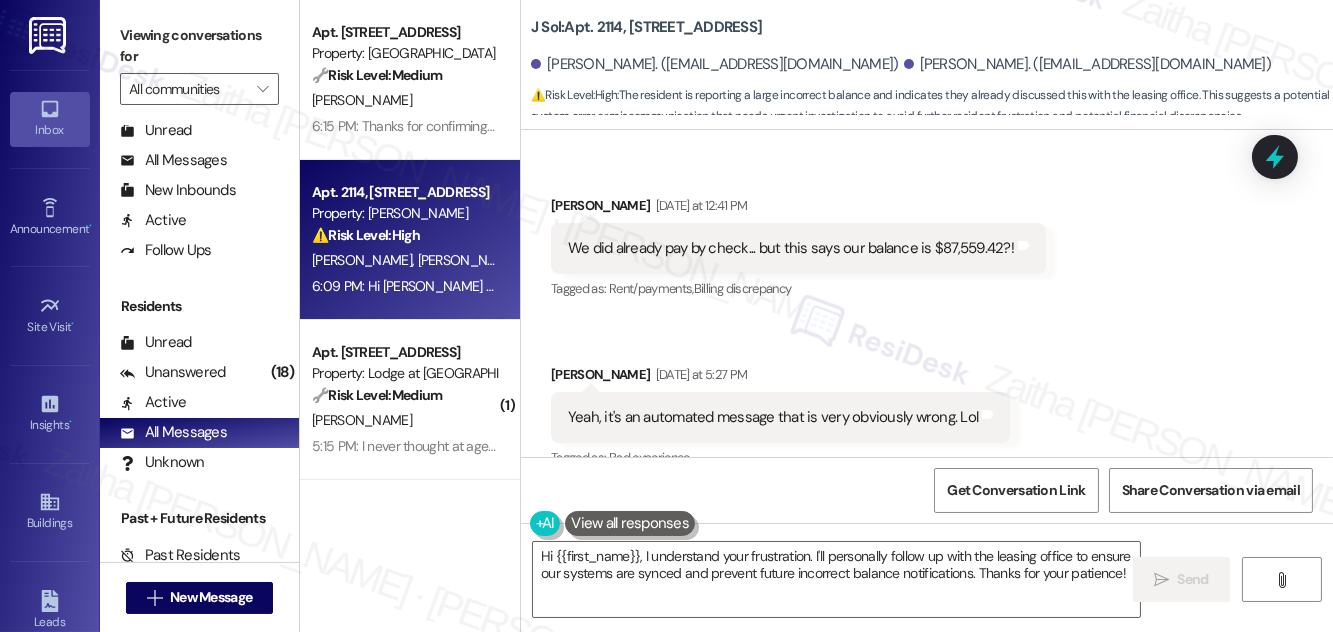 scroll, scrollTop: 15283, scrollLeft: 0, axis: vertical 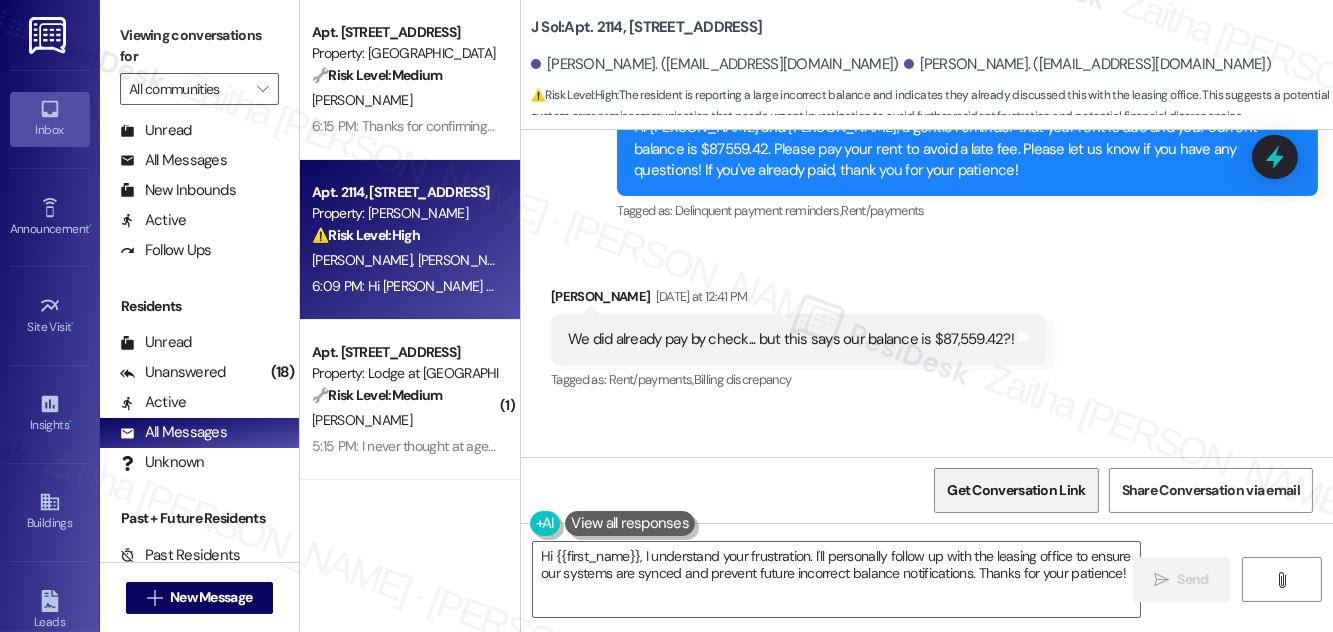 click on "Get Conversation Link" at bounding box center [1016, 490] 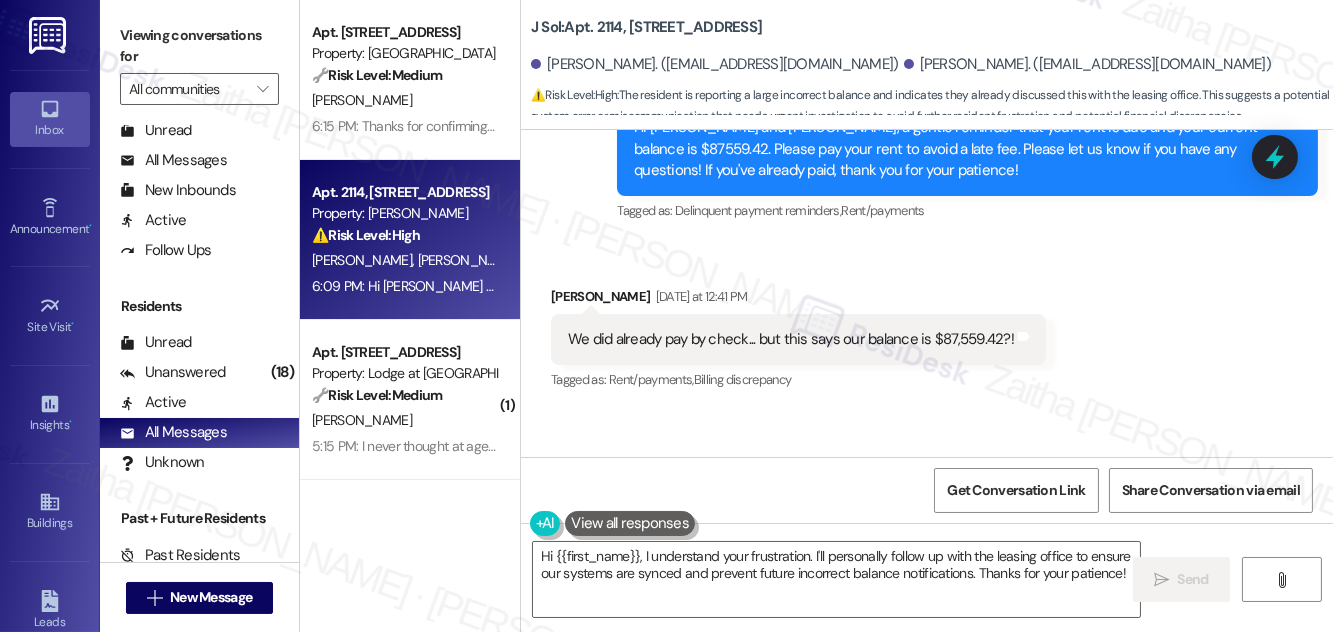scroll, scrollTop: 15738, scrollLeft: 0, axis: vertical 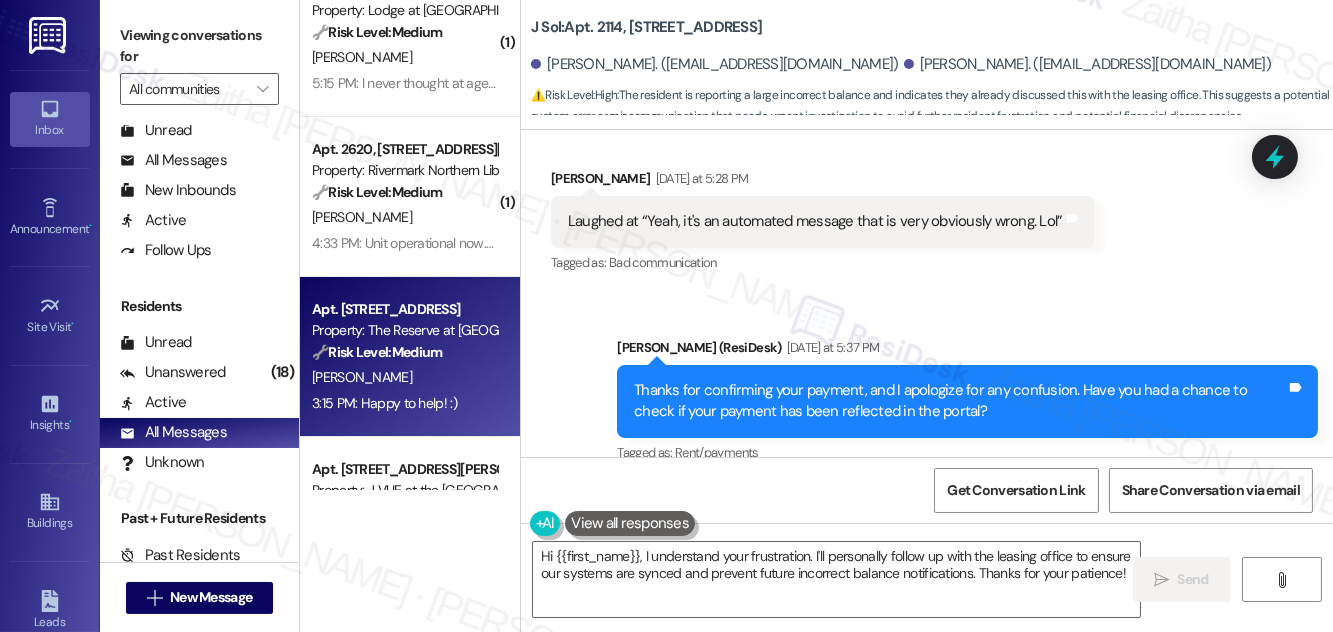 click on "[PERSON_NAME]" at bounding box center [404, 377] 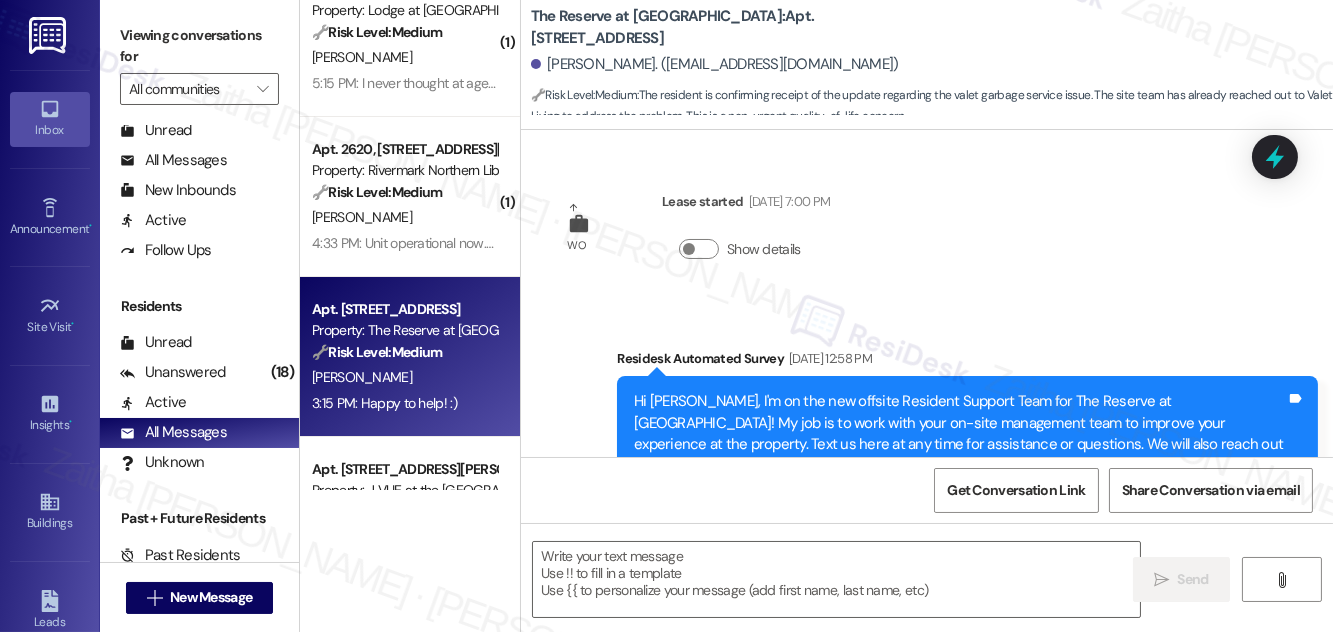 scroll, scrollTop: 545, scrollLeft: 0, axis: vertical 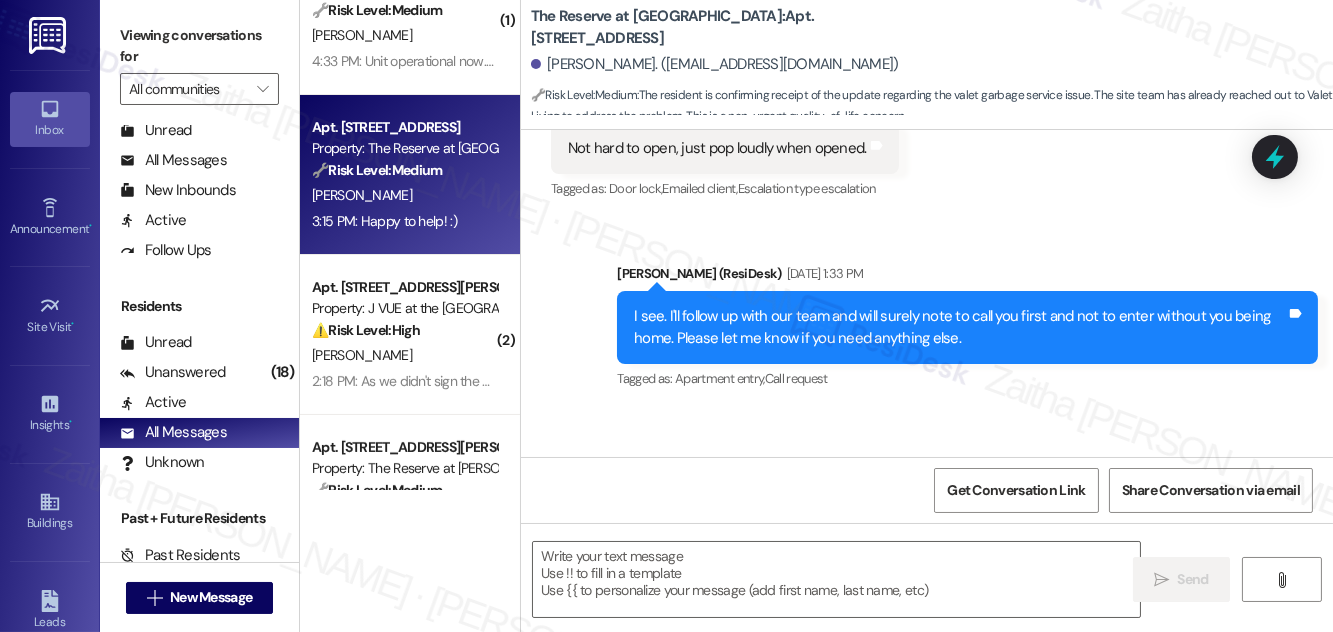 type on "Fetching suggested responses. Please feel free to read through the conversation in the meantime." 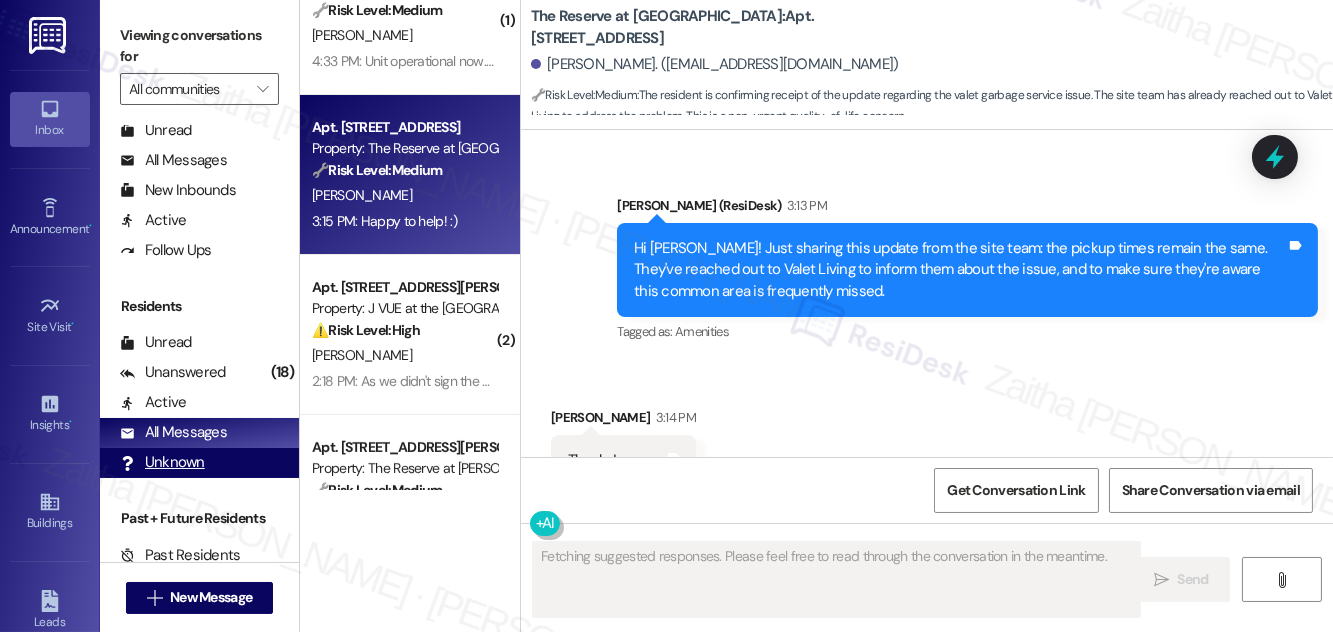 scroll, scrollTop: 7365, scrollLeft: 0, axis: vertical 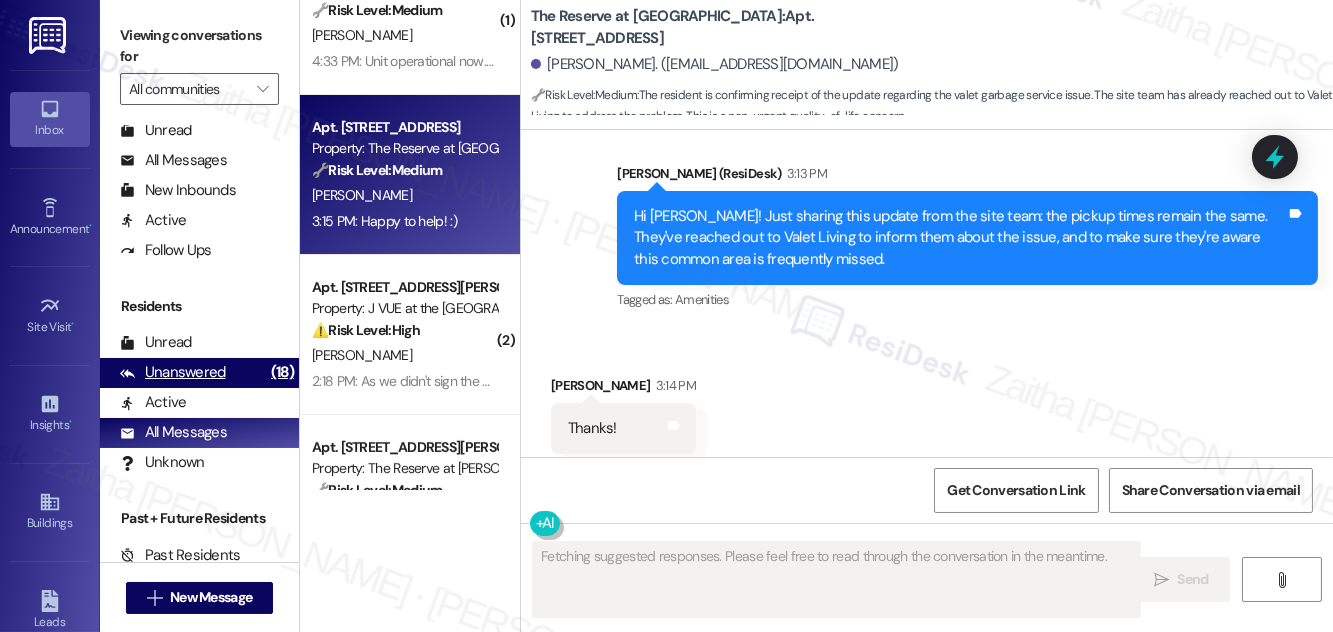 click on "Unanswered" at bounding box center (173, 372) 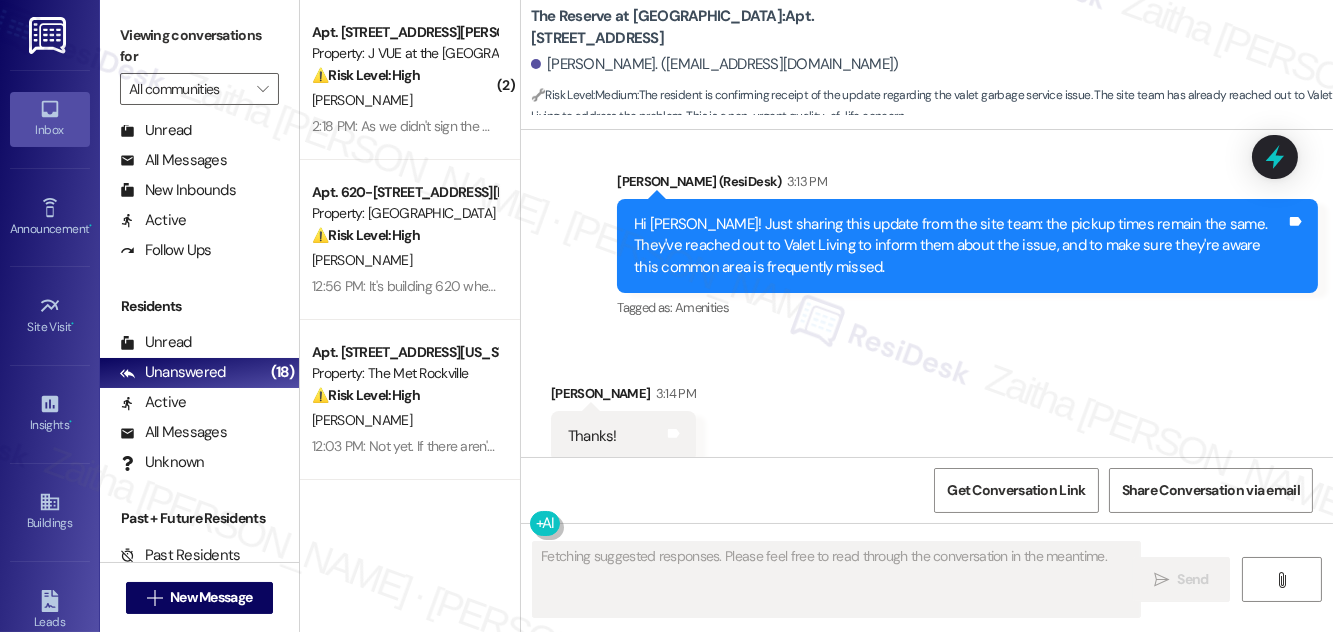 scroll, scrollTop: 7365, scrollLeft: 0, axis: vertical 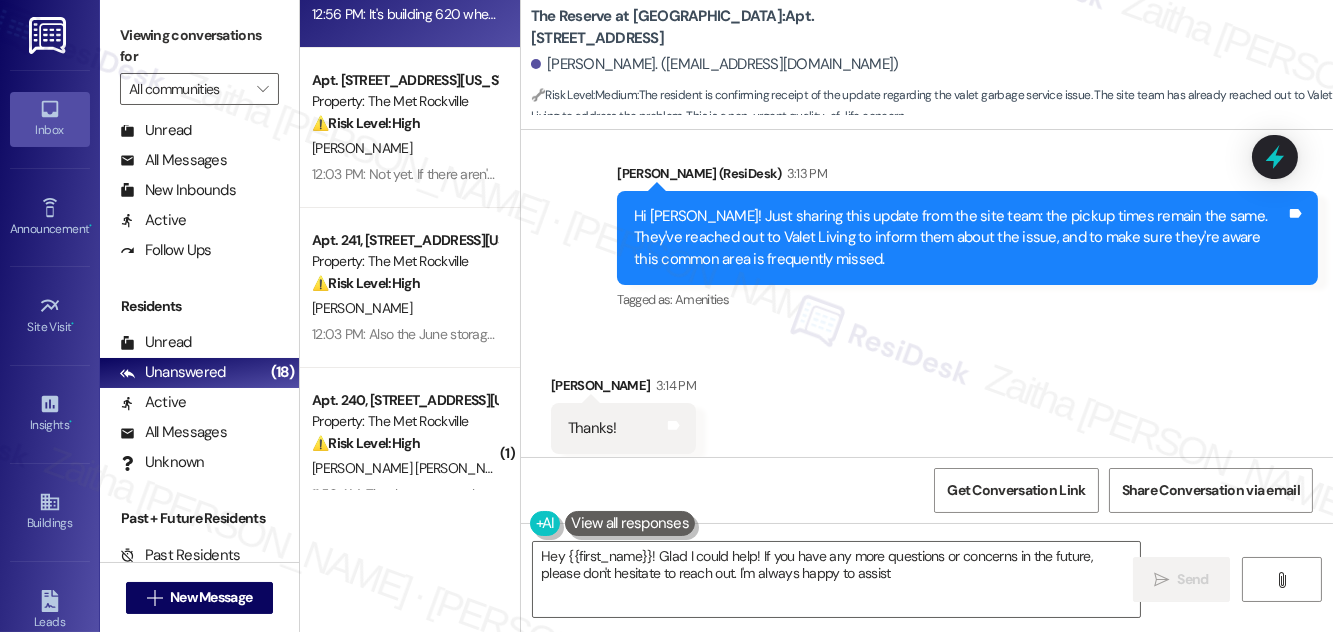 type on "Hey {{first_name}}! Glad I could help! If you have any more questions or concerns in the future, please don't hesitate to reach out. I'm always happy to assist!" 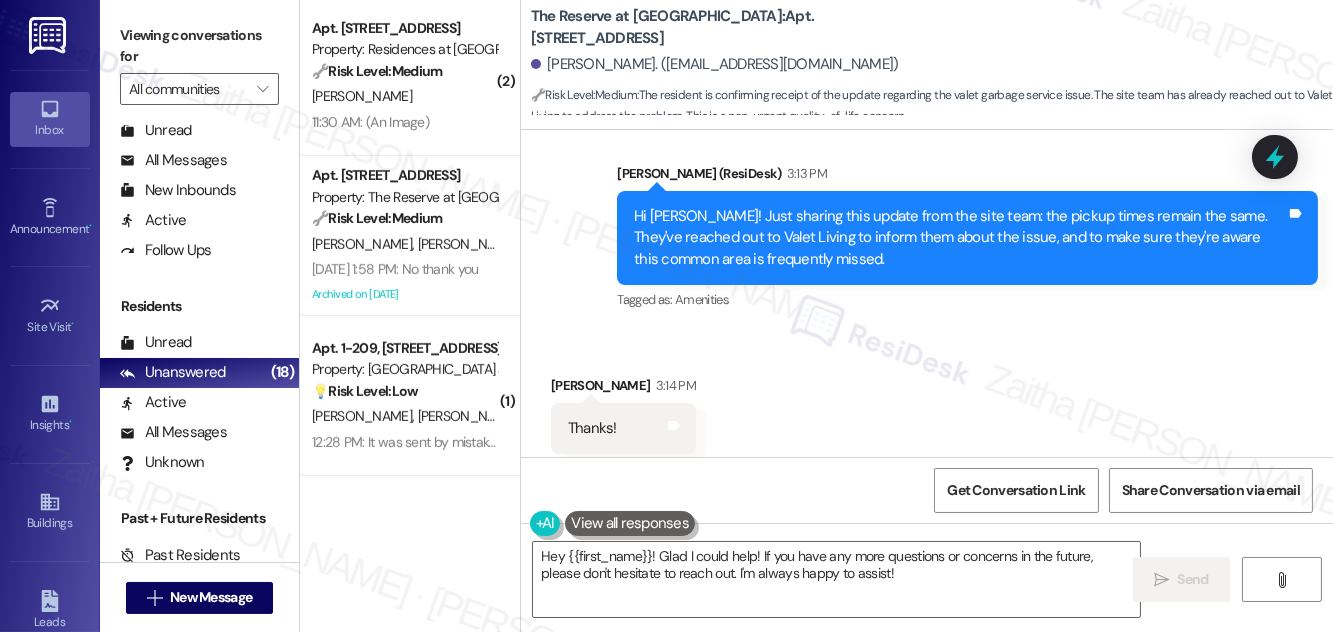 scroll, scrollTop: 1636, scrollLeft: 0, axis: vertical 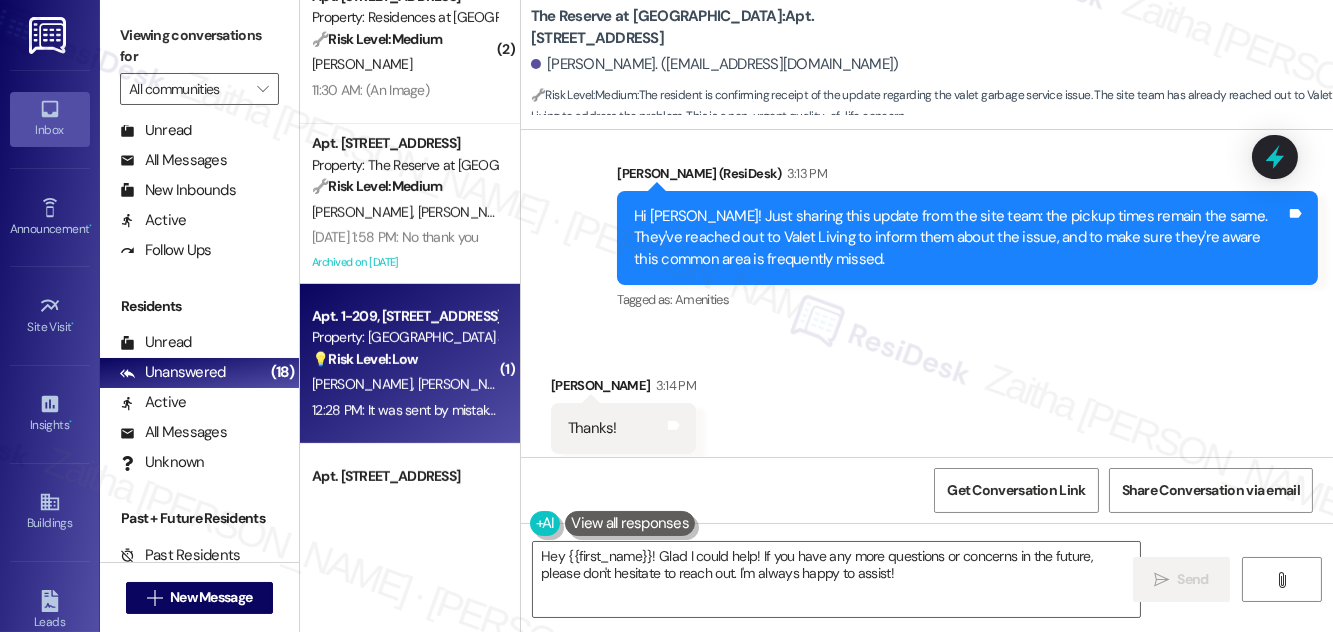 click on "💡  Risk Level:  Low The resident acknowledged the message was sent by mistake. No further action is needed." at bounding box center (404, 359) 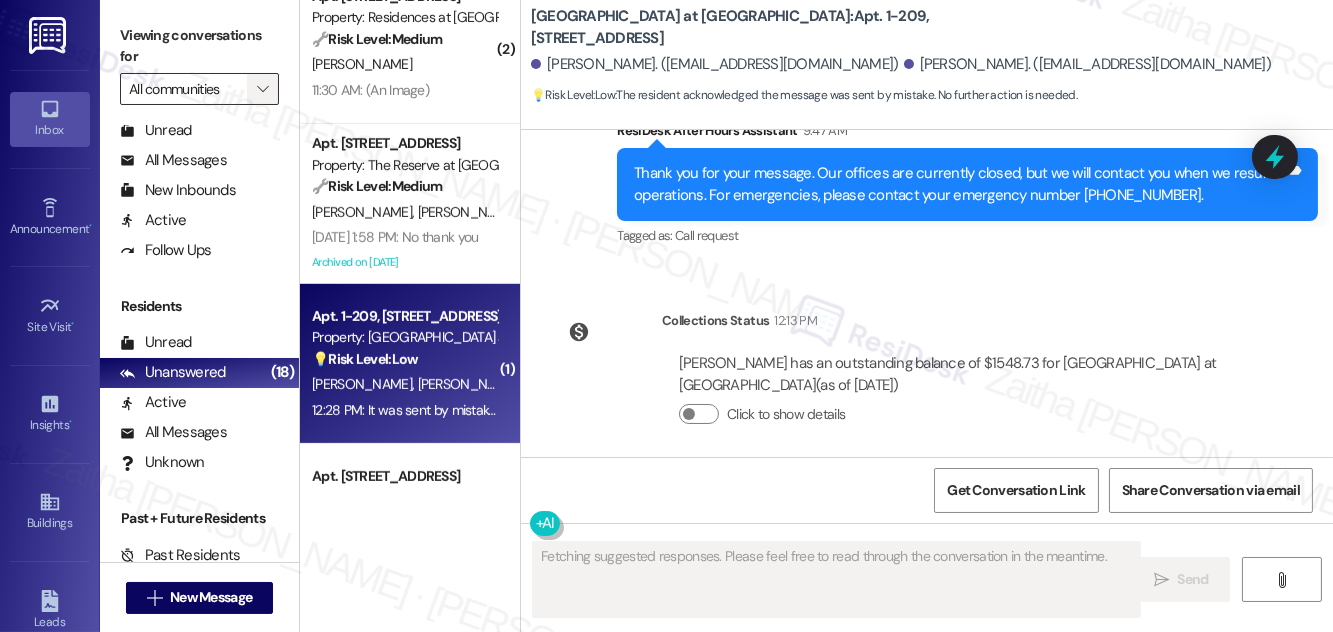 scroll, scrollTop: 7616, scrollLeft: 0, axis: vertical 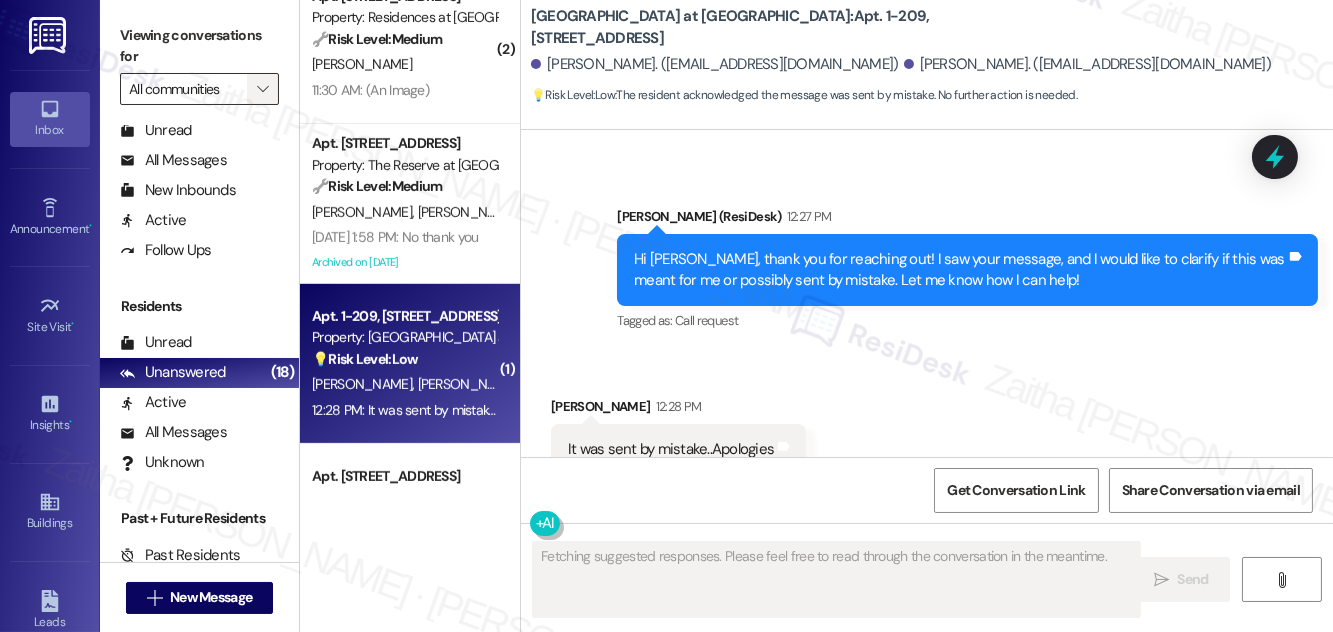 click on "" at bounding box center (262, 89) 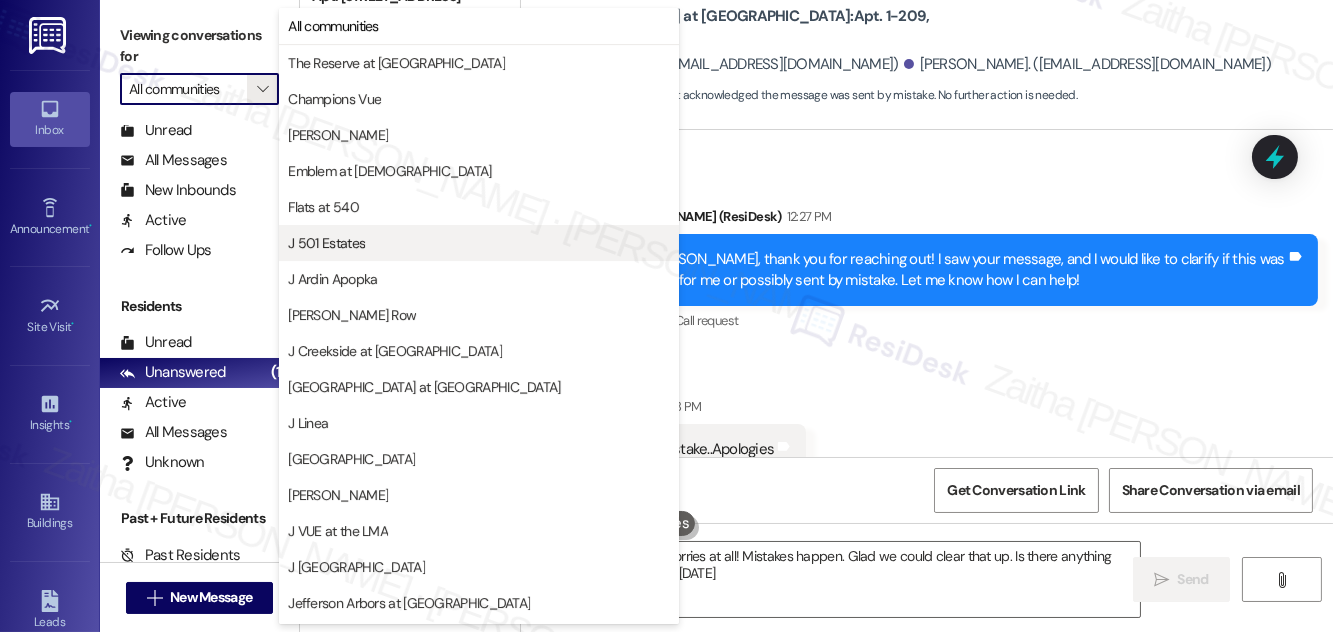 type on "Hi {{first_name}}, no worries at all! Mistakes happen. Glad we could clear that up. Is there anything else I can help you with [DATE]?" 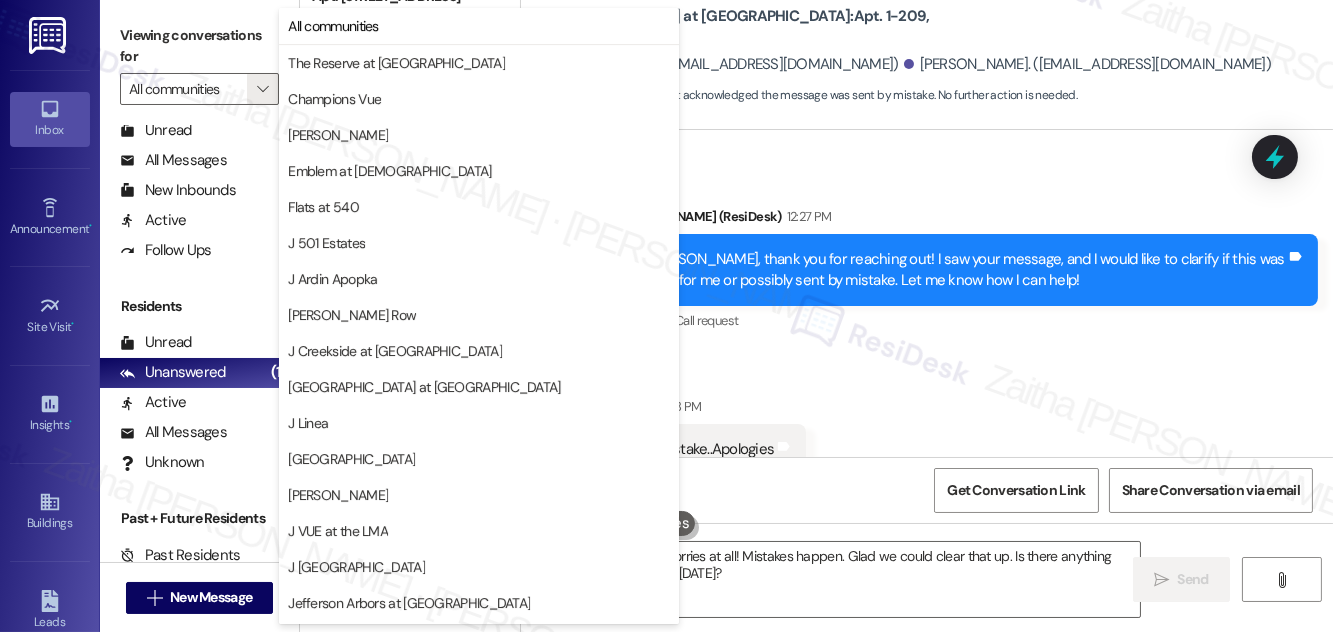click on "[GEOGRAPHIC_DATA] at [GEOGRAPHIC_DATA]:  Apt. 1-209, [STREET_ADDRESS][GEOGRAPHIC_DATA][PERSON_NAME]. ([EMAIL_ADDRESS][DOMAIN_NAME])     [PERSON_NAME]. ([EMAIL_ADDRESS][DOMAIN_NAME])   💡  Risk Level:  Low :  The resident acknowledged the message was sent by mistake. No further action is needed." at bounding box center (932, 55) 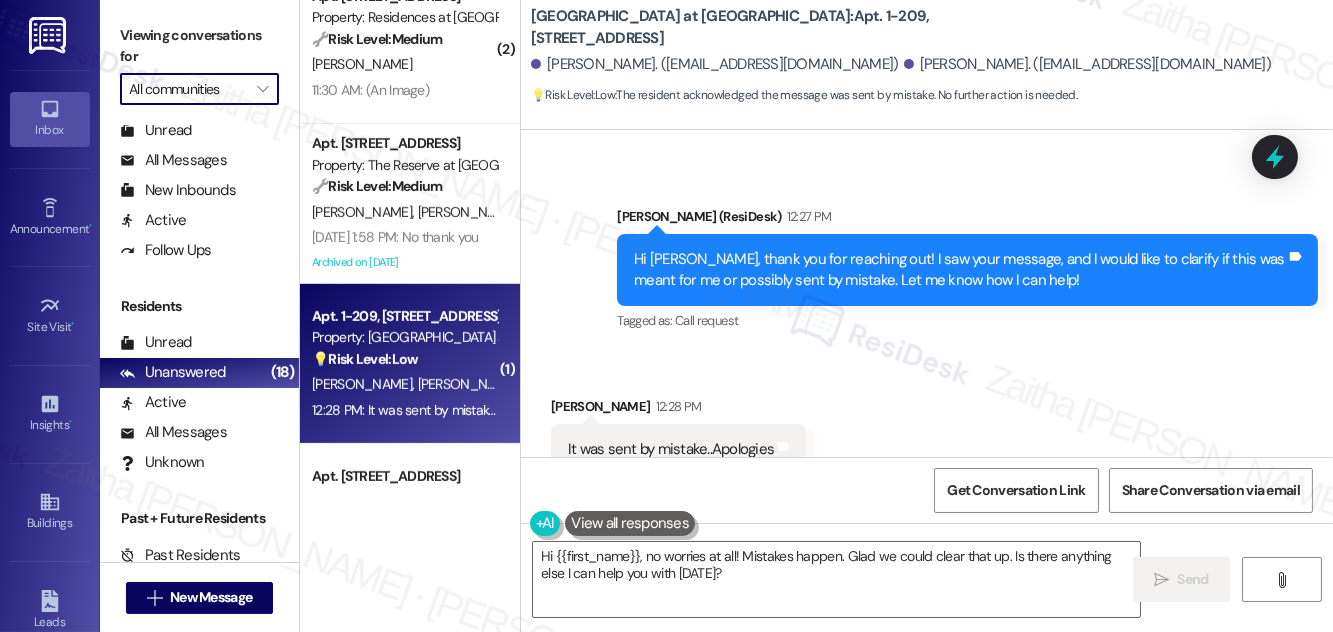 click on "All communities" at bounding box center [188, 89] 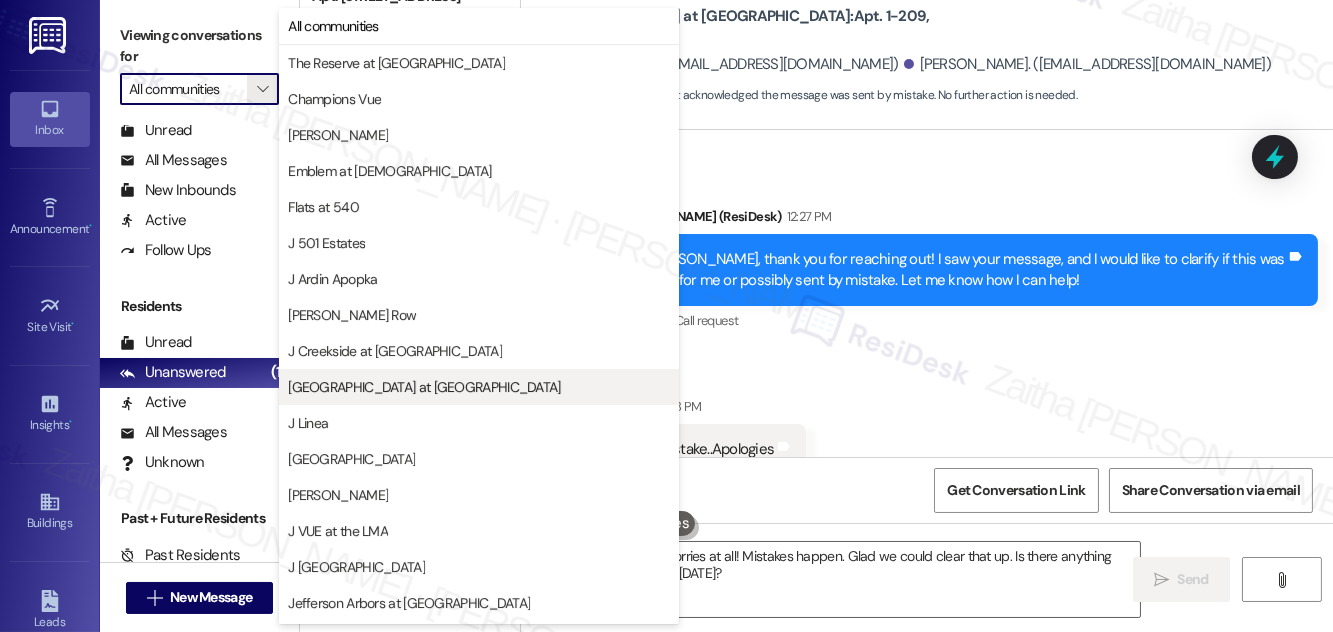 click on "[GEOGRAPHIC_DATA] at [GEOGRAPHIC_DATA]" at bounding box center (424, 387) 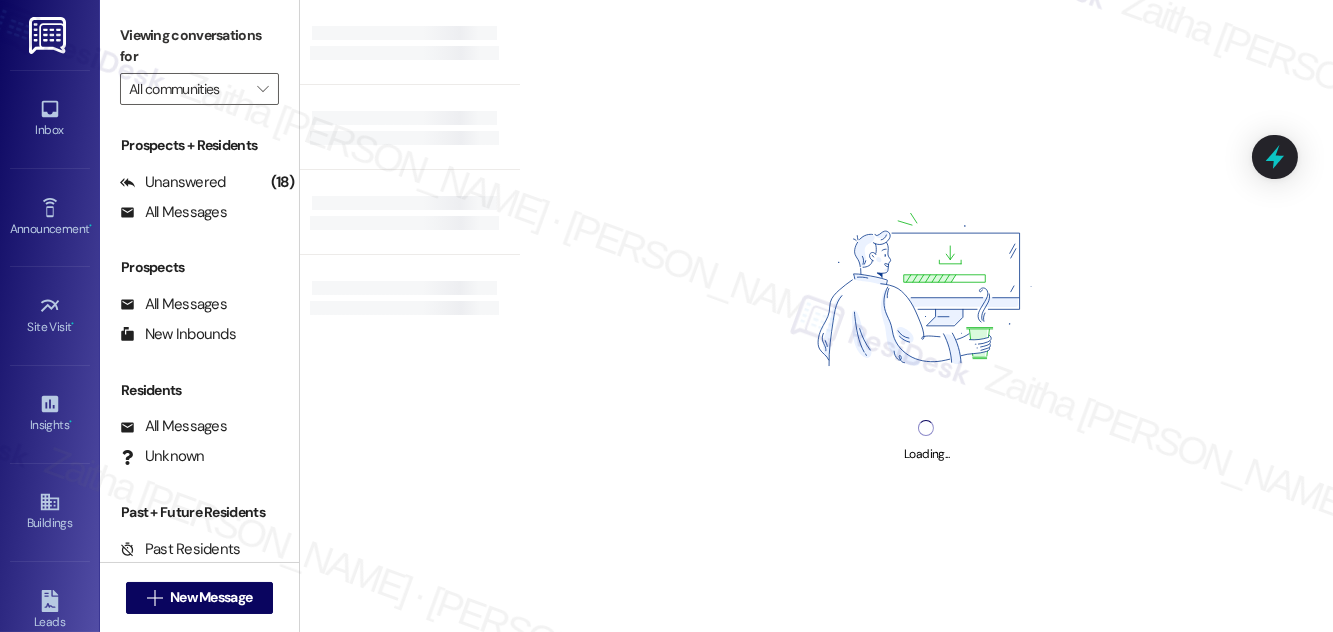 type on "[GEOGRAPHIC_DATA] at [GEOGRAPHIC_DATA]" 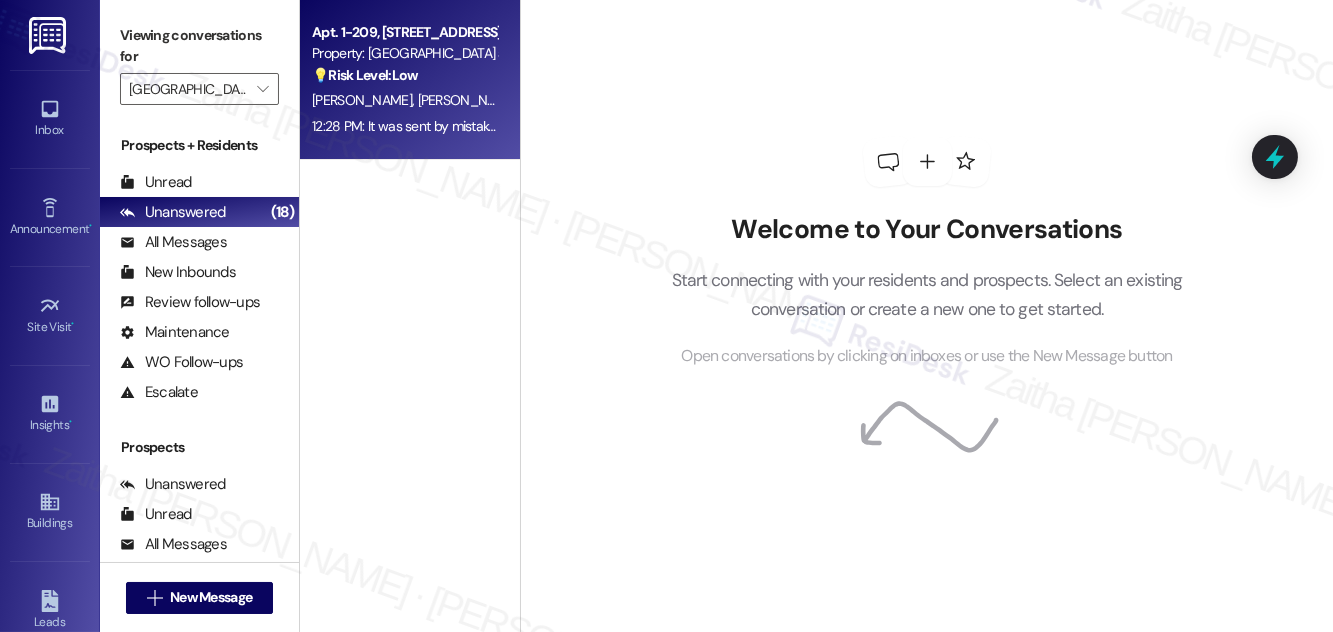 click on "💡  Risk Level:  Low The resident acknowledged the message was sent by mistake. No further action is needed." at bounding box center [404, 75] 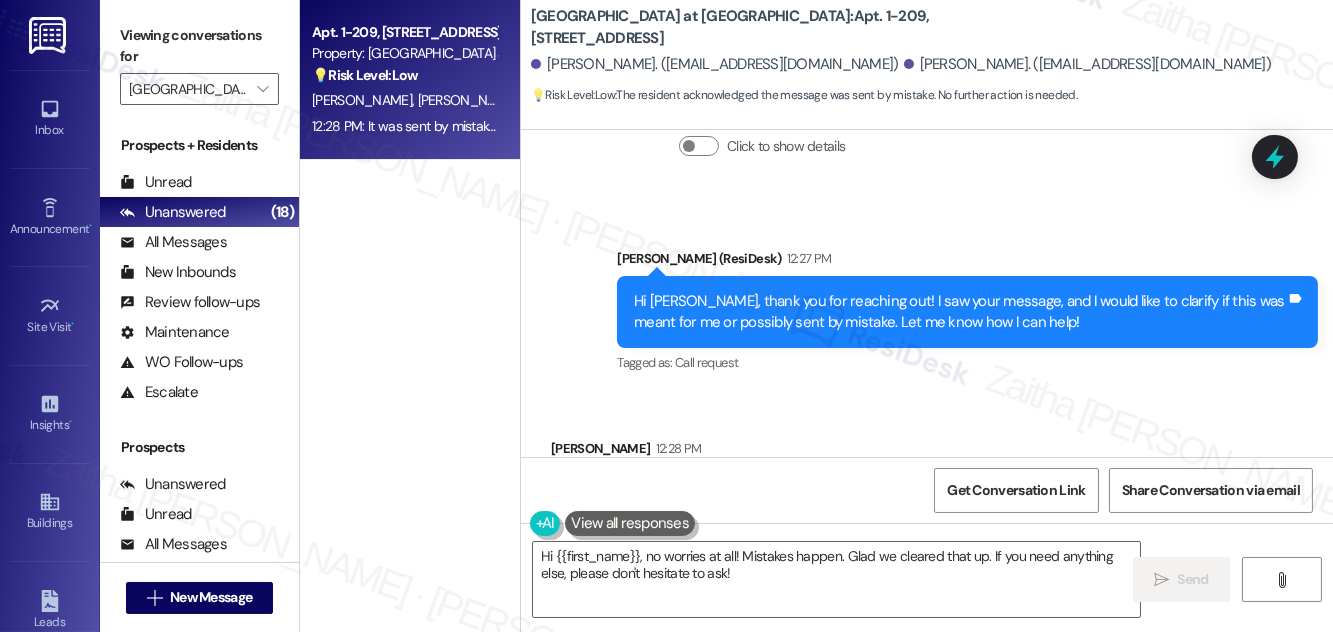 scroll, scrollTop: 7616, scrollLeft: 0, axis: vertical 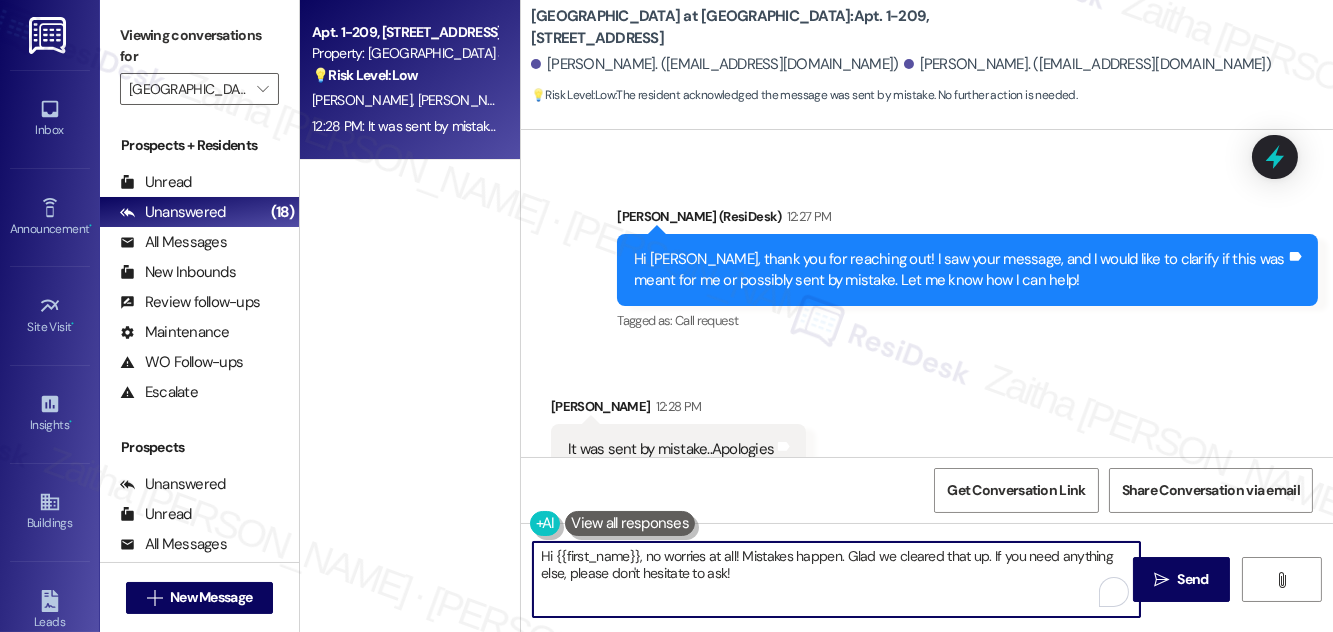 drag, startPoint x: 649, startPoint y: 556, endPoint x: 526, endPoint y: 556, distance: 123 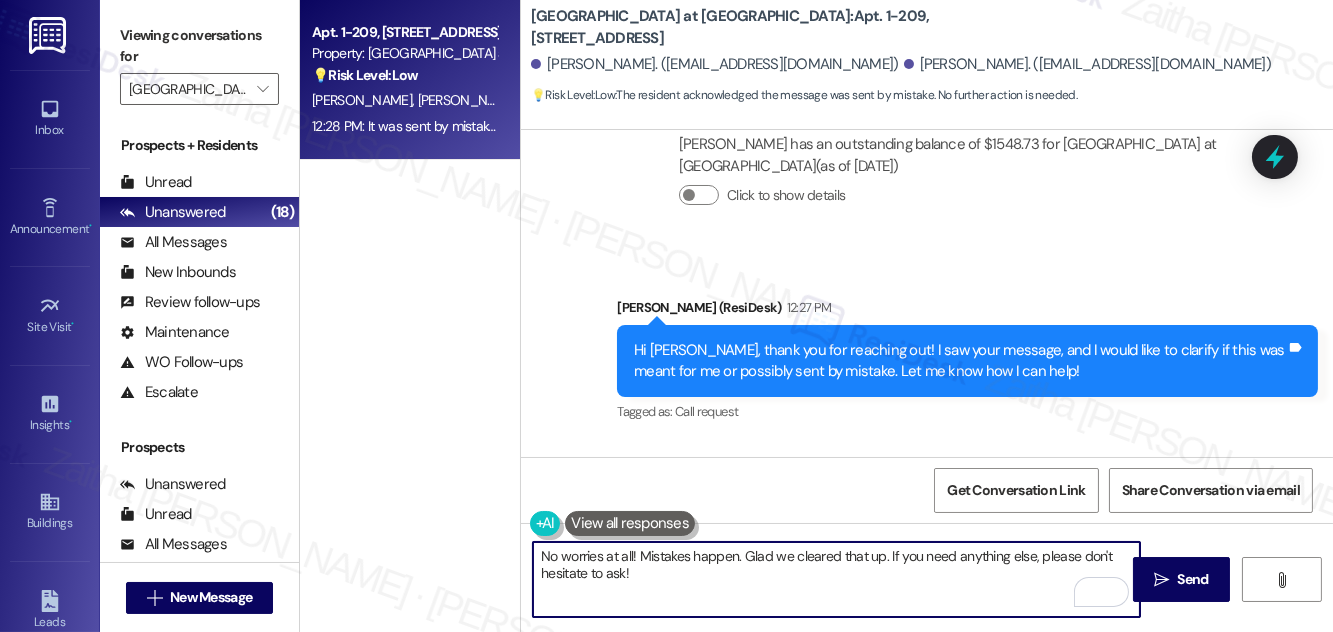 scroll, scrollTop: 7616, scrollLeft: 0, axis: vertical 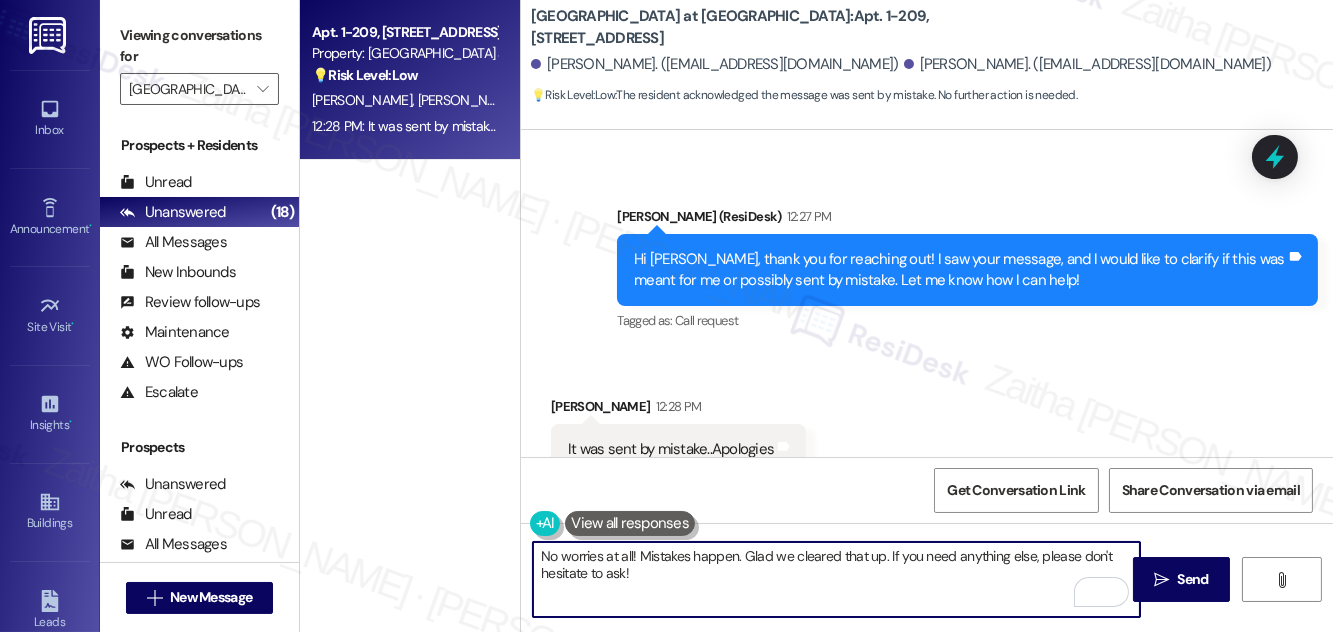 click on "[PERSON_NAME] 12:28 PM" at bounding box center (678, 410) 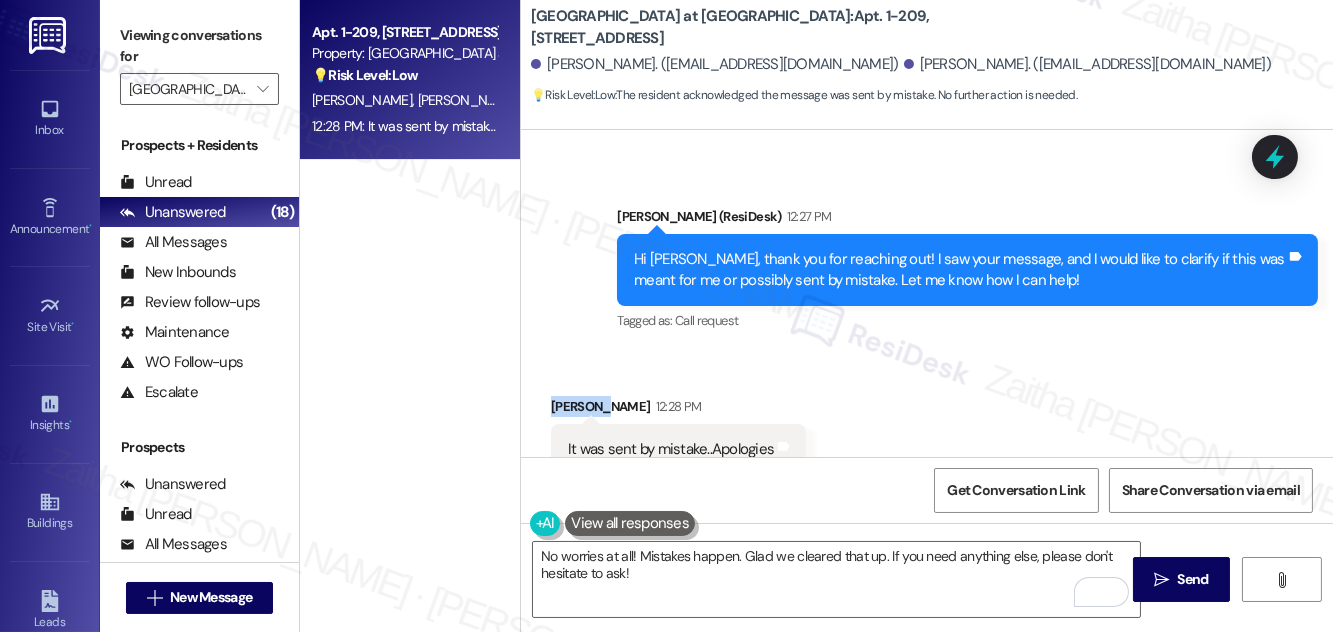 click on "[PERSON_NAME] 12:28 PM" at bounding box center (678, 410) 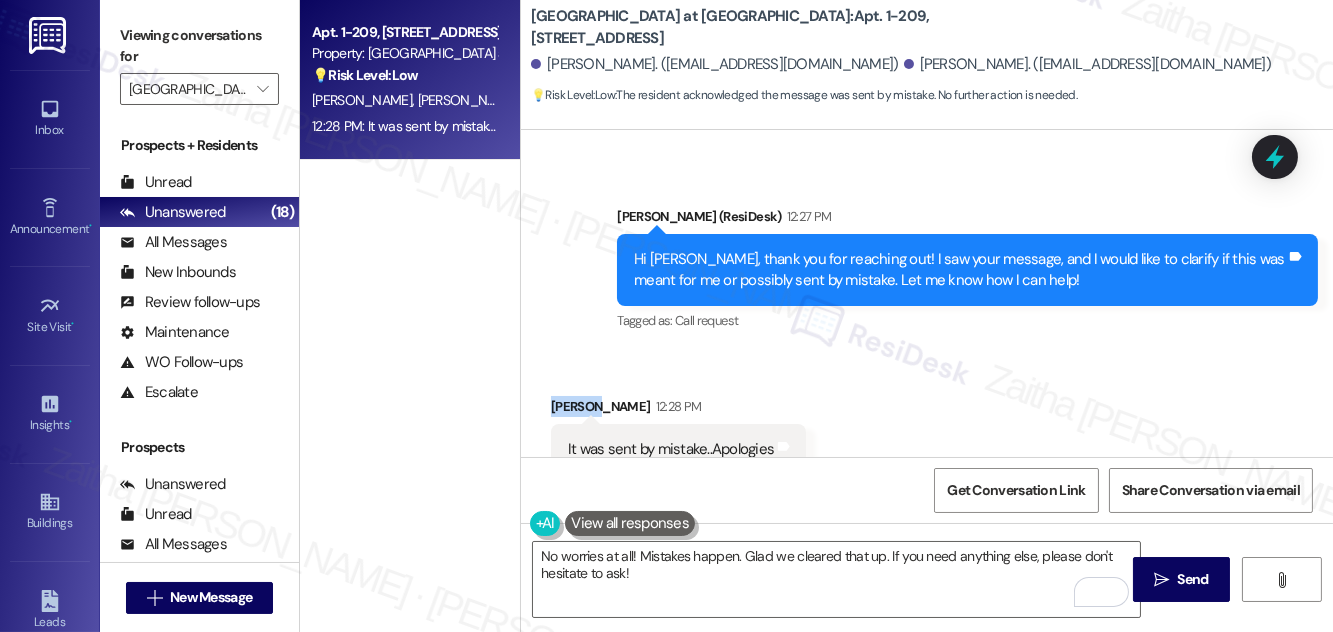 copy on "[PERSON_NAME]" 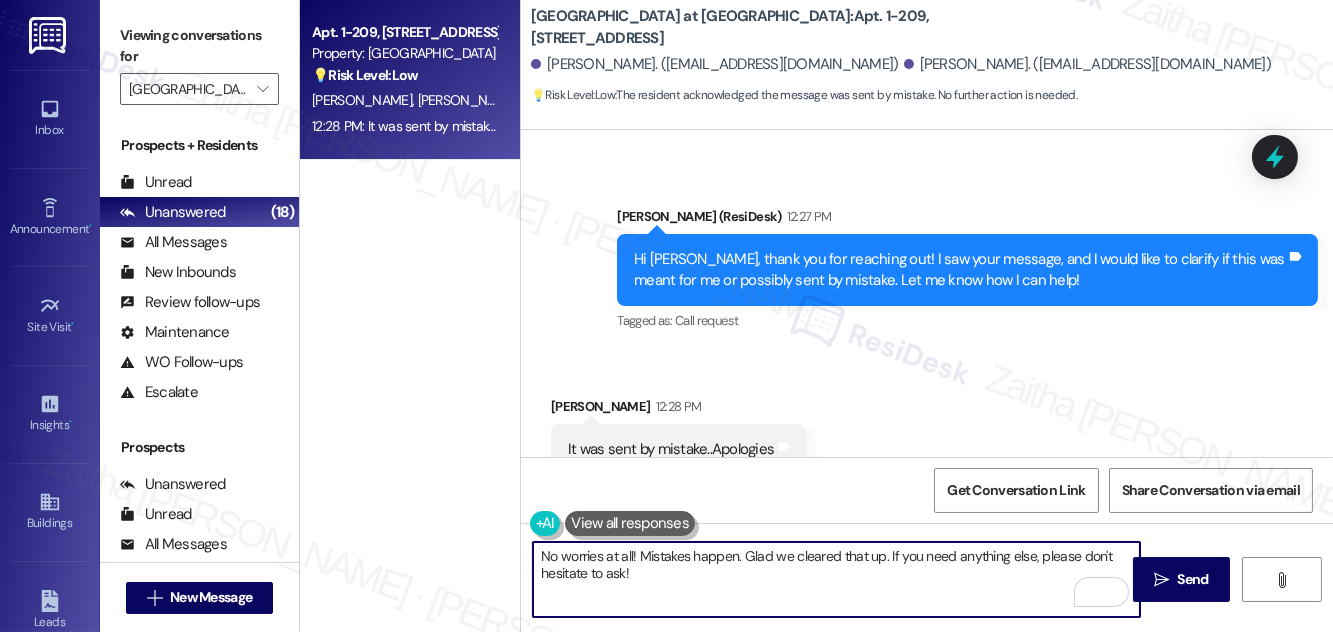 drag, startPoint x: 629, startPoint y: 552, endPoint x: 642, endPoint y: 555, distance: 13.341664 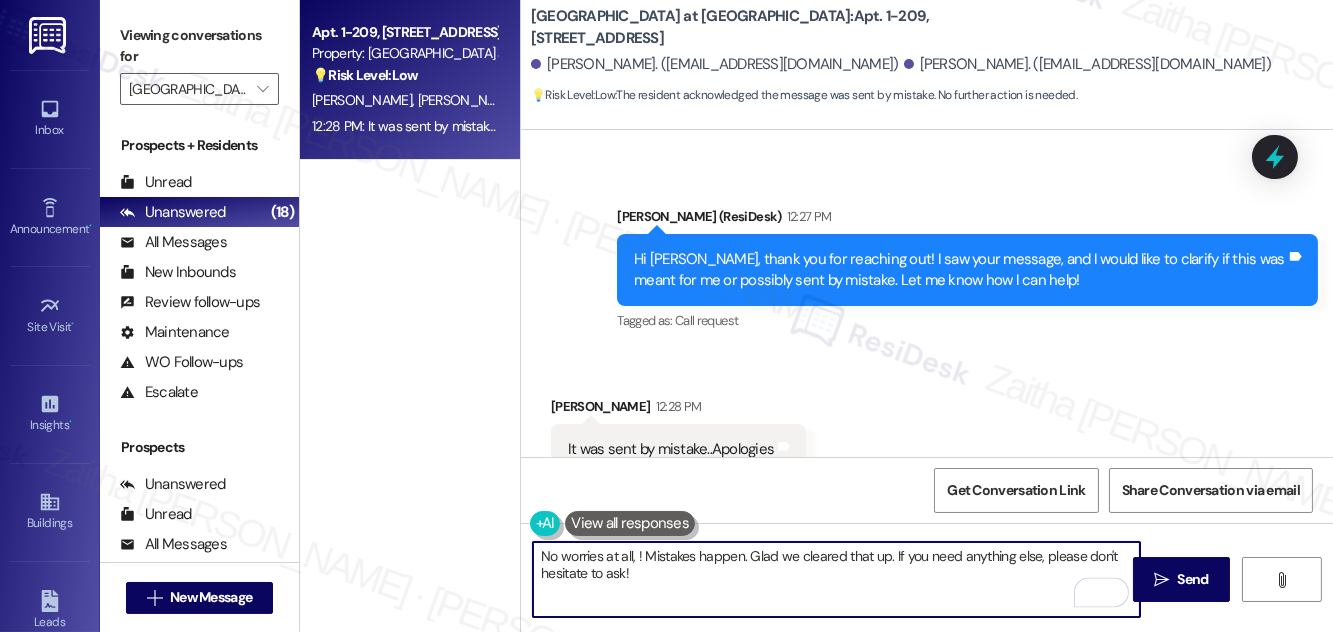 paste on "[PERSON_NAME]" 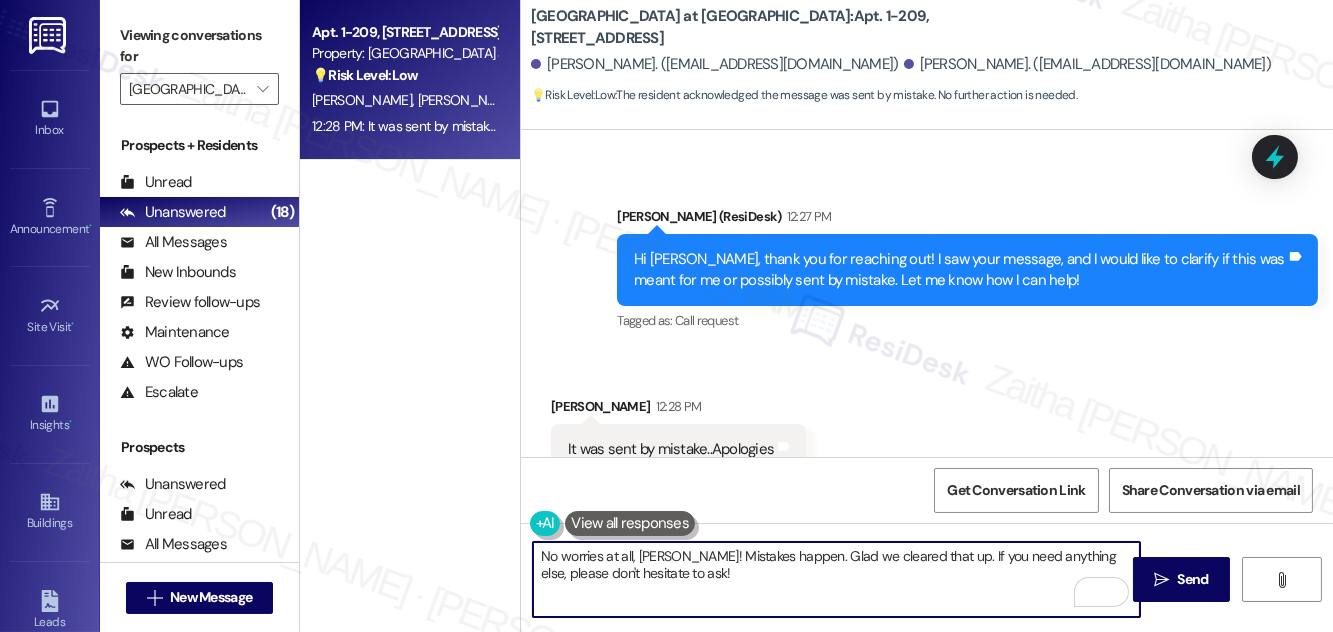 type on "No worries at all, [PERSON_NAME]! Mistakes happen. Glad we cleared that up. If you need anything else, please don't hesitate to ask!" 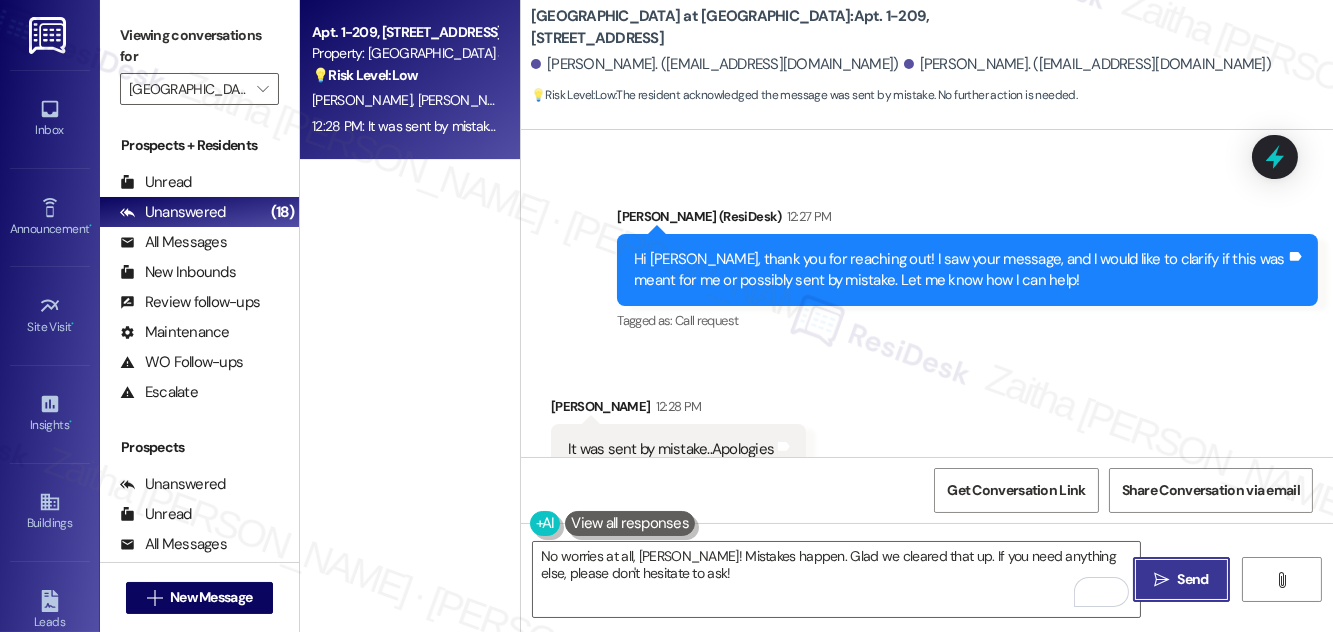 click on "Send" at bounding box center (1193, 579) 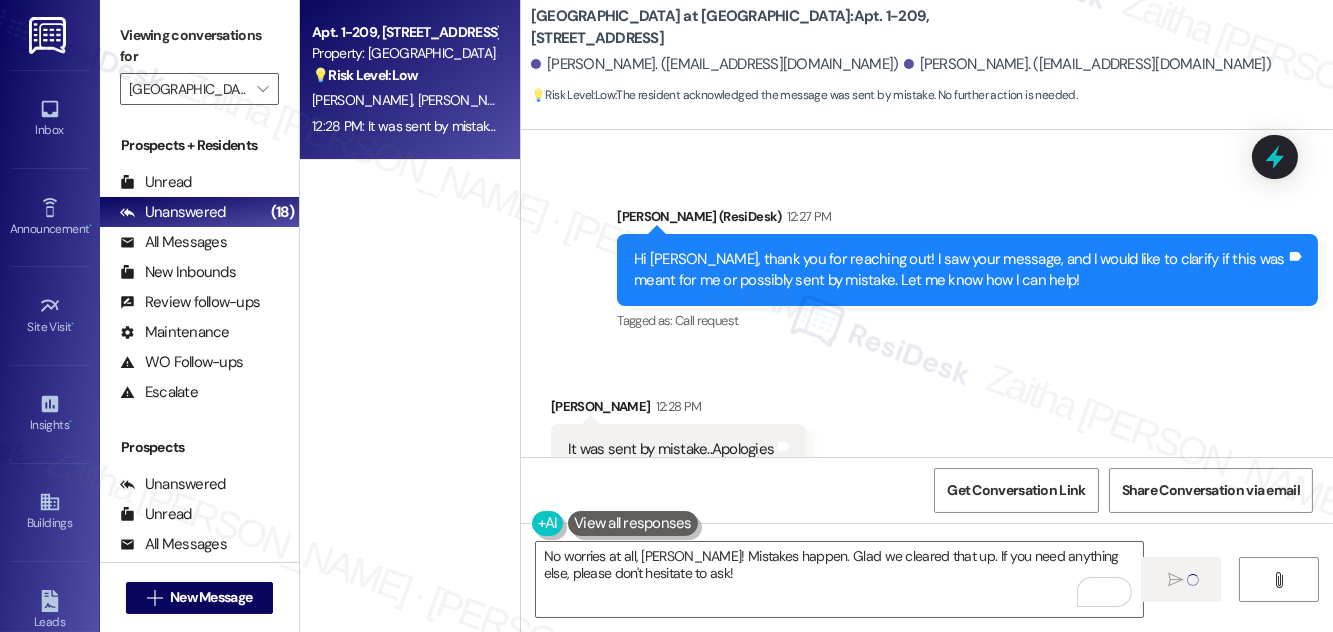 type 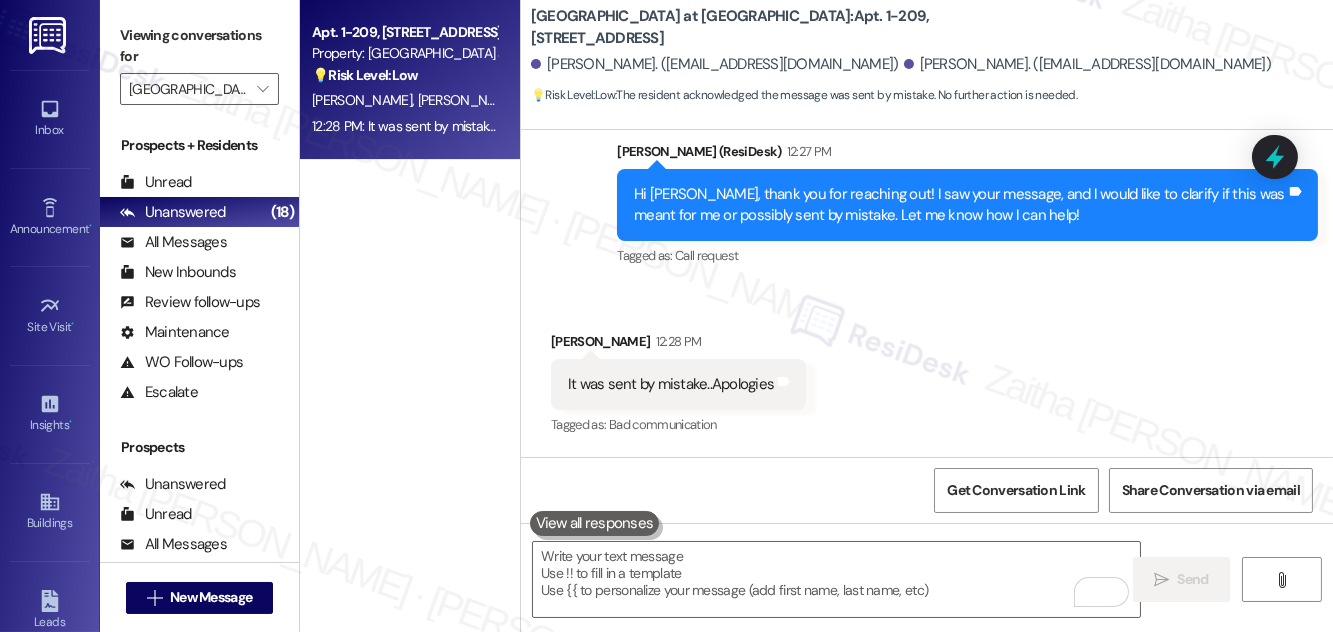 scroll, scrollTop: 7777, scrollLeft: 0, axis: vertical 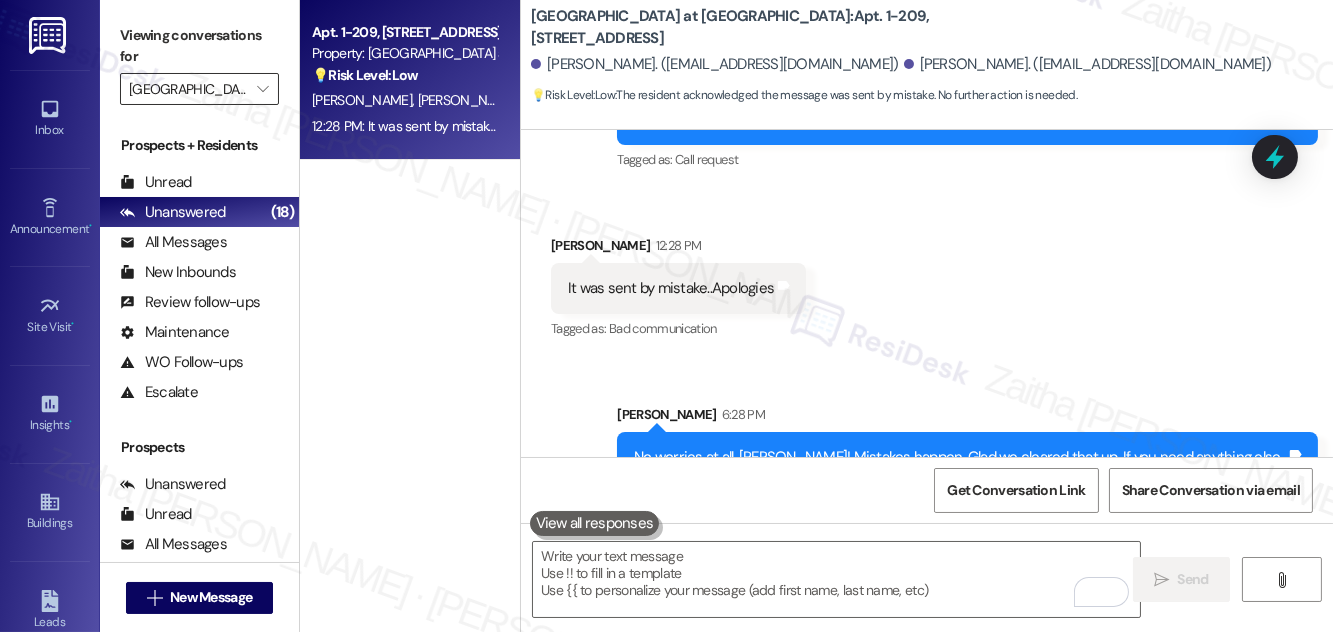 click on "[GEOGRAPHIC_DATA] at [GEOGRAPHIC_DATA]" at bounding box center [188, 89] 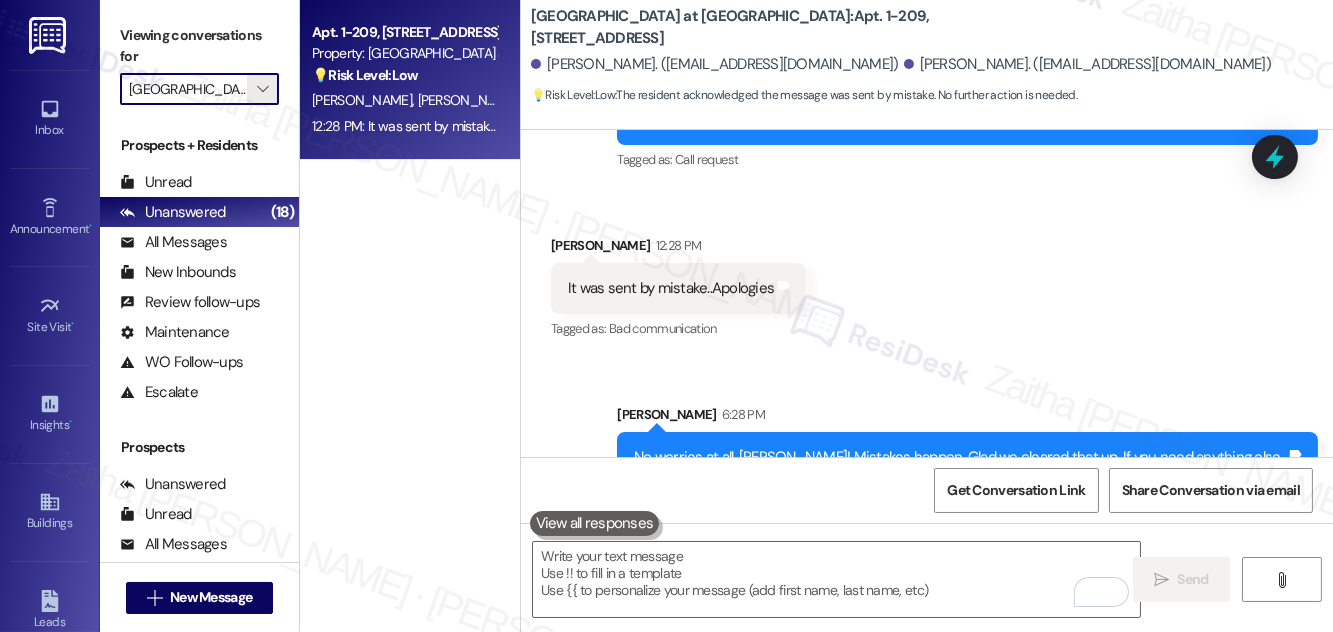 scroll, scrollTop: 325, scrollLeft: 0, axis: vertical 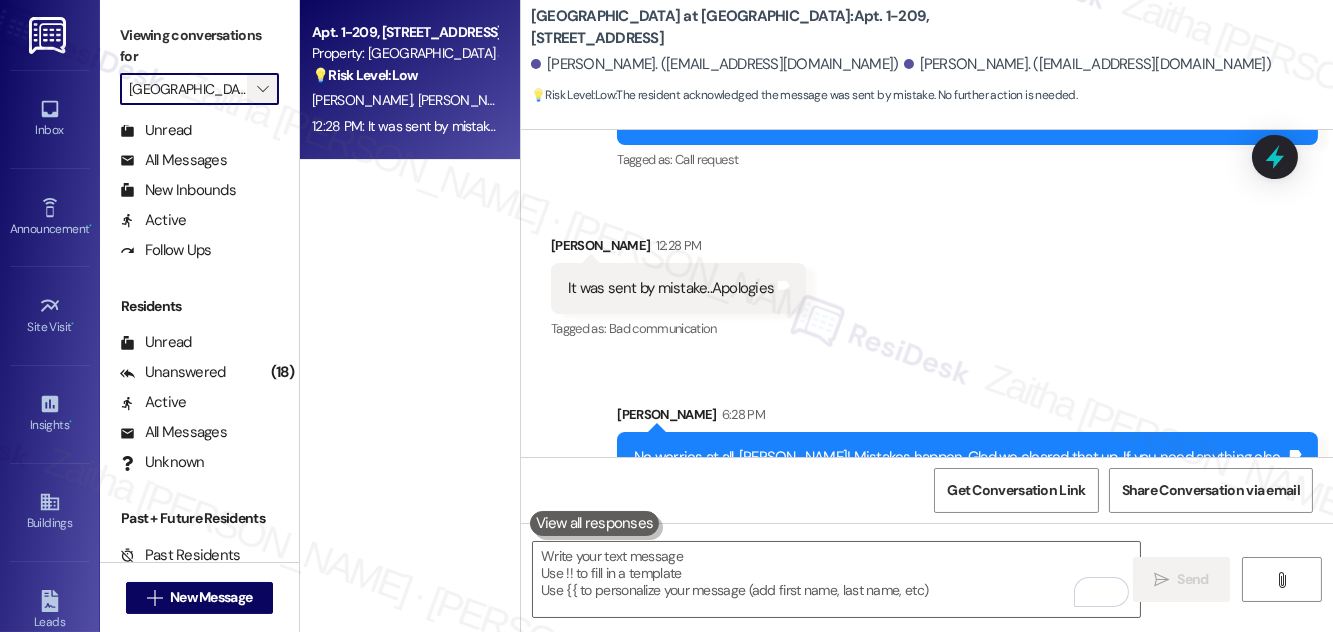 click on "" at bounding box center [262, 89] 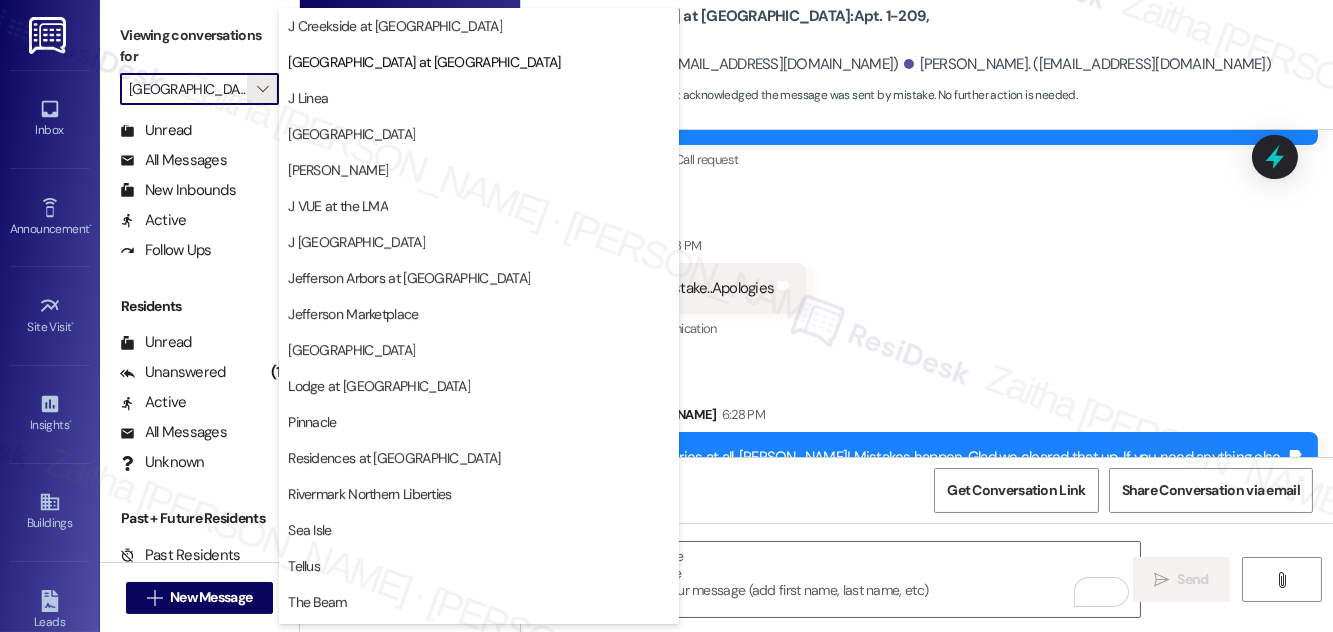 scroll, scrollTop: 0, scrollLeft: 0, axis: both 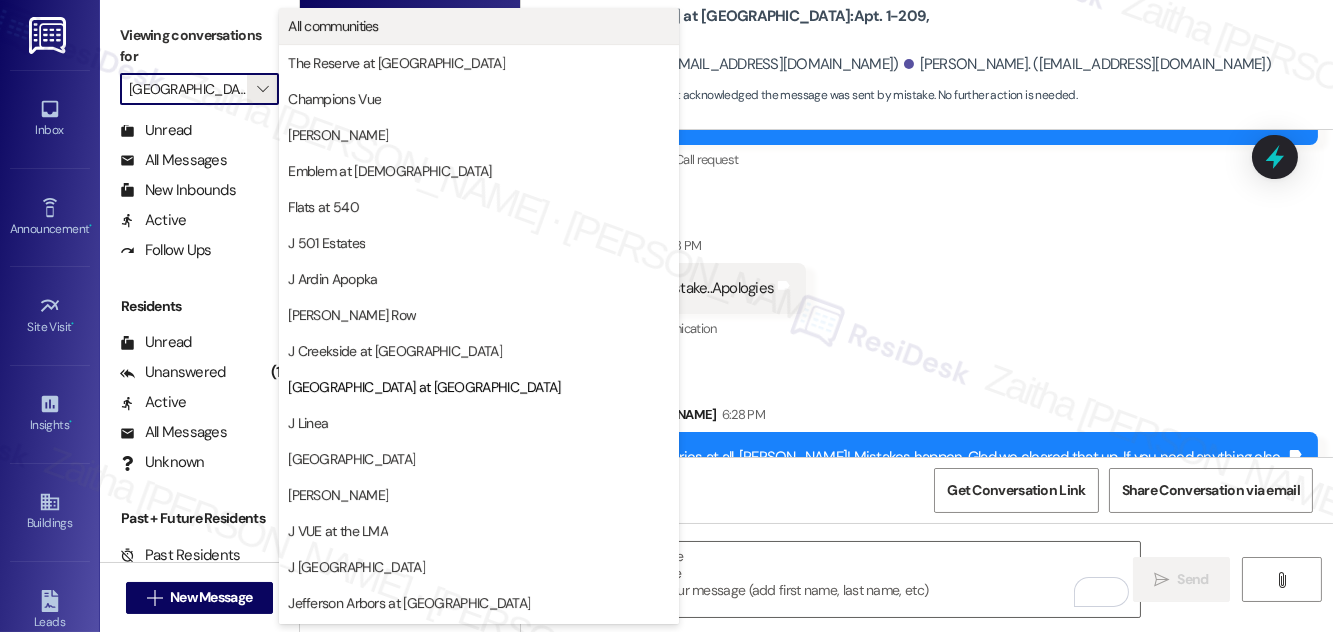 click on "All communities" at bounding box center [479, 26] 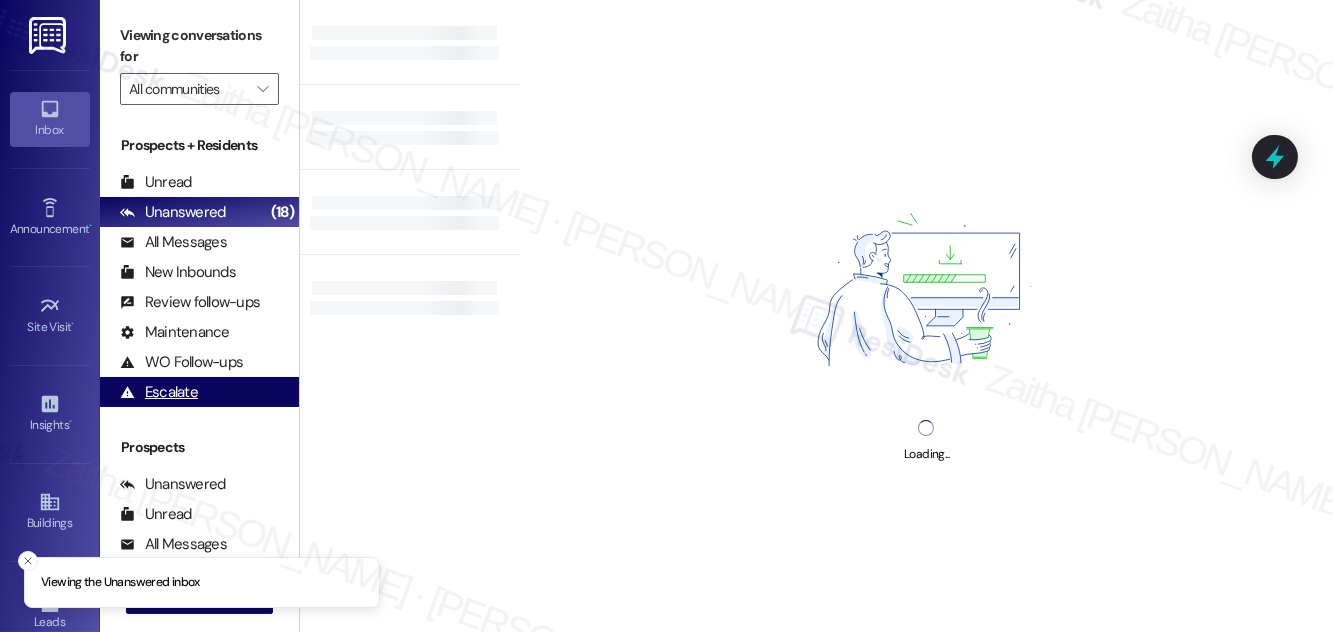 scroll, scrollTop: 384, scrollLeft: 0, axis: vertical 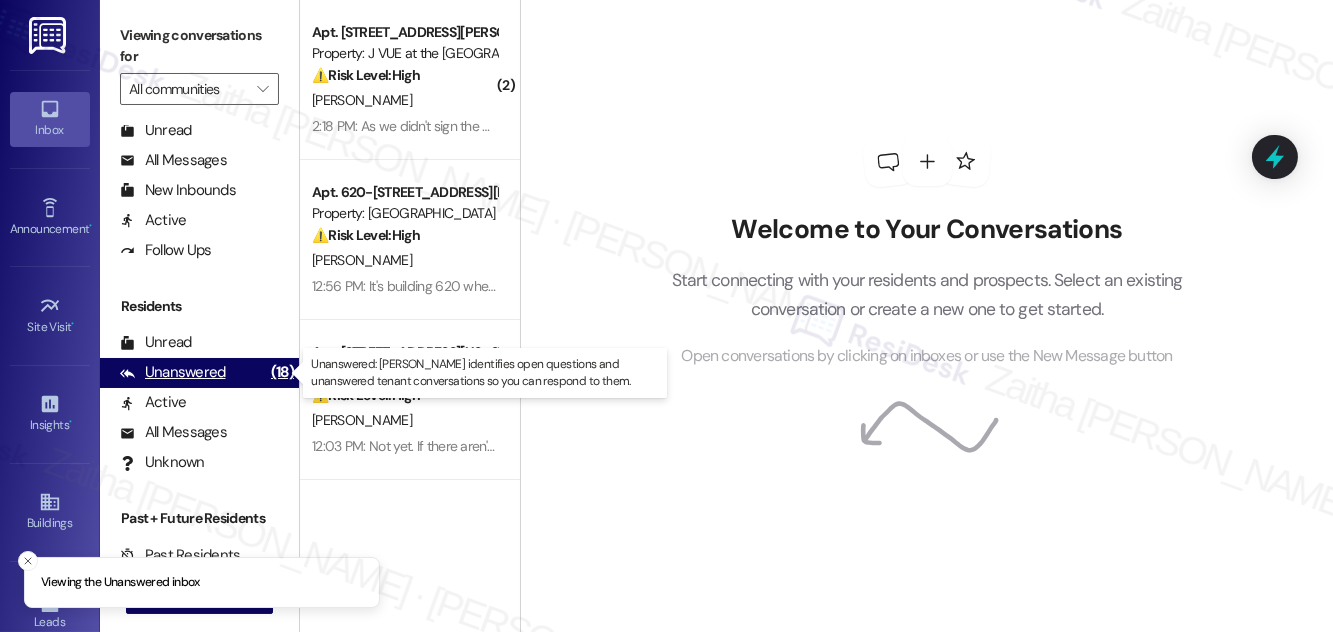 click on "Unanswered" at bounding box center (173, 372) 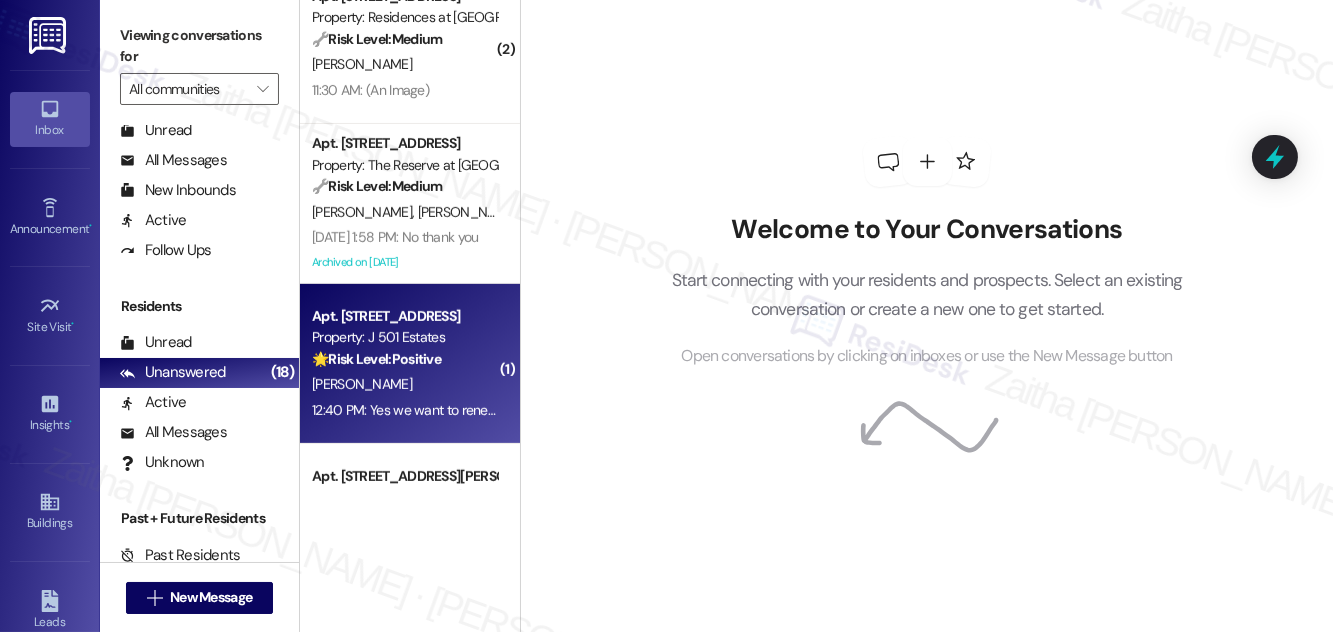 click on "[PERSON_NAME]" at bounding box center [404, 384] 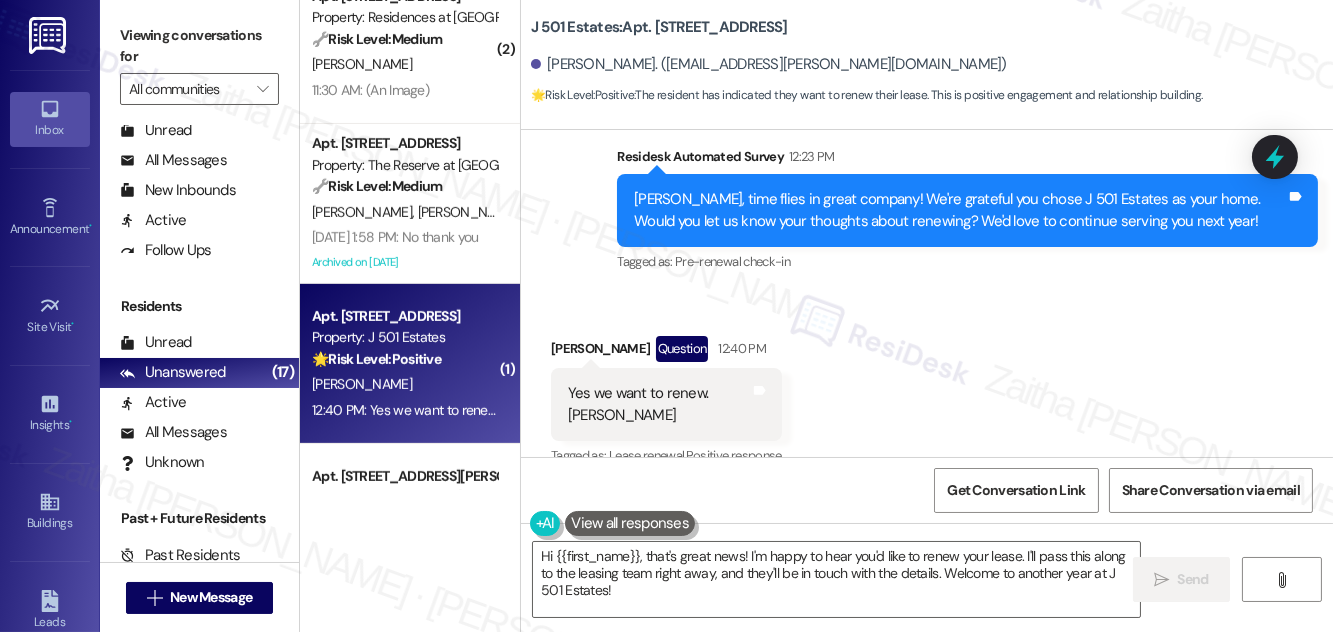 scroll, scrollTop: 4658, scrollLeft: 0, axis: vertical 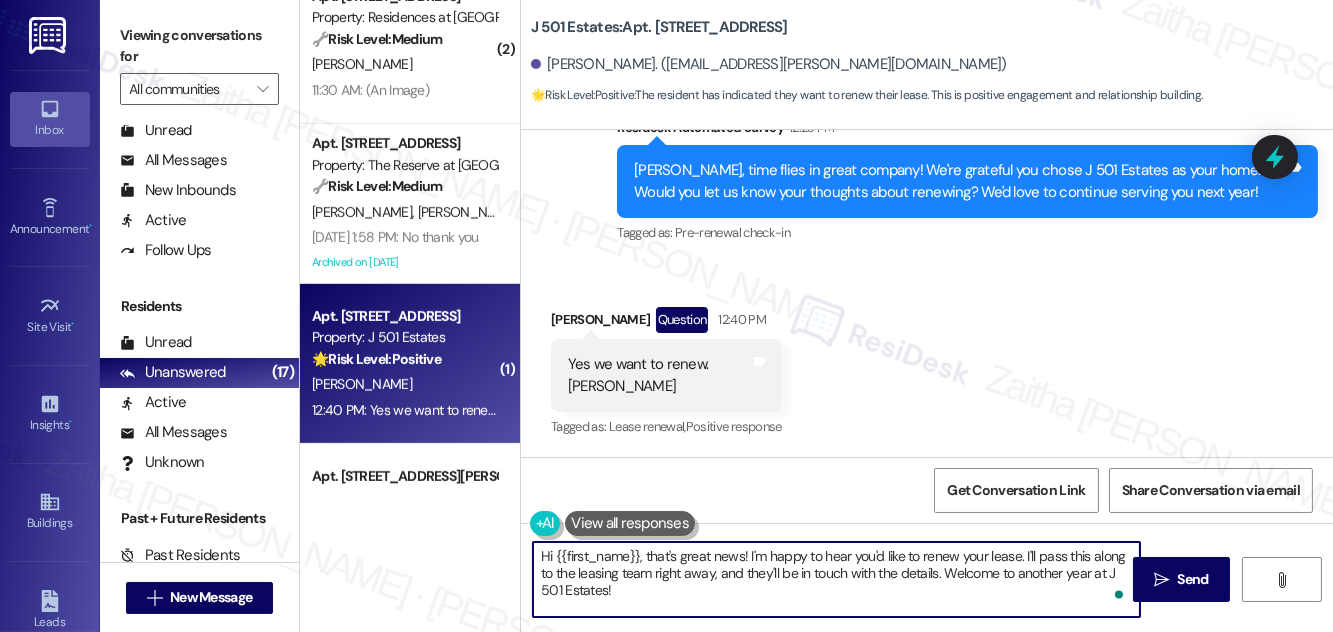 drag, startPoint x: 649, startPoint y: 554, endPoint x: 537, endPoint y: 559, distance: 112.11155 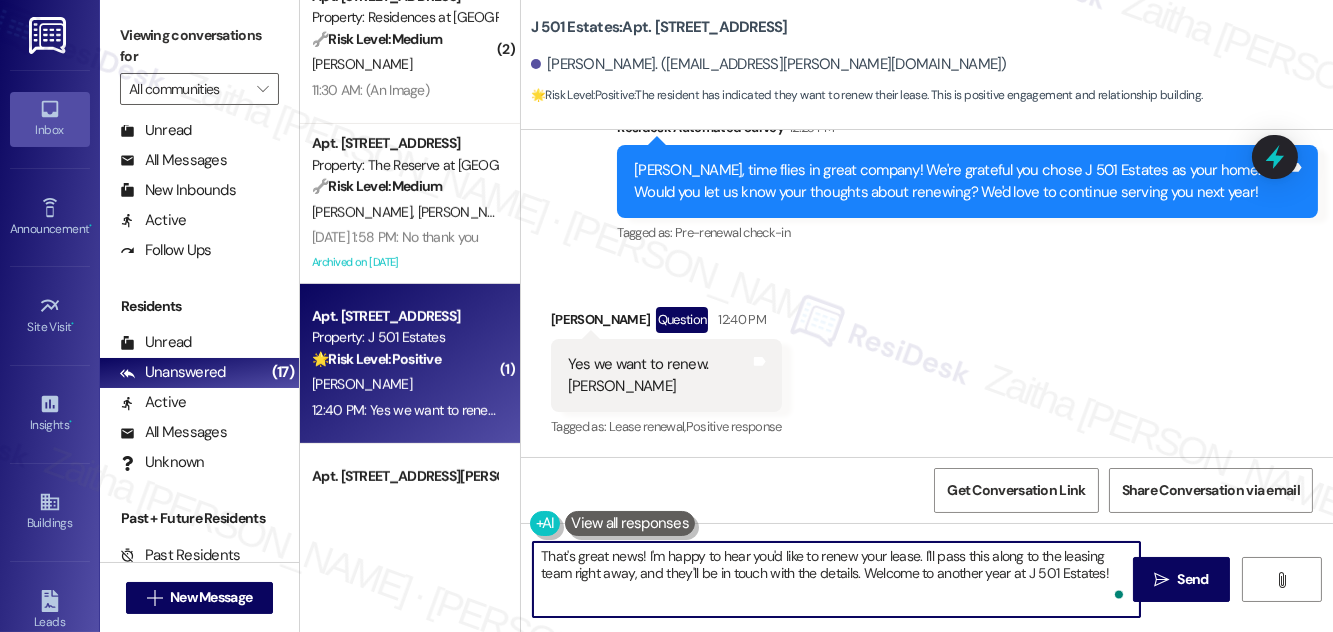 click on "[PERSON_NAME] Question 12:40 PM" at bounding box center [666, 323] 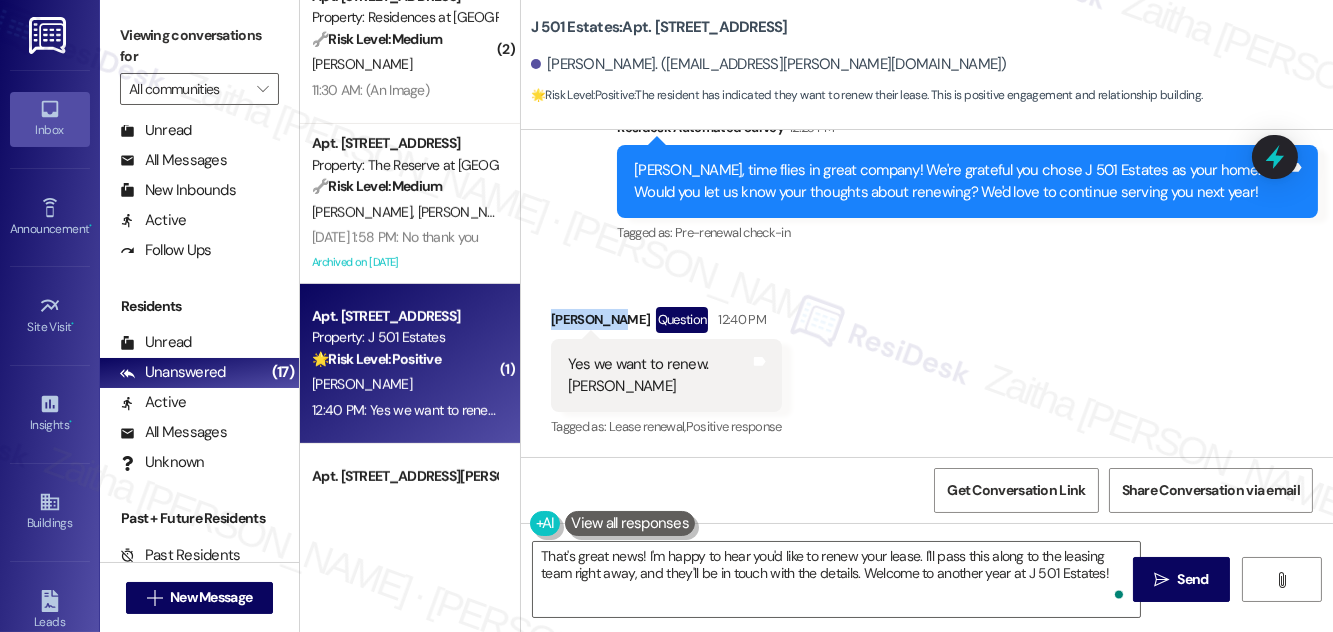 click on "[PERSON_NAME] Question 12:40 PM" at bounding box center [666, 323] 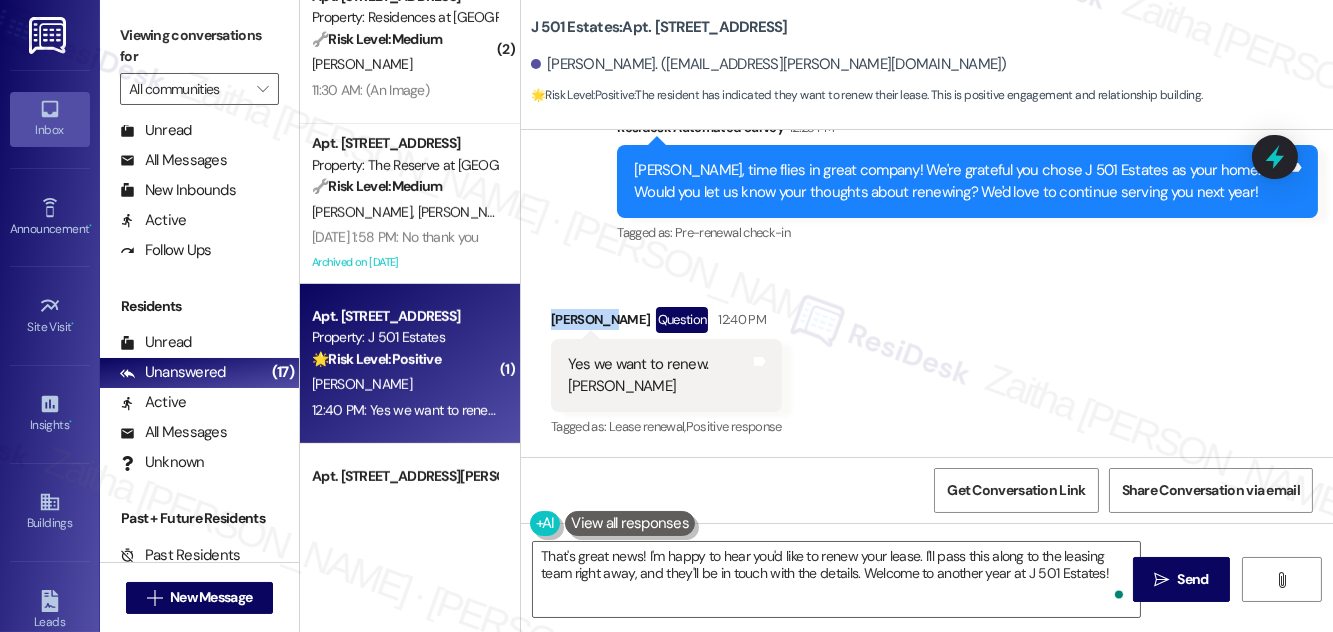 copy on "[PERSON_NAME]" 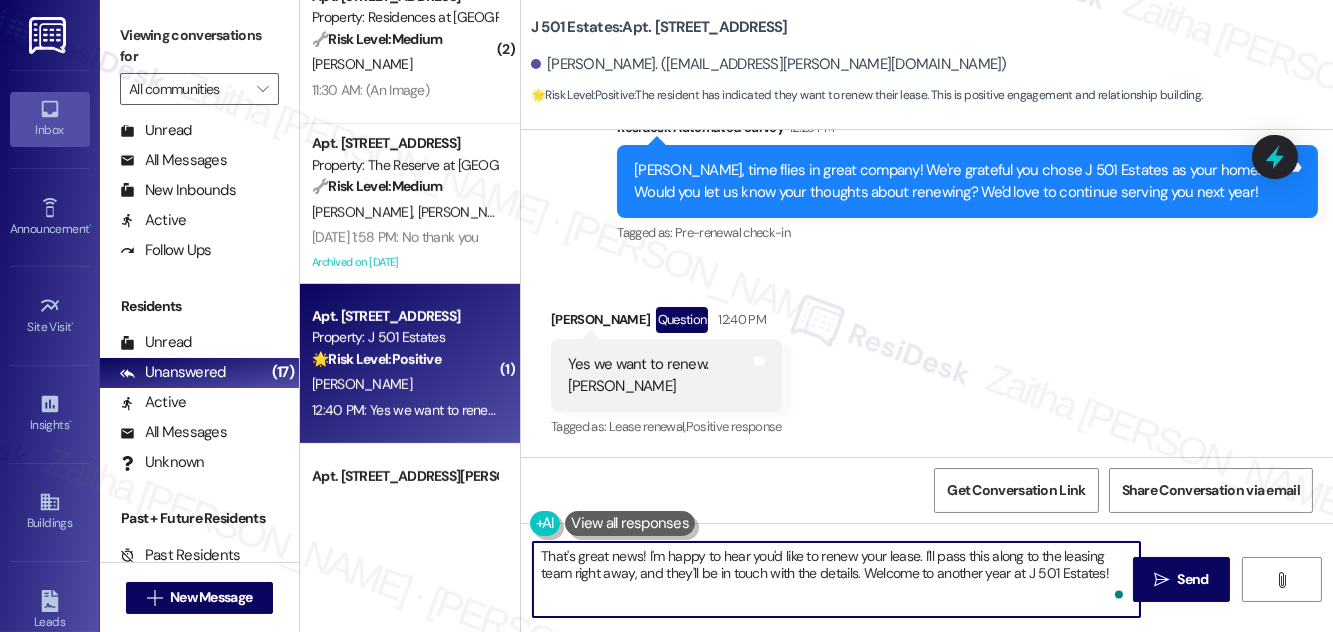click on "That's great news! I'm happy to hear you'd like to renew your lease. I'll pass this along to the leasing team right away, and they'll be in touch with the details. Welcome to another year at J 501 Estates!" at bounding box center (836, 579) 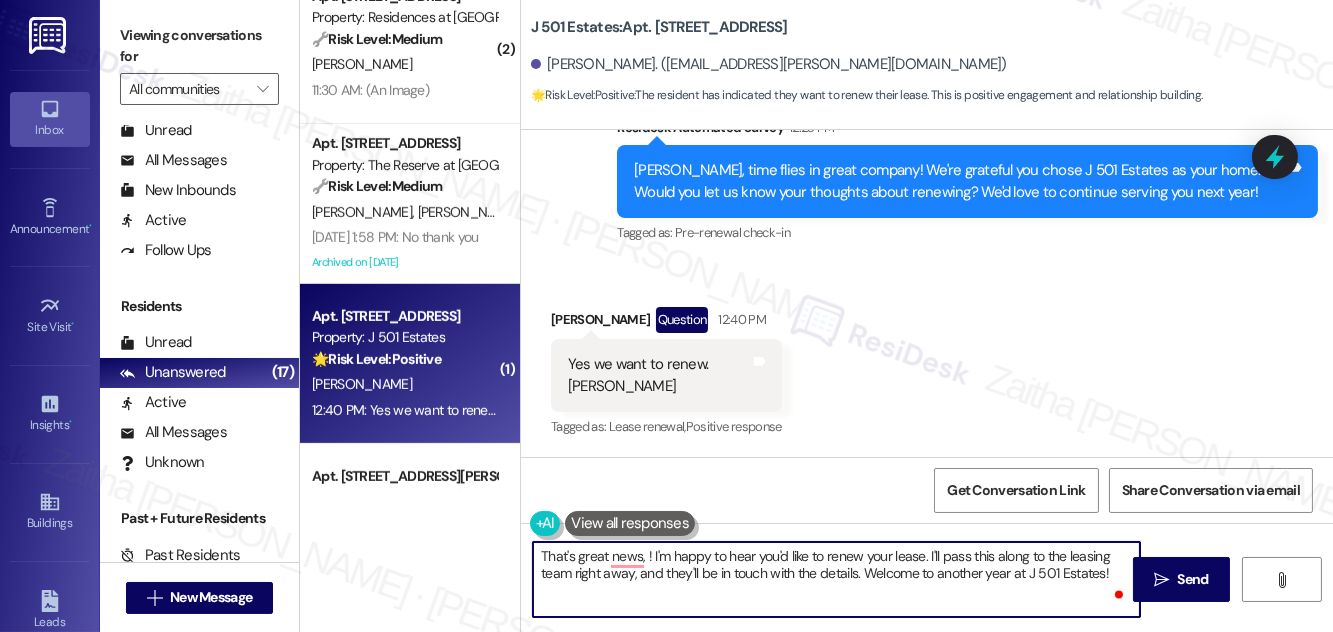 paste on "[PERSON_NAME]" 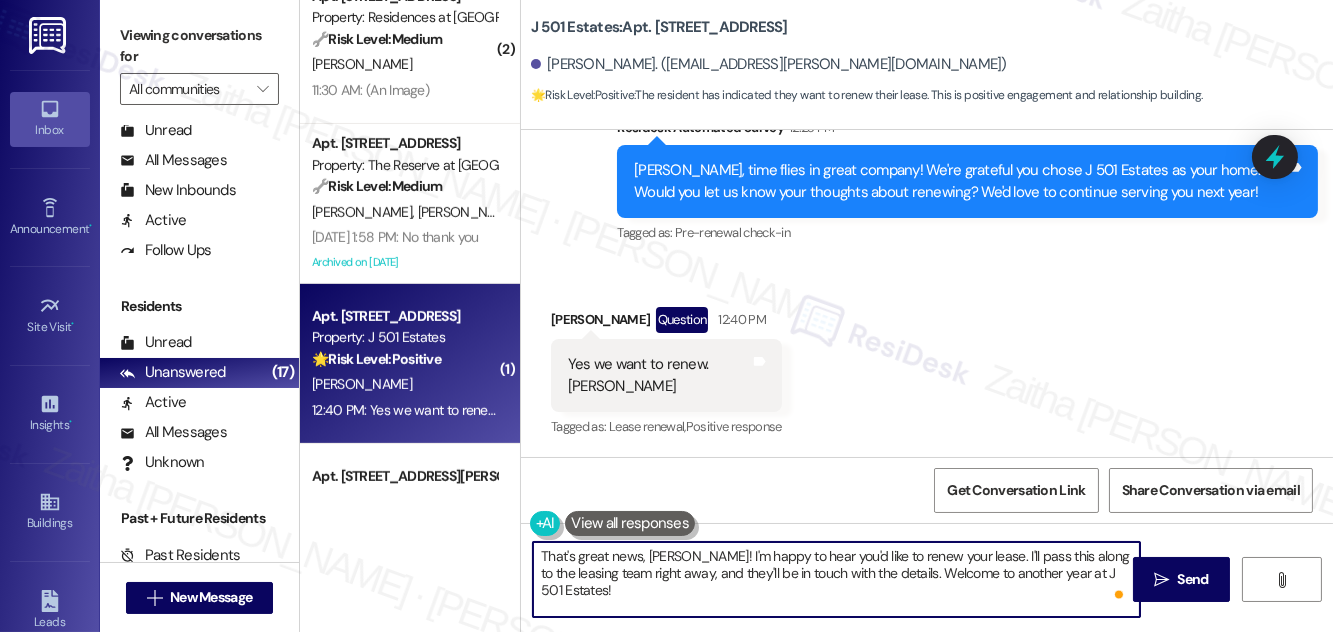 click on "That's great news, [PERSON_NAME]! I'm happy to hear you'd like to renew your lease. I'll pass this along to the leasing team right away, and they'll be in touch with the details. Welcome to another year at J 501 Estates!" at bounding box center (836, 579) 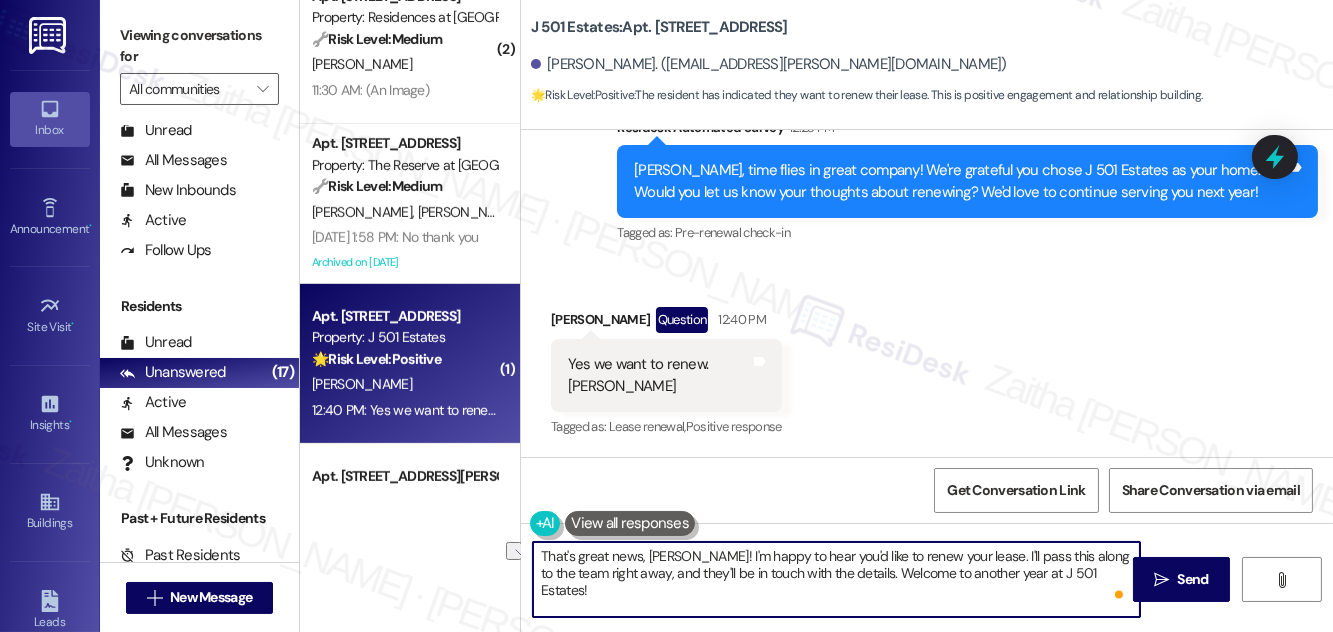 drag, startPoint x: 572, startPoint y: 570, endPoint x: 1107, endPoint y: 578, distance: 535.0598 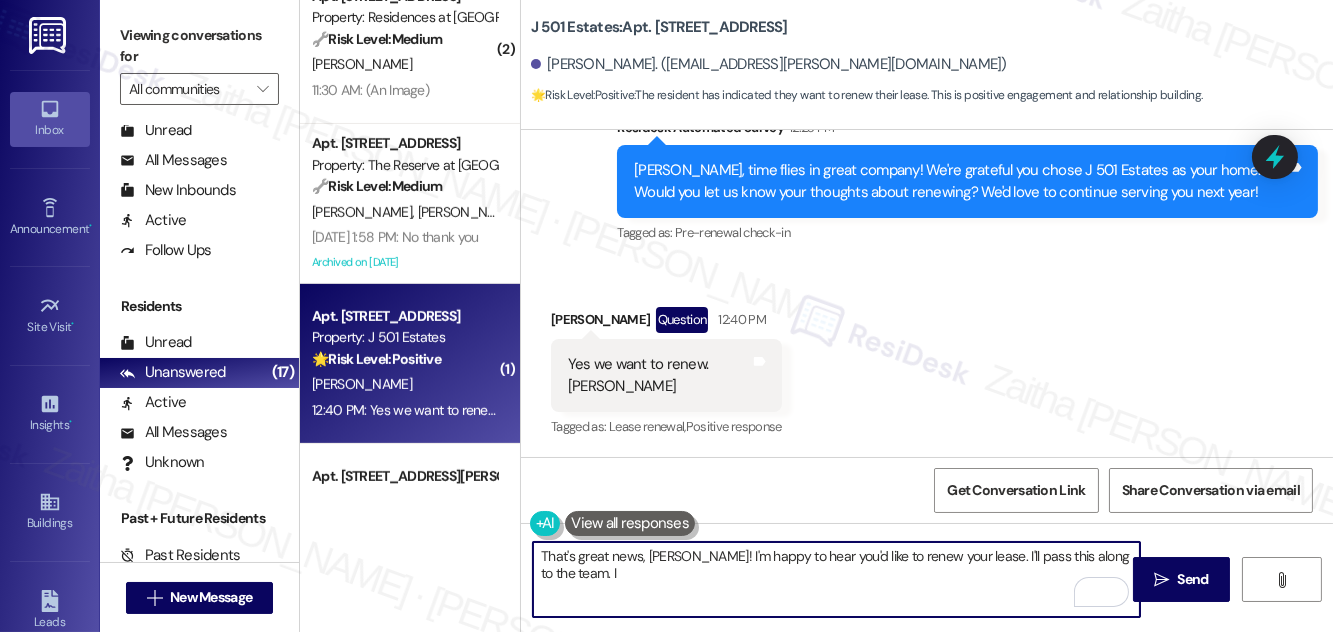 type on "That's great news, [PERSON_NAME]! I'm happy to hear you'd like to renew your lease. I'll pass this along to the team. I" 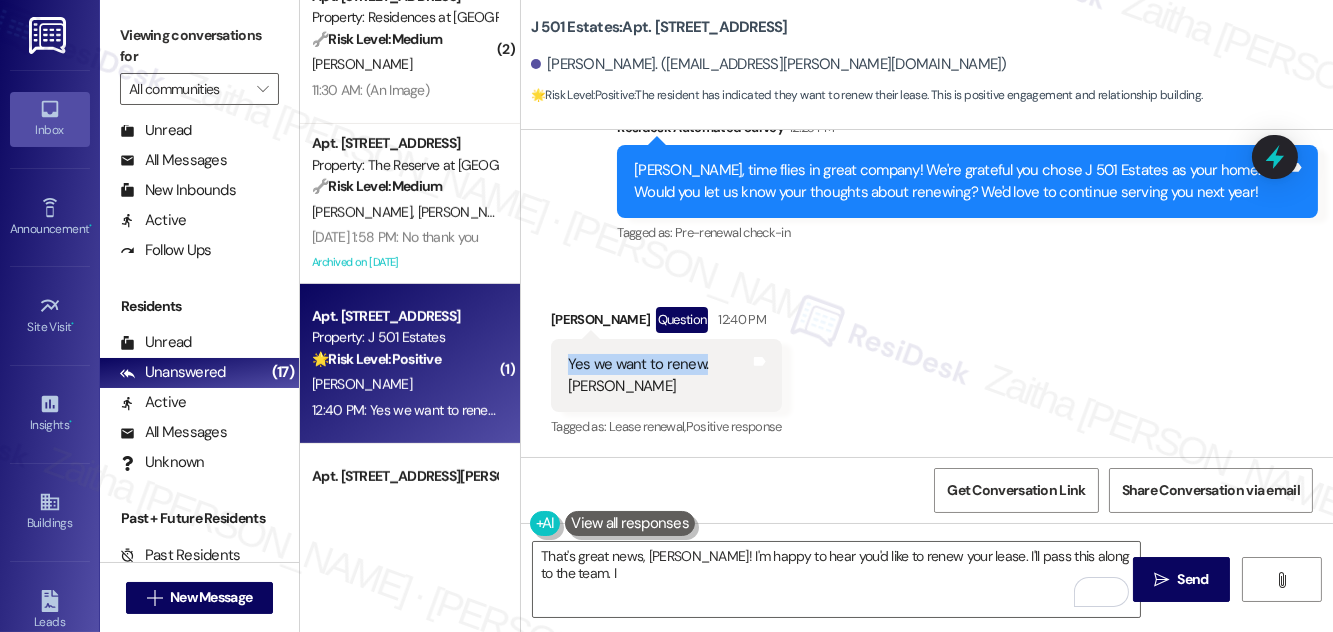 drag, startPoint x: 559, startPoint y: 359, endPoint x: 712, endPoint y: 372, distance: 153.5513 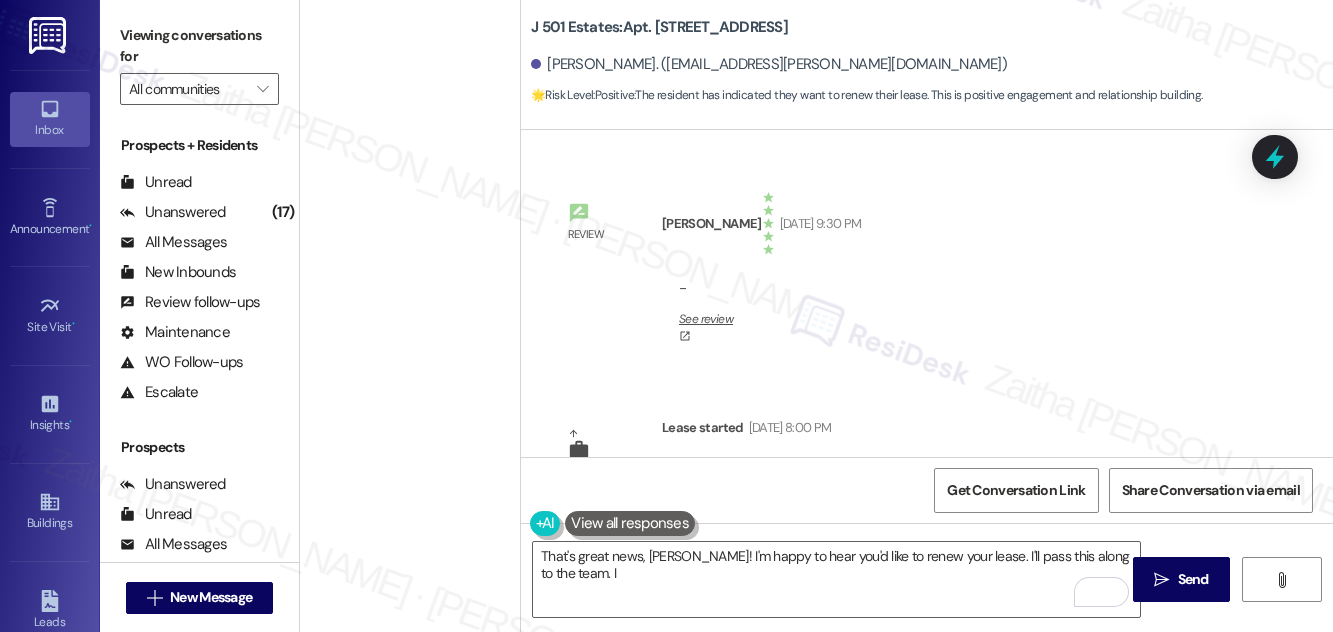 scroll, scrollTop: 0, scrollLeft: 0, axis: both 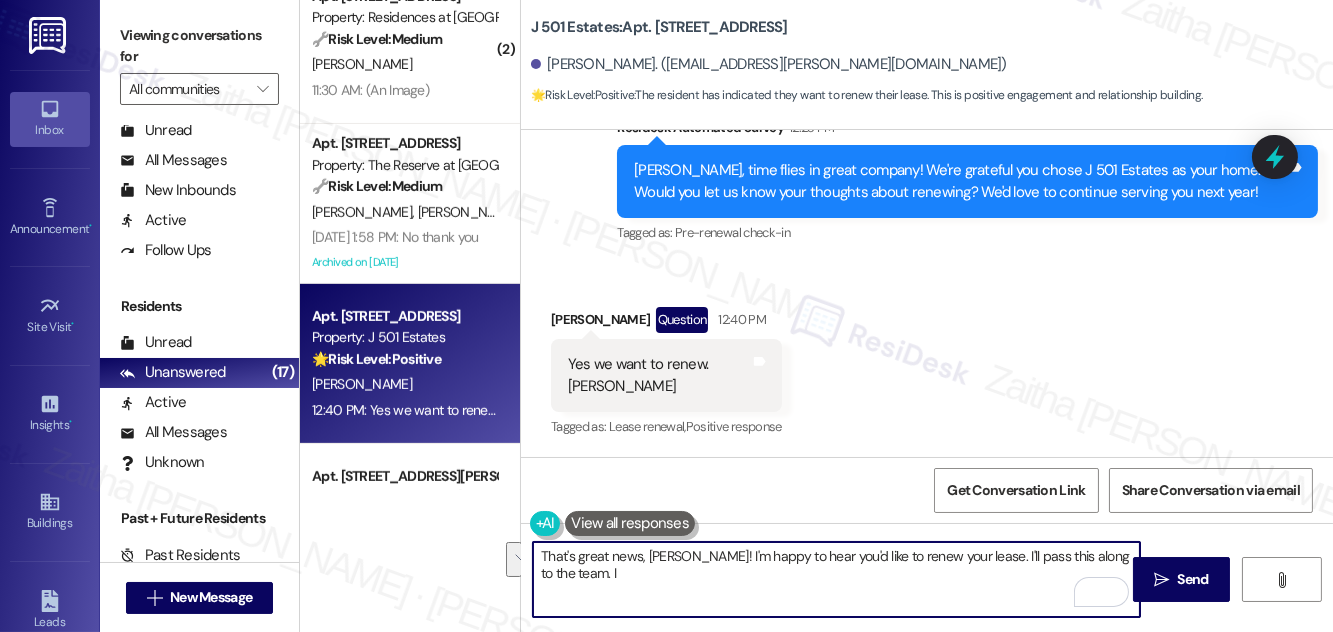 drag, startPoint x: 982, startPoint y: 552, endPoint x: 992, endPoint y: 574, distance: 24.166092 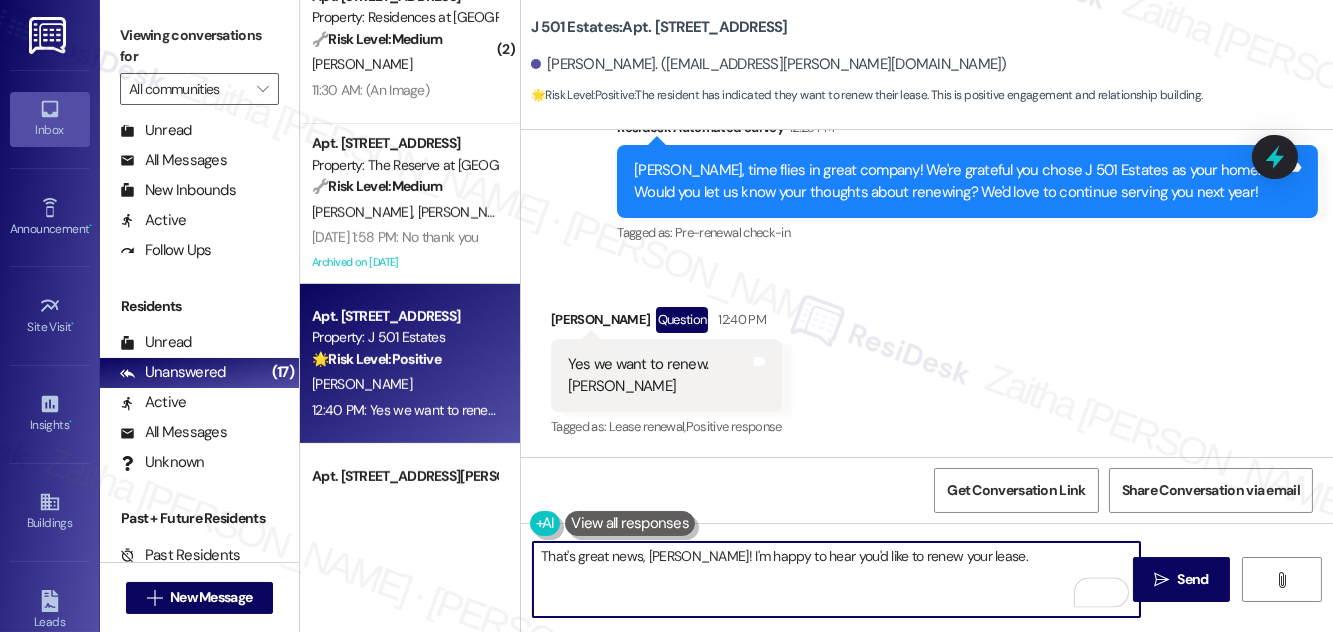 paste on "I’ll go ahead and relay your renewal decision to the team." 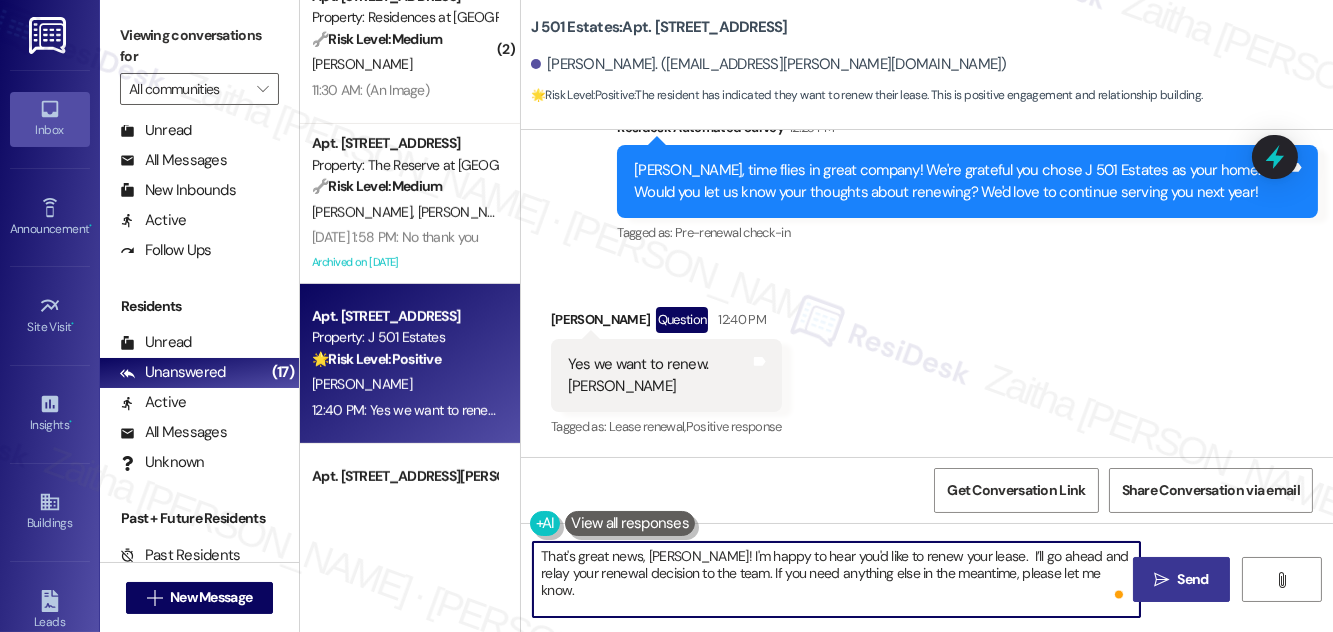 type on "That's great news, Geraldine! I'm happy to hear you'd like to renew your lease.  I’ll go ahead and relay your renewal decision to the team. If you need anything else in the meantime, please let me know." 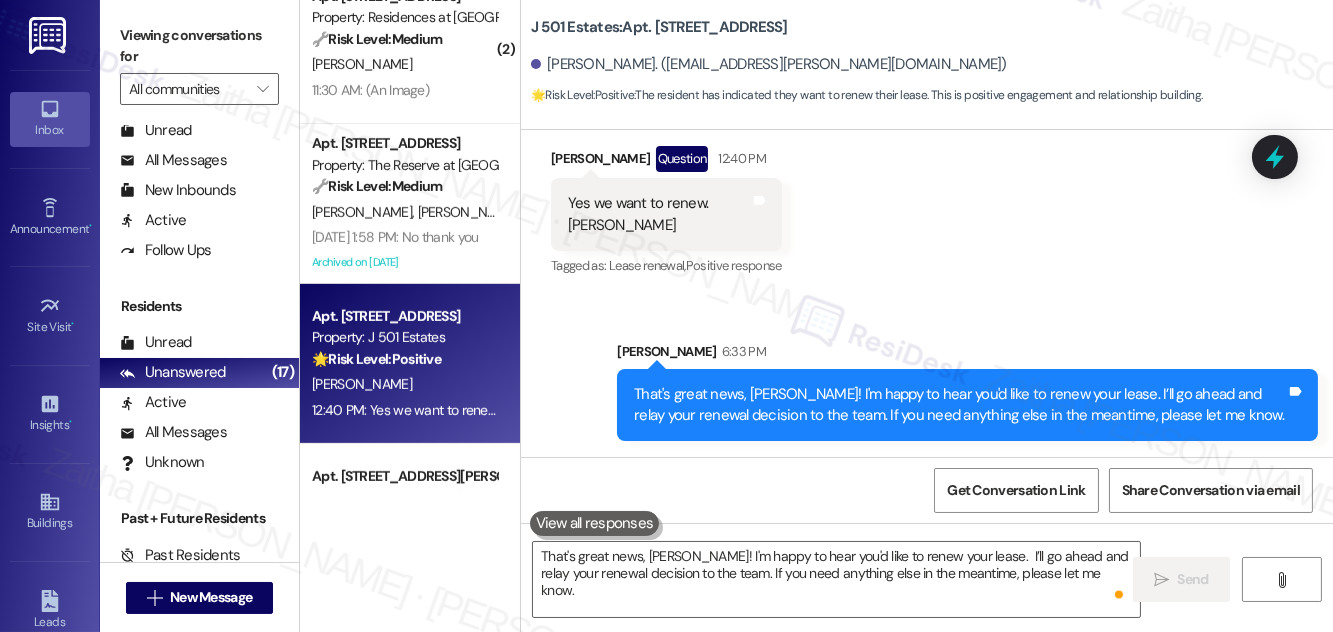 scroll, scrollTop: 4820, scrollLeft: 0, axis: vertical 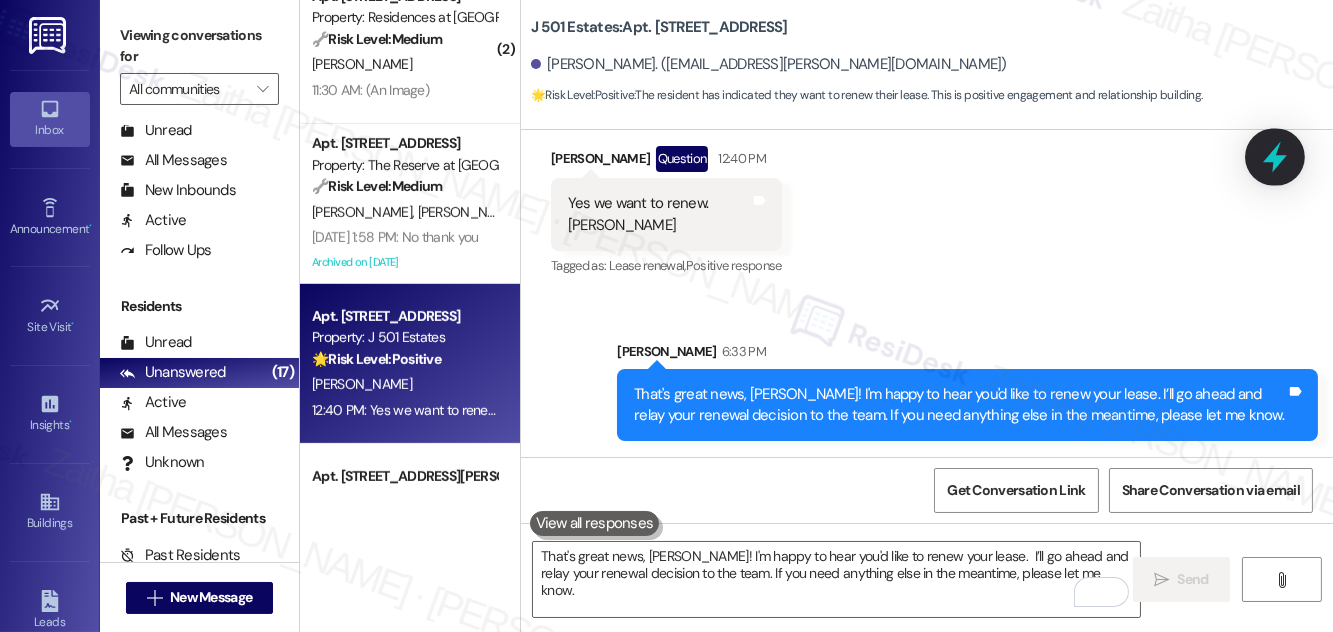 click 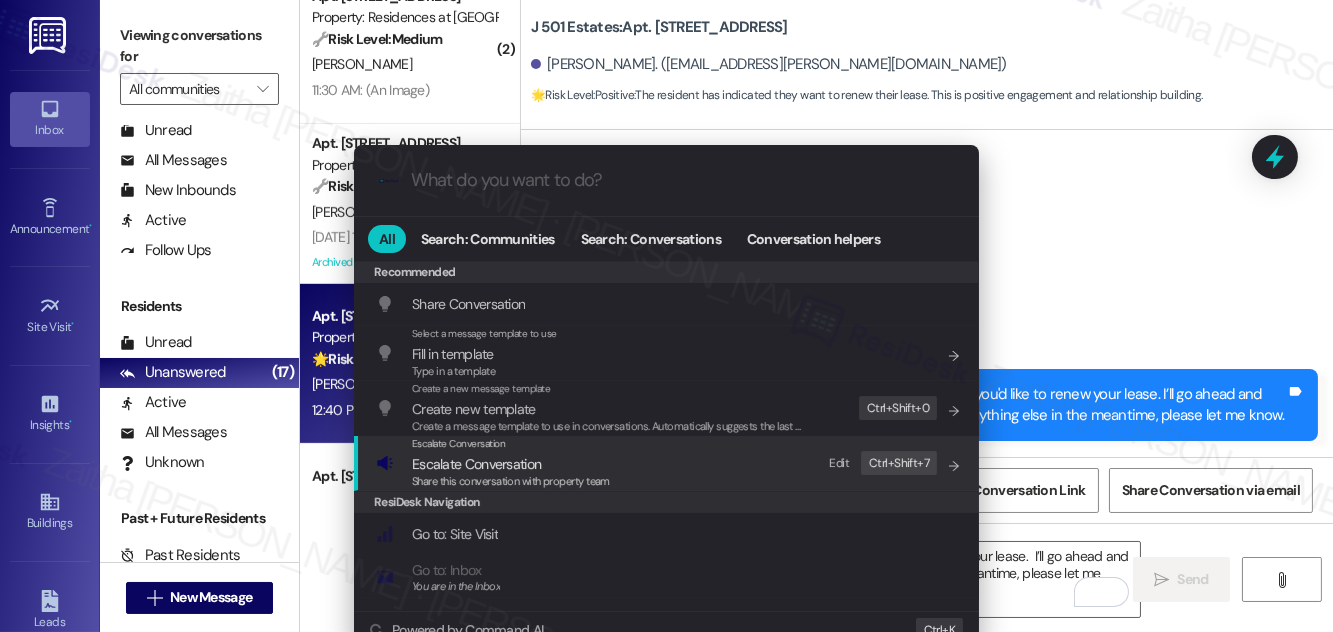 click on "Escalate Conversation" at bounding box center (476, 464) 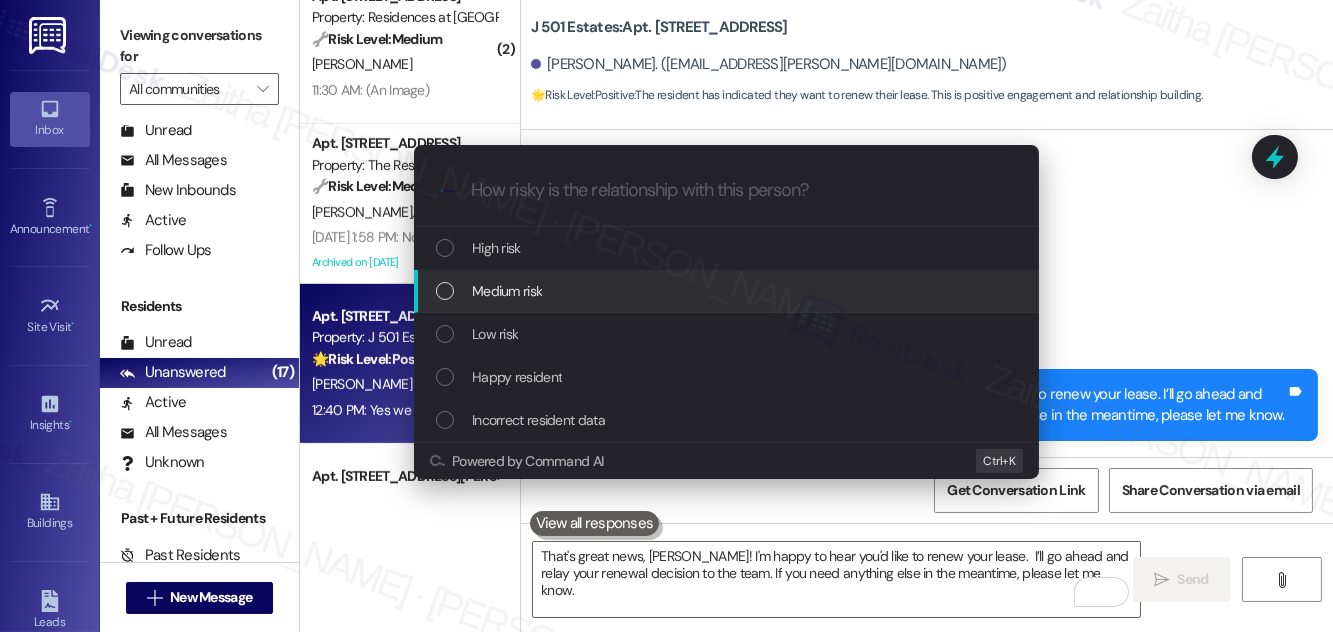 click on "Medium risk" at bounding box center (728, 291) 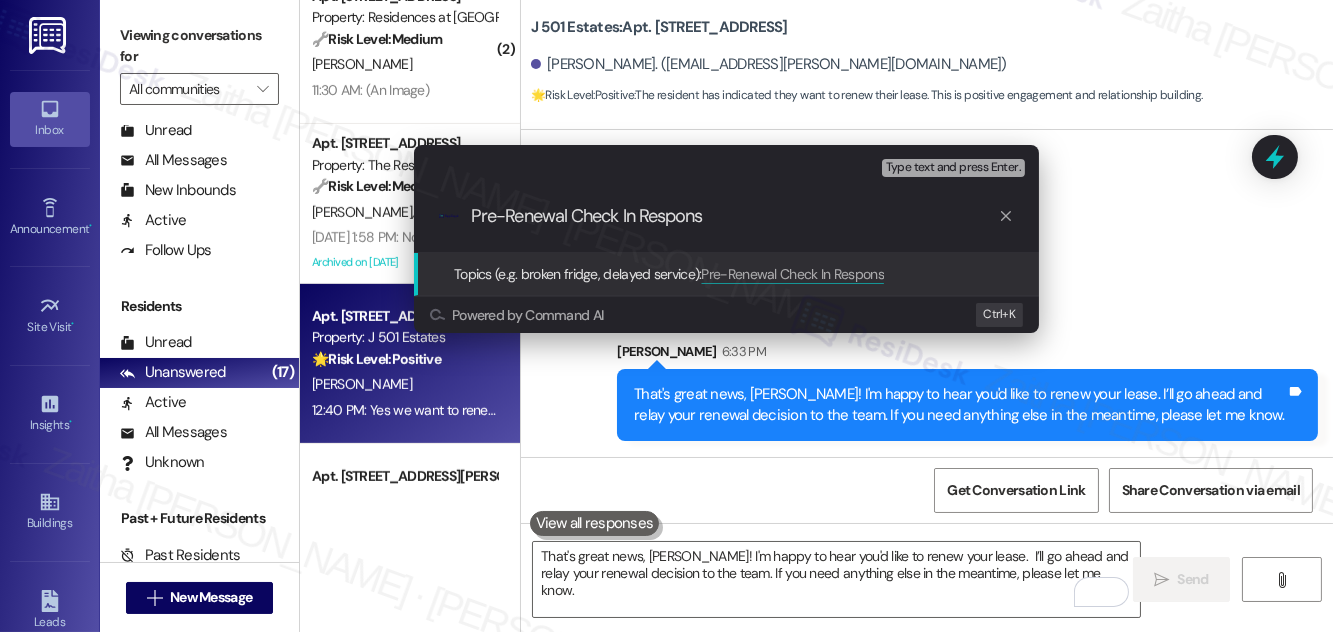 type on "Pre-Renewal Check In Response" 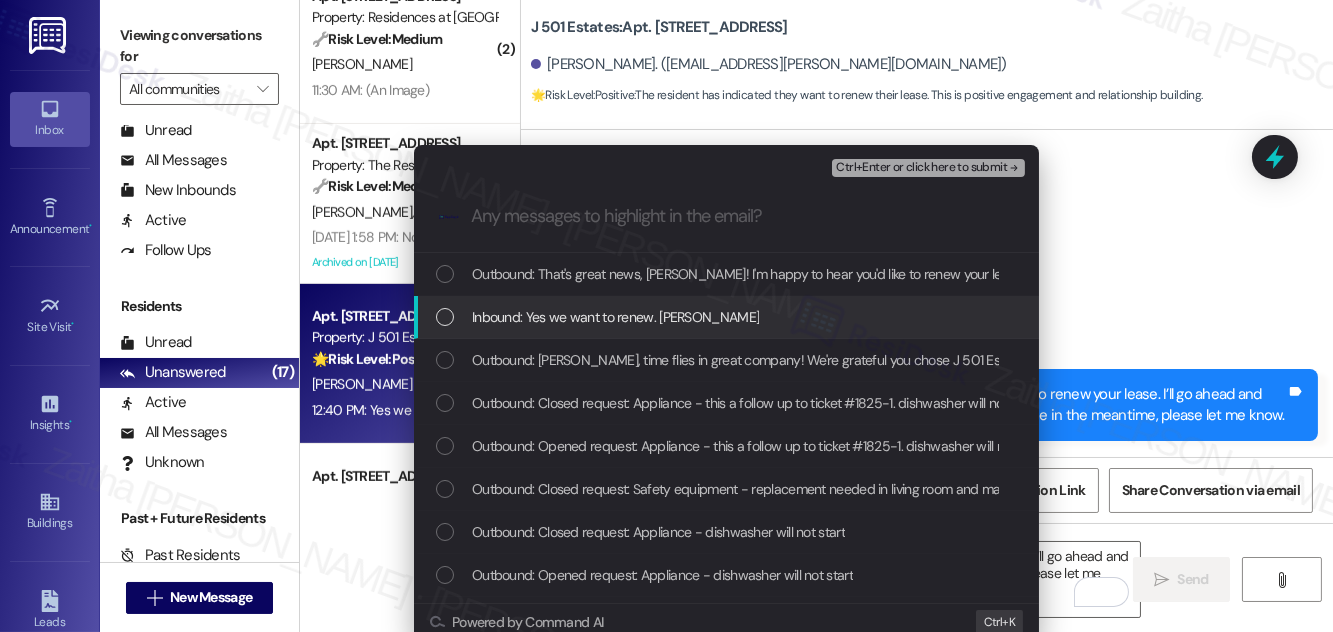 click at bounding box center (445, 317) 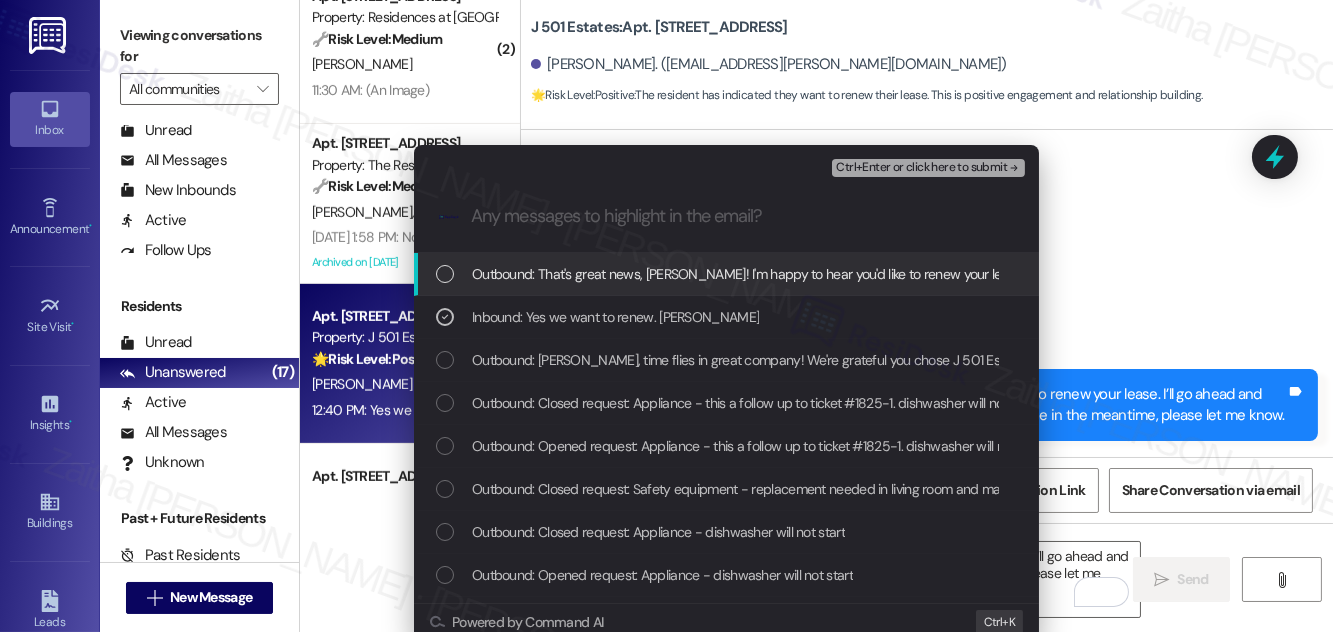 click on "Ctrl+Enter or click here to submit" at bounding box center [921, 168] 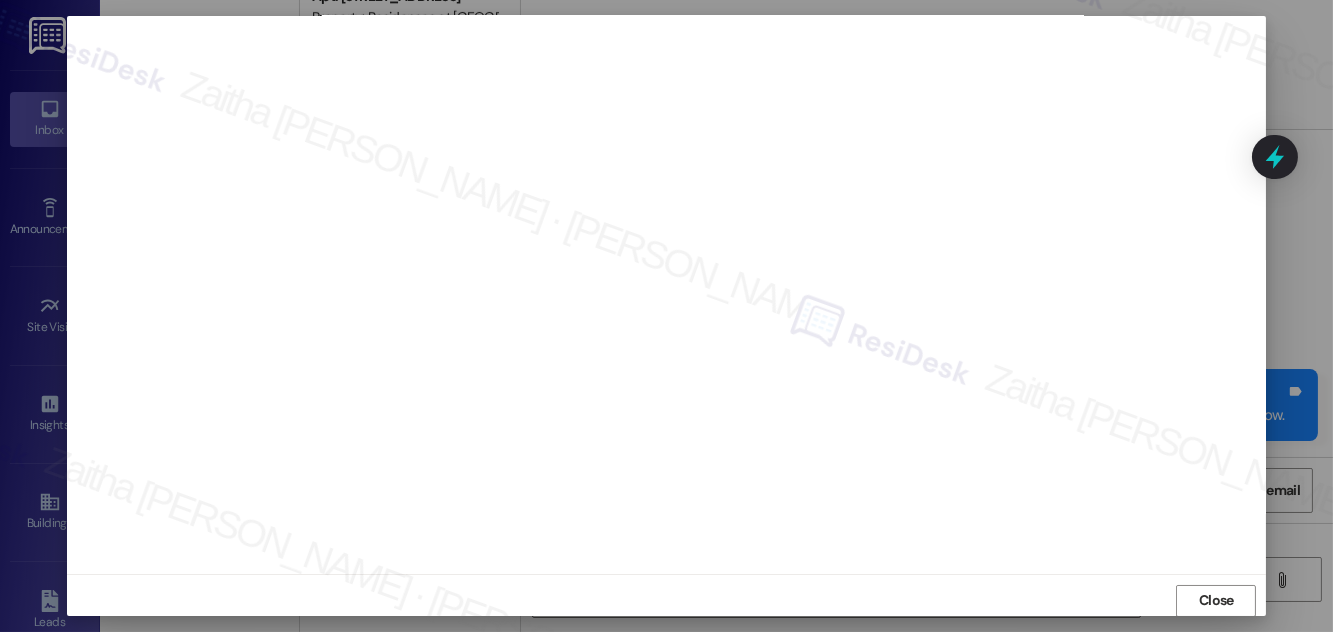 scroll, scrollTop: 21, scrollLeft: 0, axis: vertical 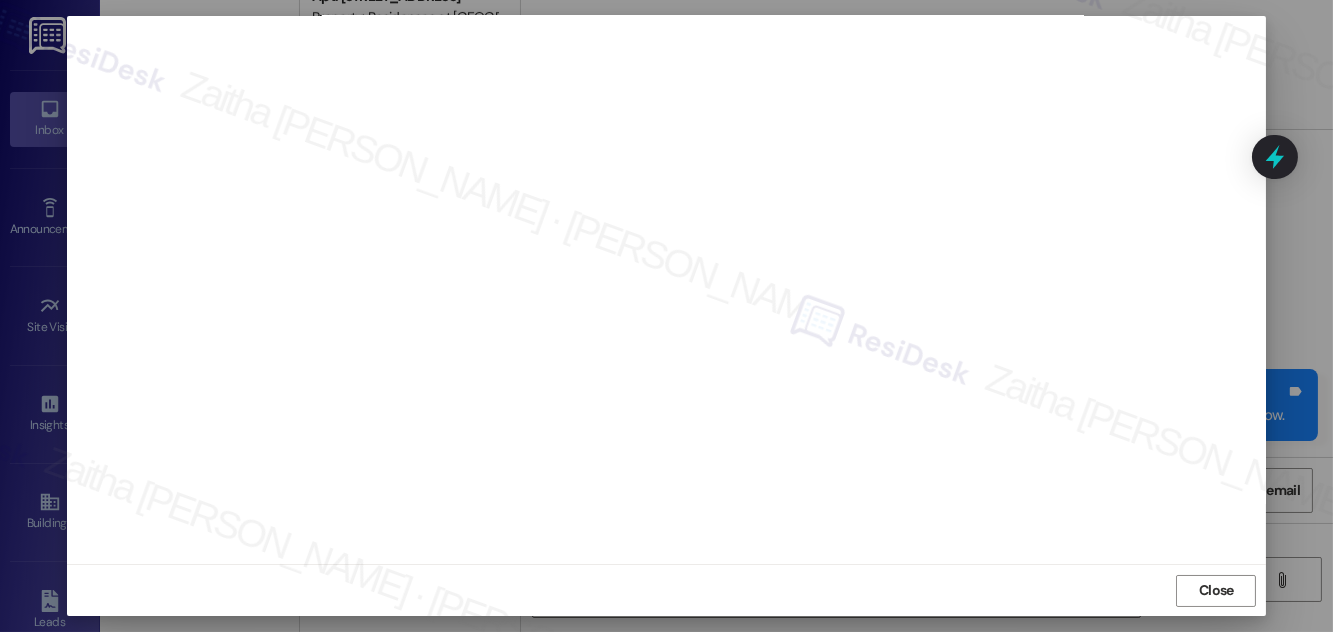 click on "Close" at bounding box center (1216, 590) 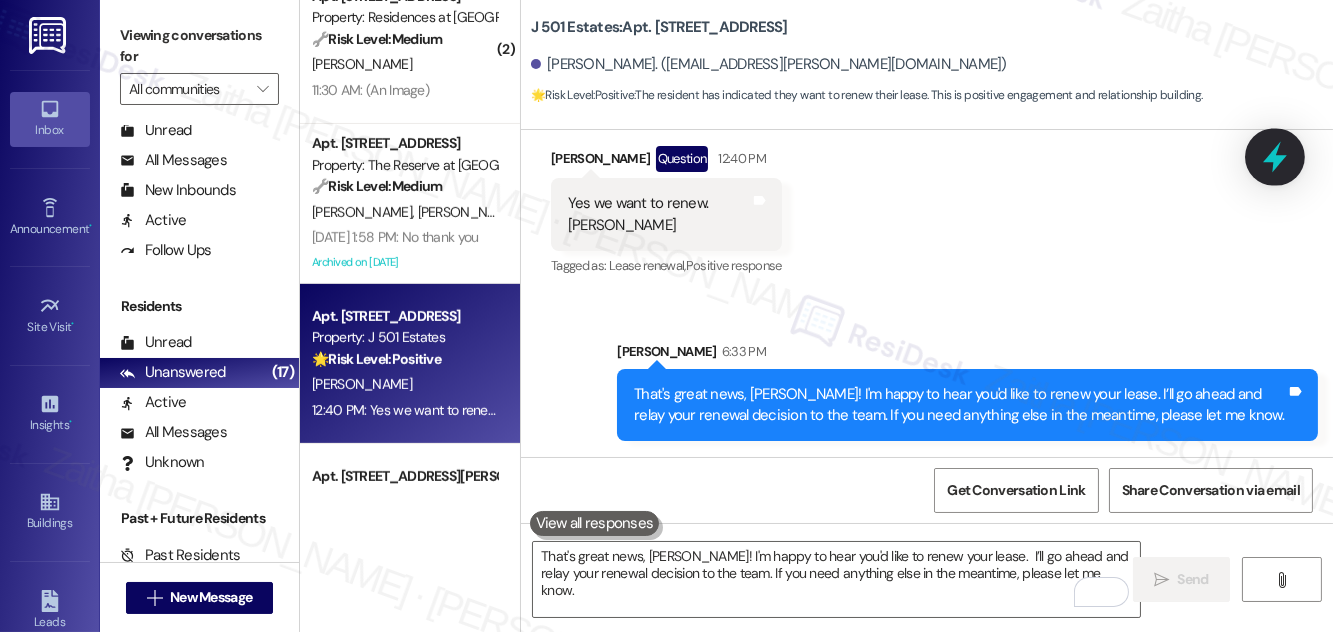 click 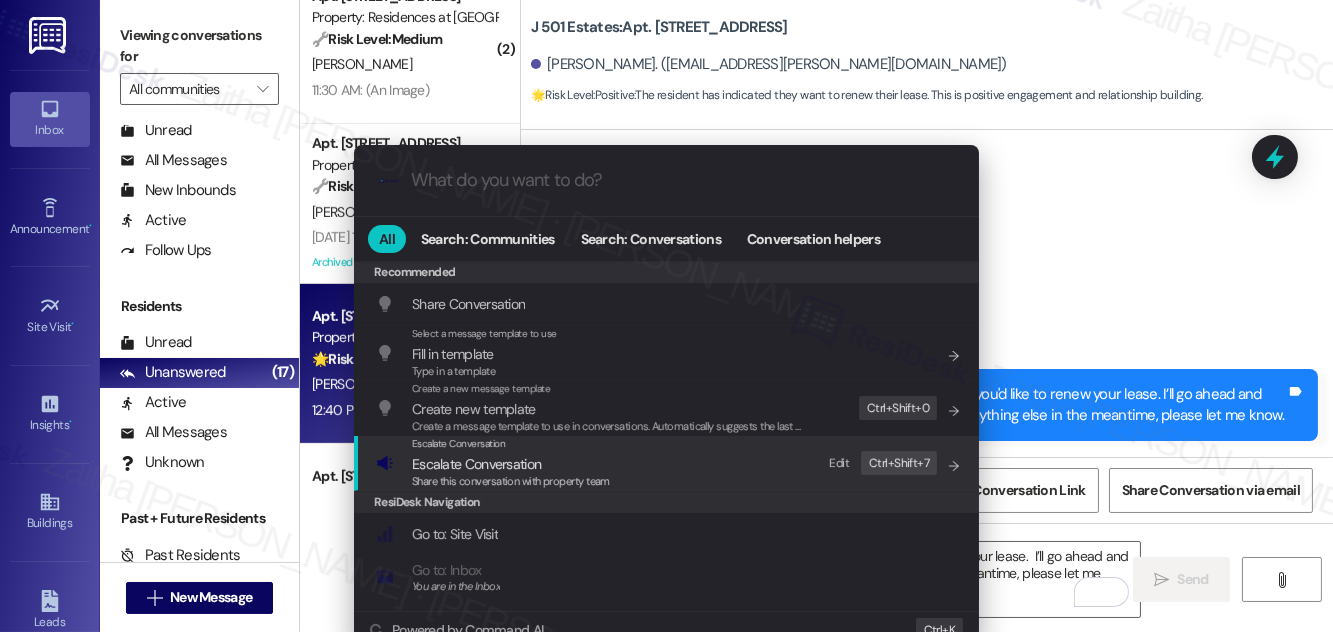 click on "Escalate Conversation" at bounding box center [476, 464] 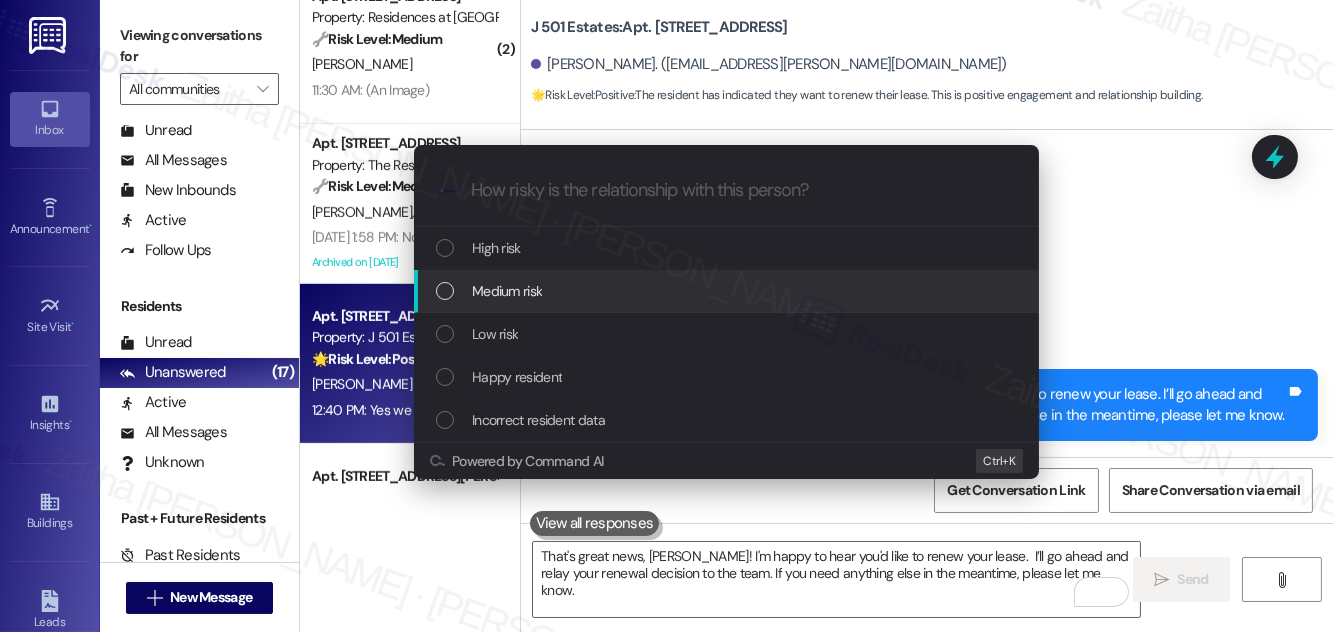 click on "Medium risk" at bounding box center [507, 291] 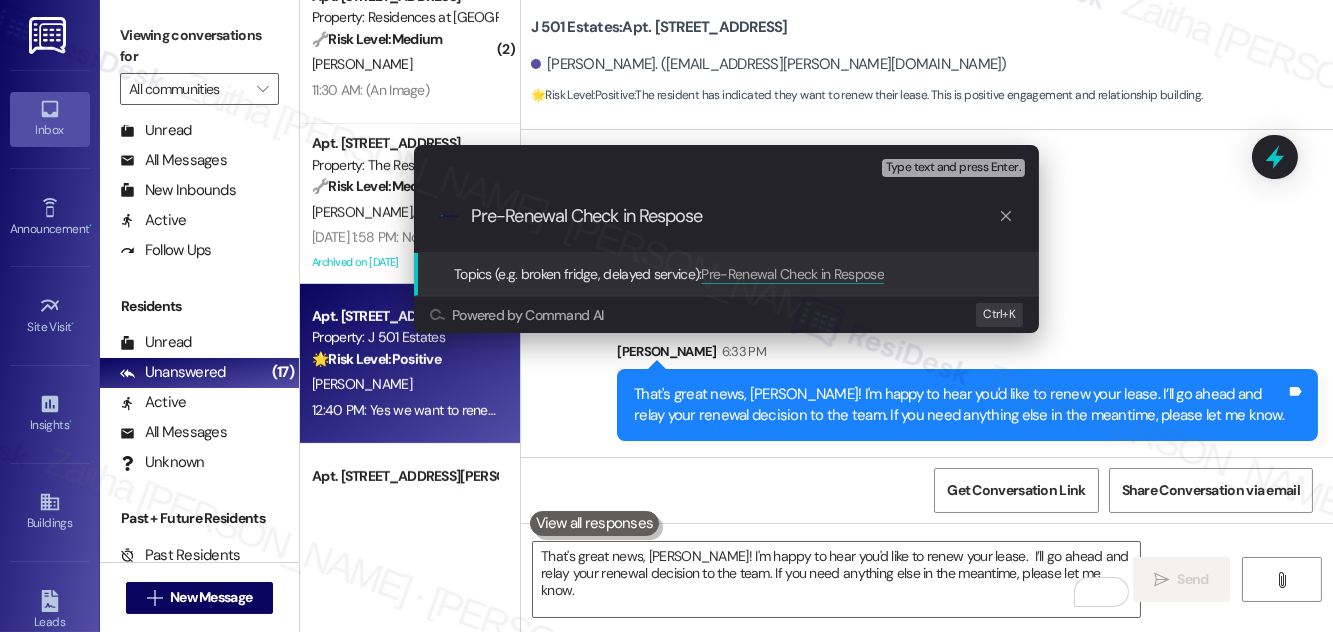 type on "Pre-Renewal Check in Response" 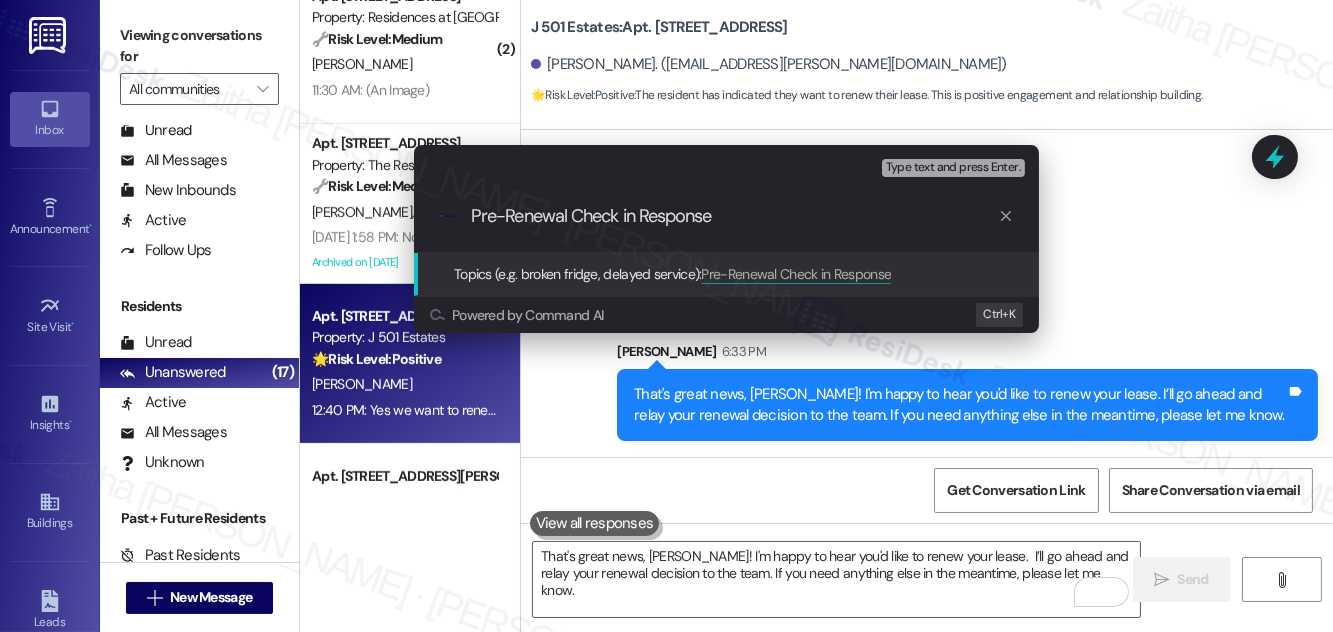 click on "Pre-Renewal Check in Response" at bounding box center [734, 216] 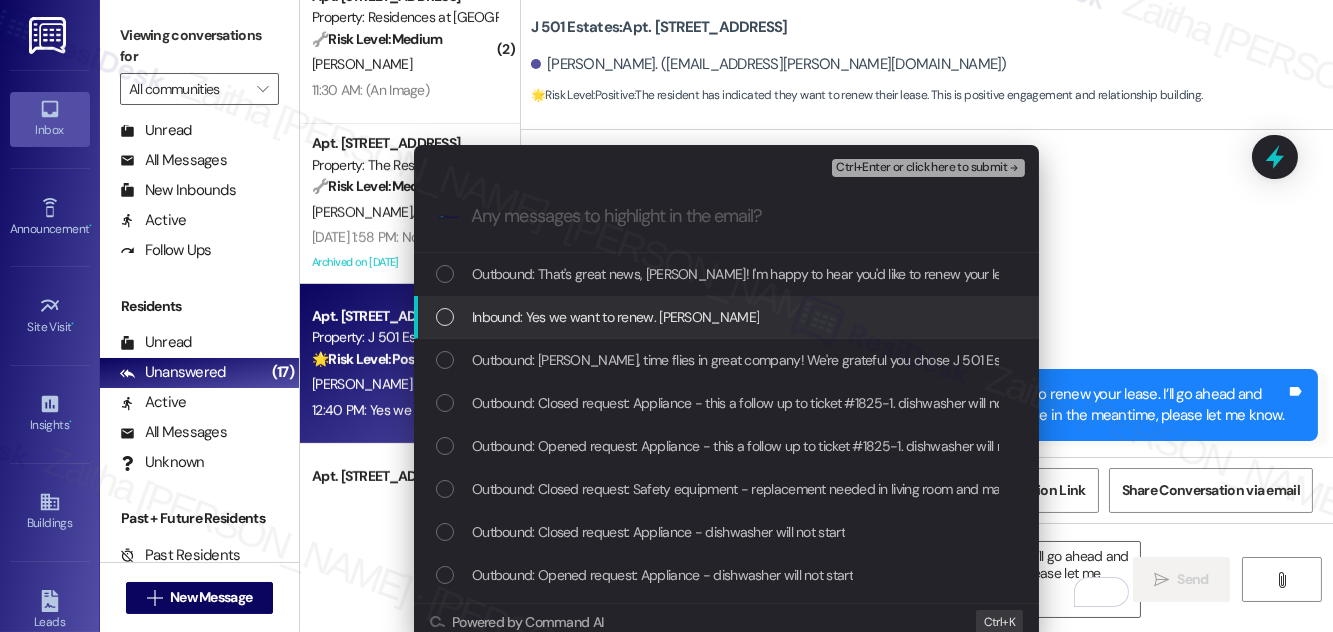 click at bounding box center [445, 317] 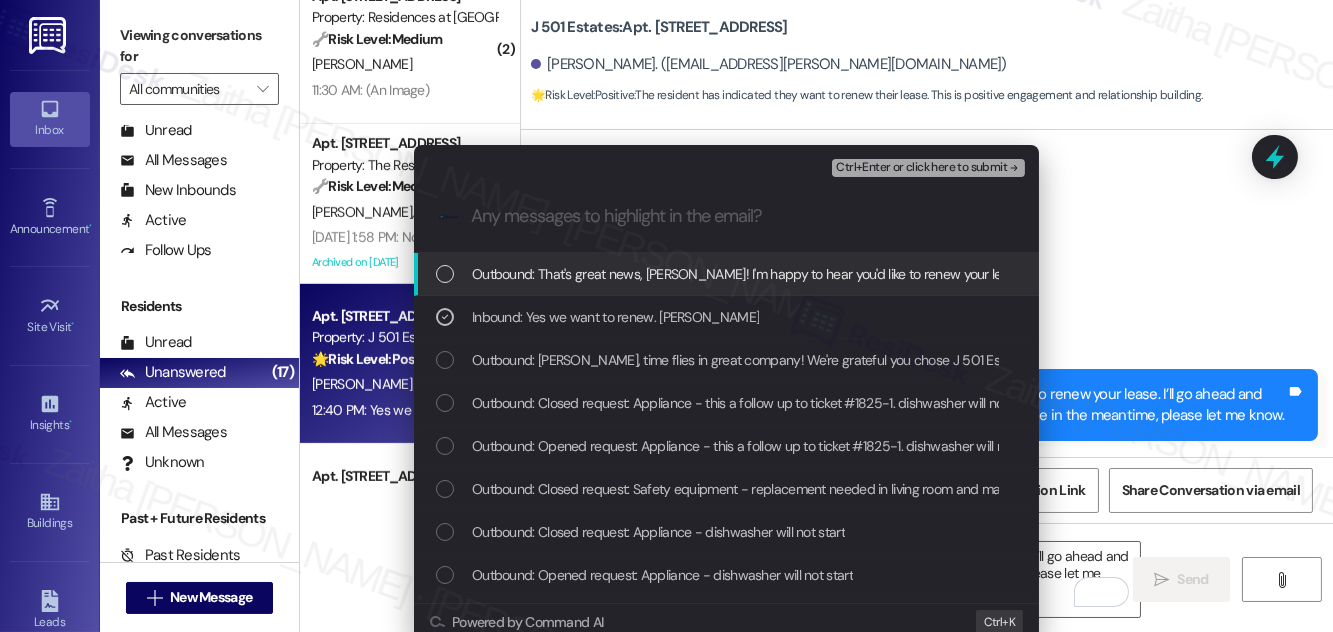 click on "Ctrl+Enter or click here to submit" at bounding box center [921, 168] 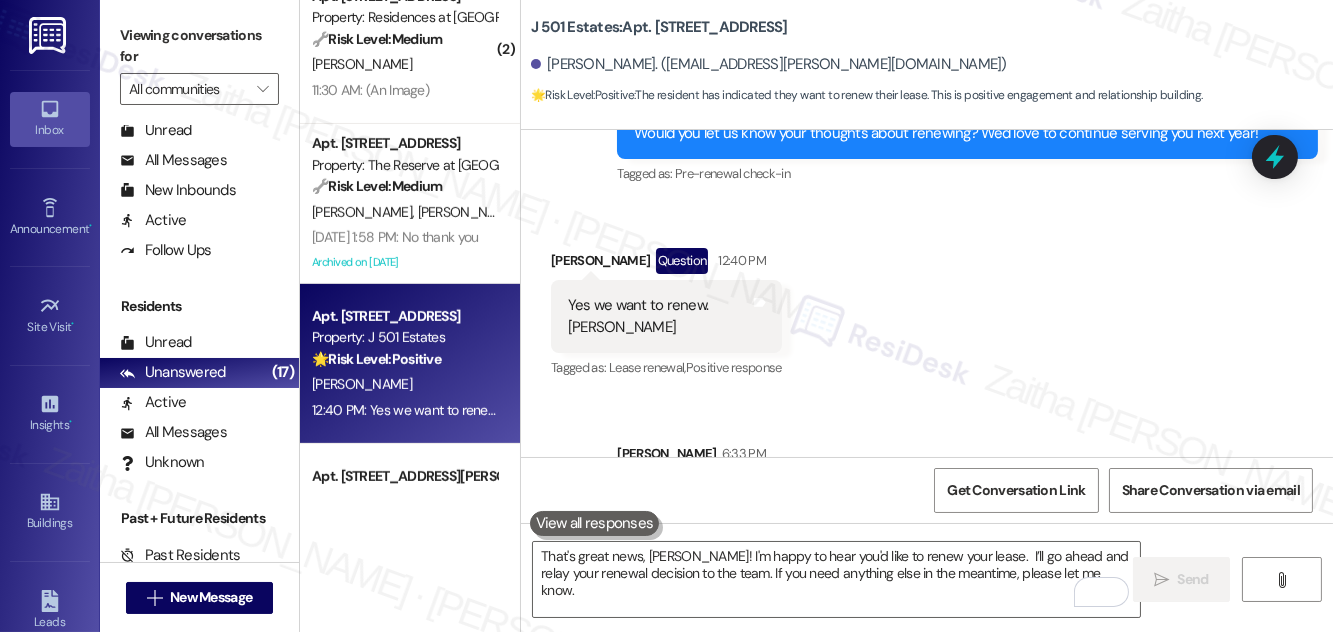 scroll, scrollTop: 4820, scrollLeft: 0, axis: vertical 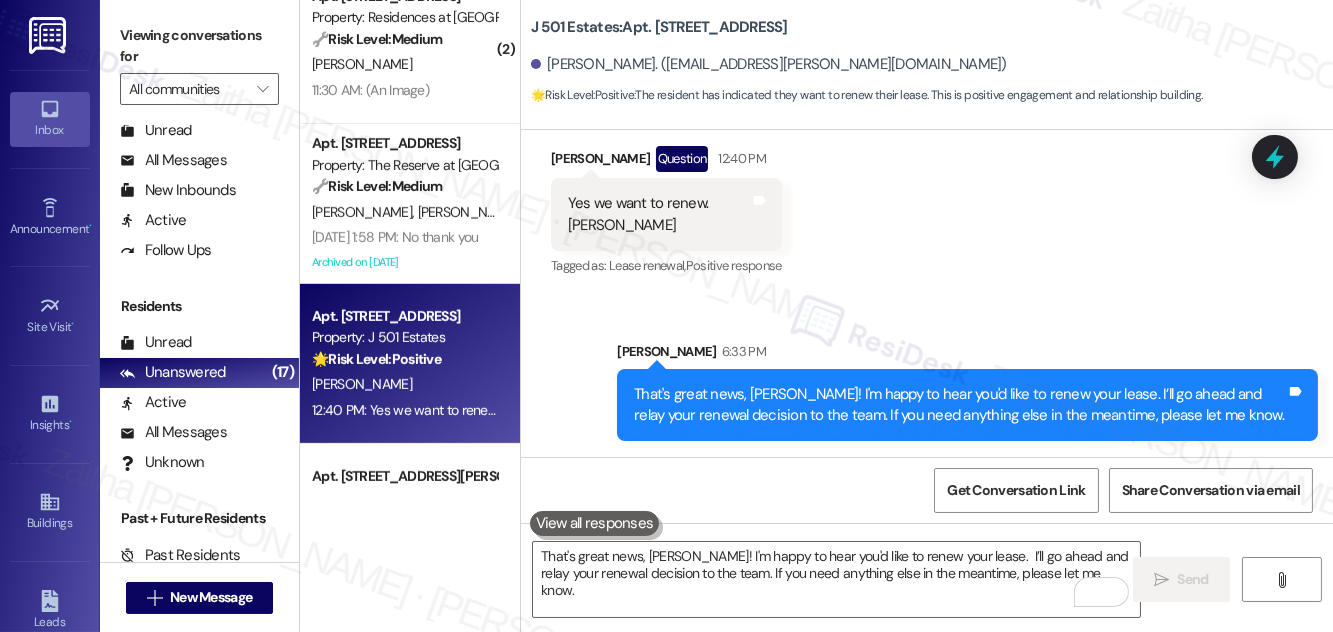 click 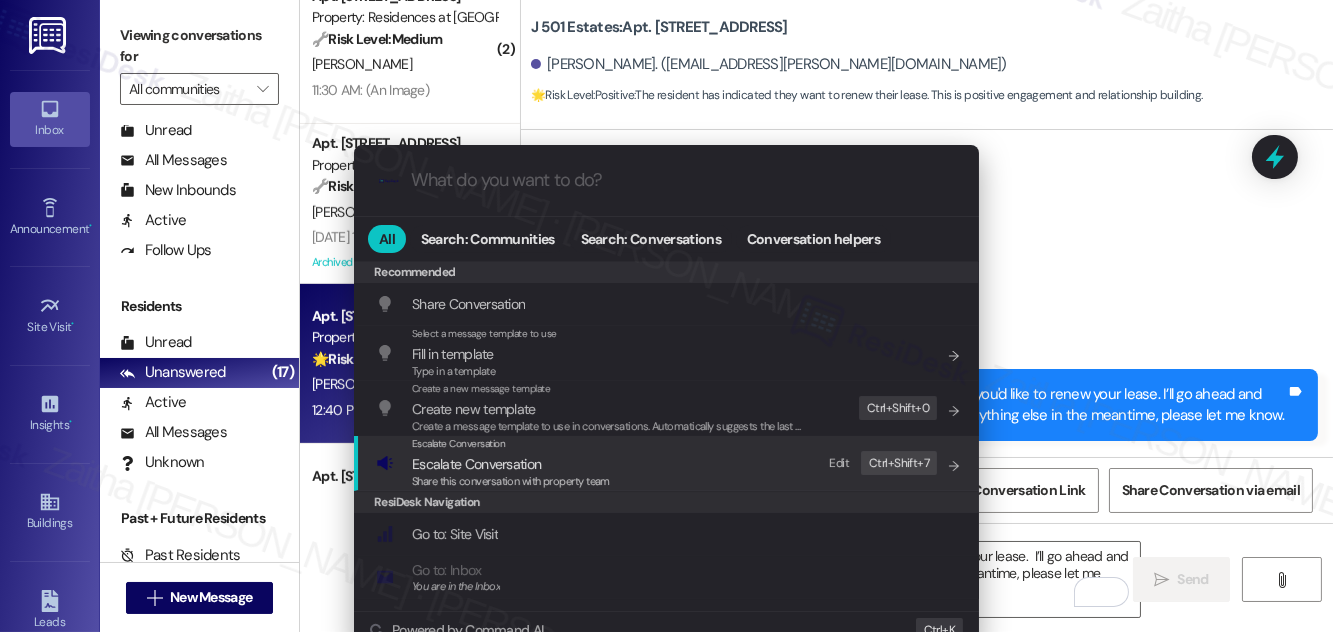 click on "Escalate Conversation" at bounding box center (476, 464) 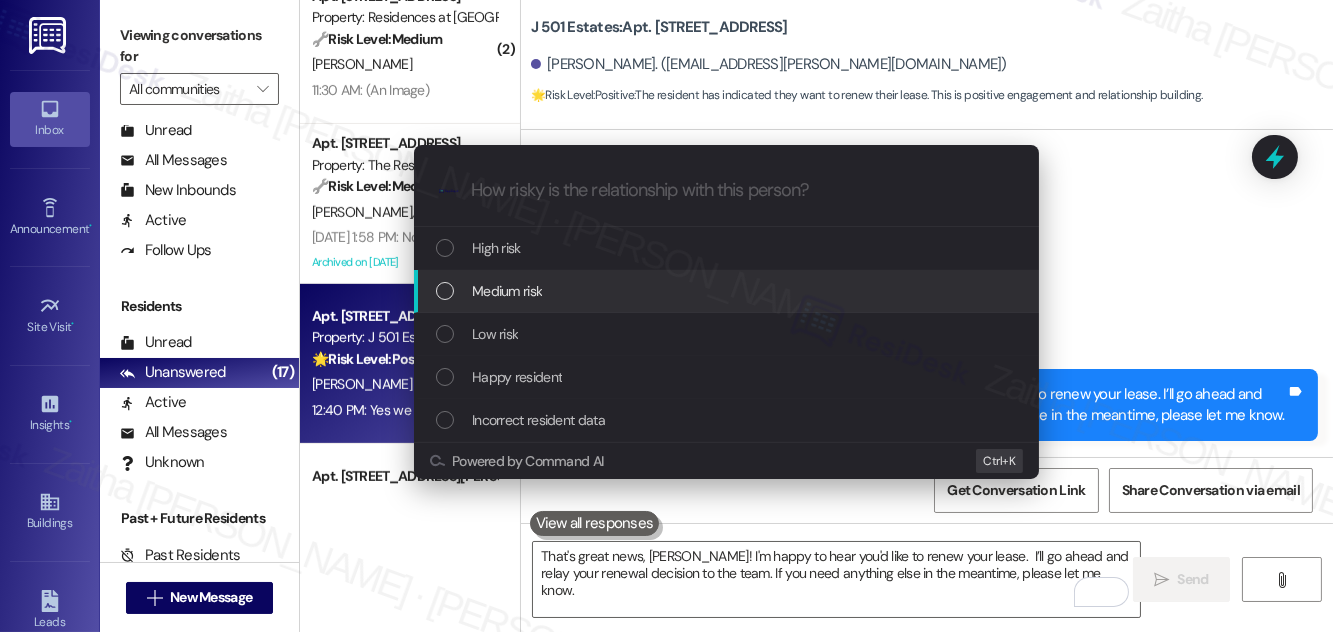 click on "Medium risk" at bounding box center [507, 291] 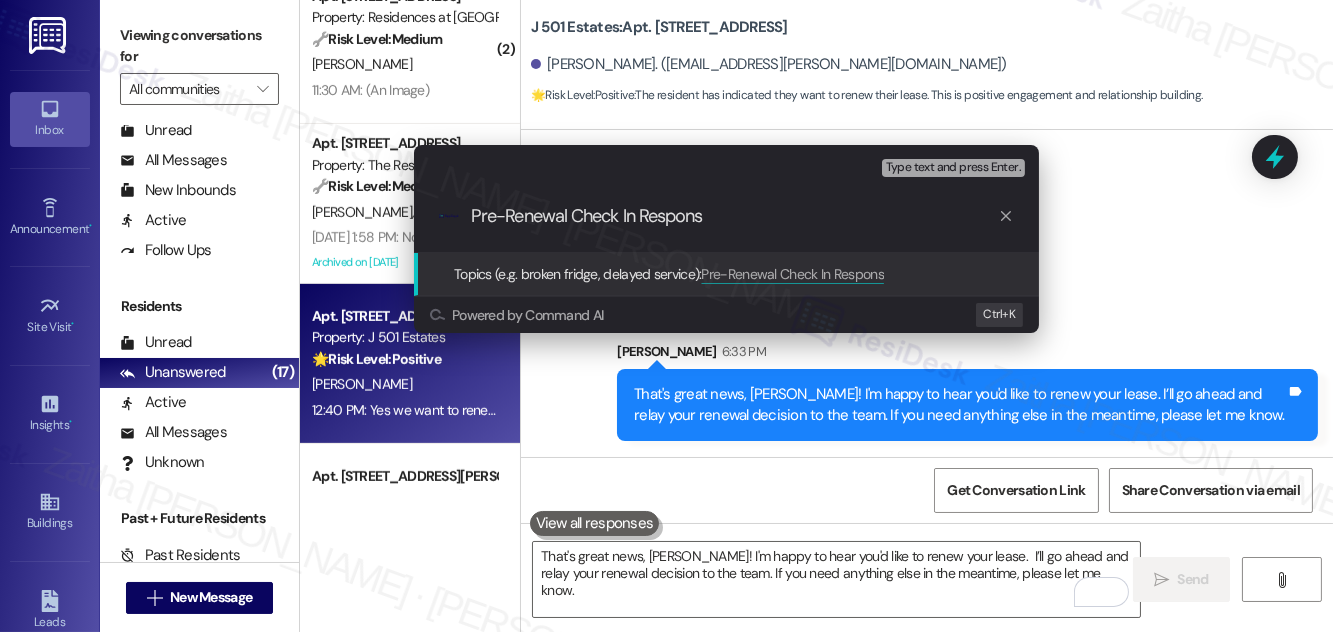 type on "Pre-Renewal Check In Response" 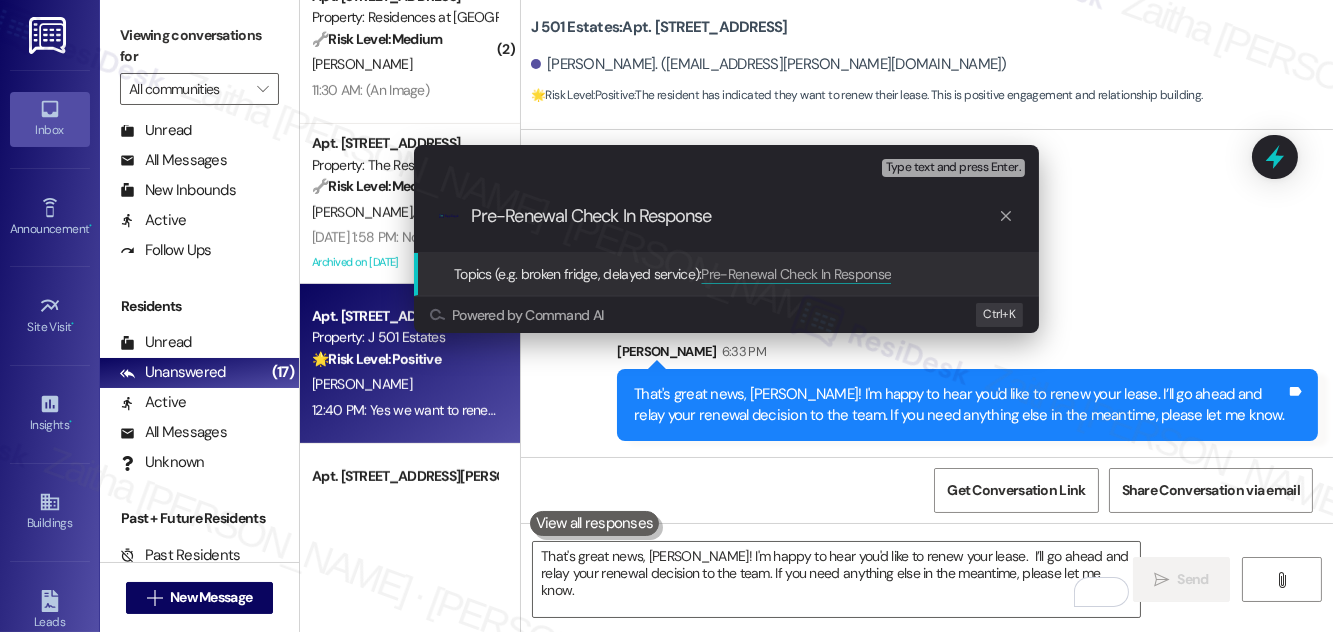 drag, startPoint x: 722, startPoint y: 214, endPoint x: 472, endPoint y: 213, distance: 250.002 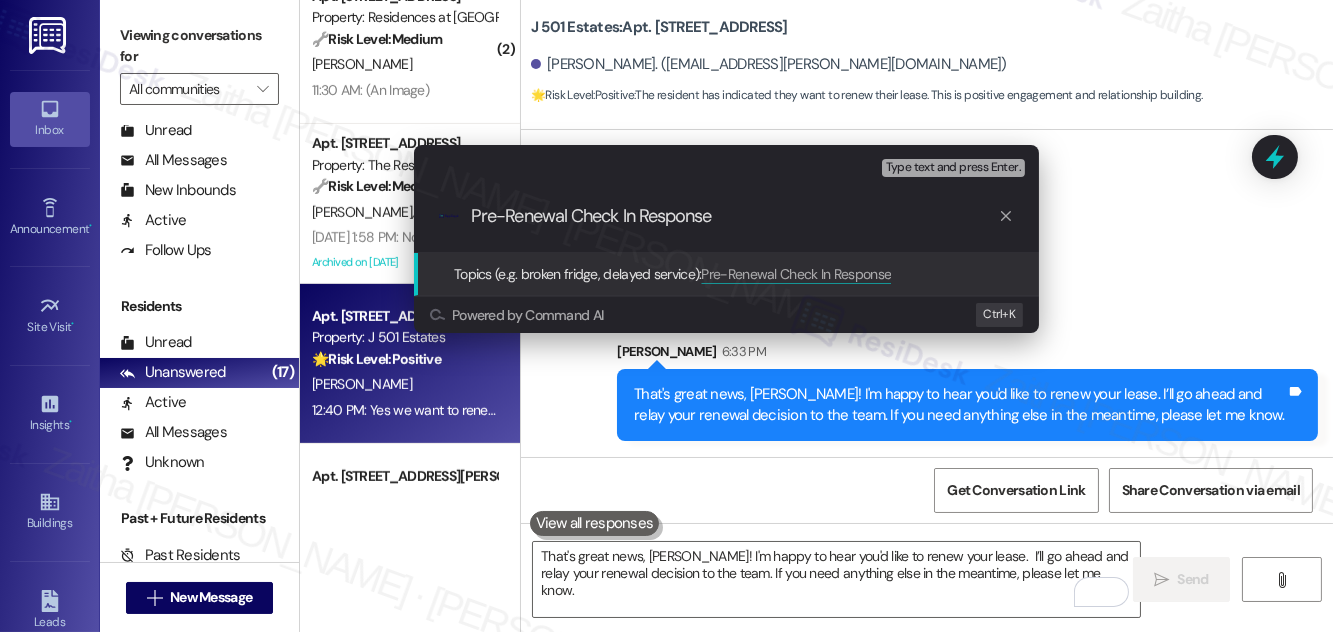 click on "Pre-Renewal Check In Response" at bounding box center (734, 216) 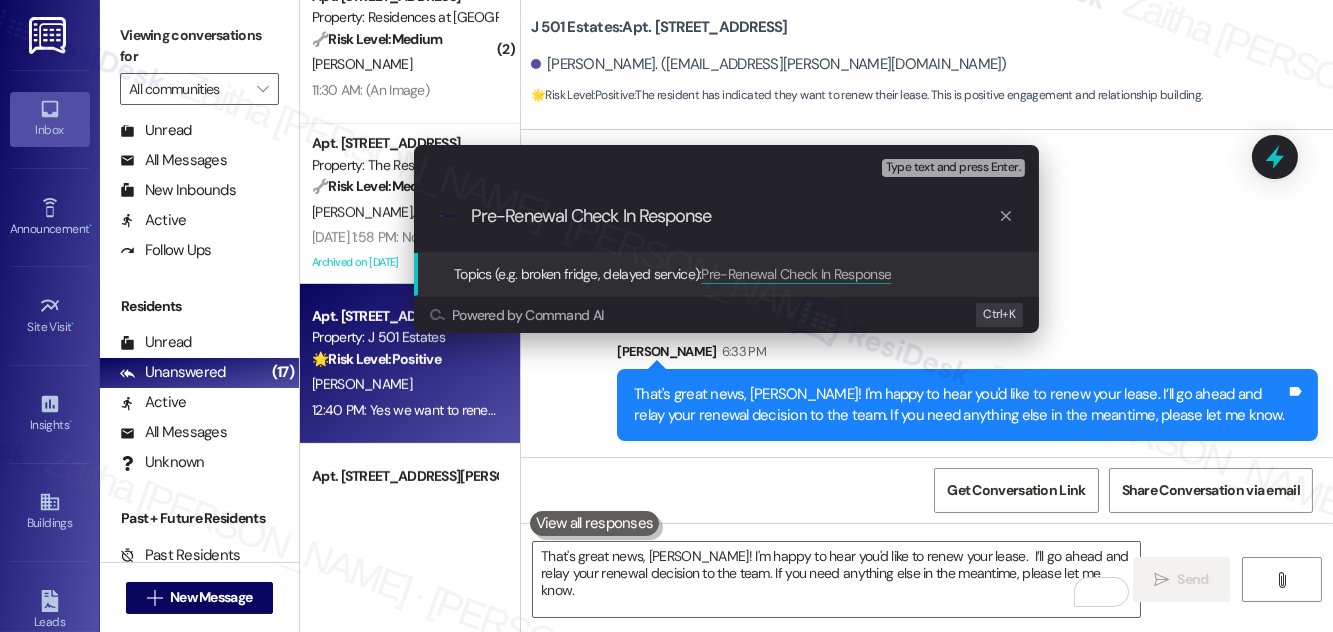 type 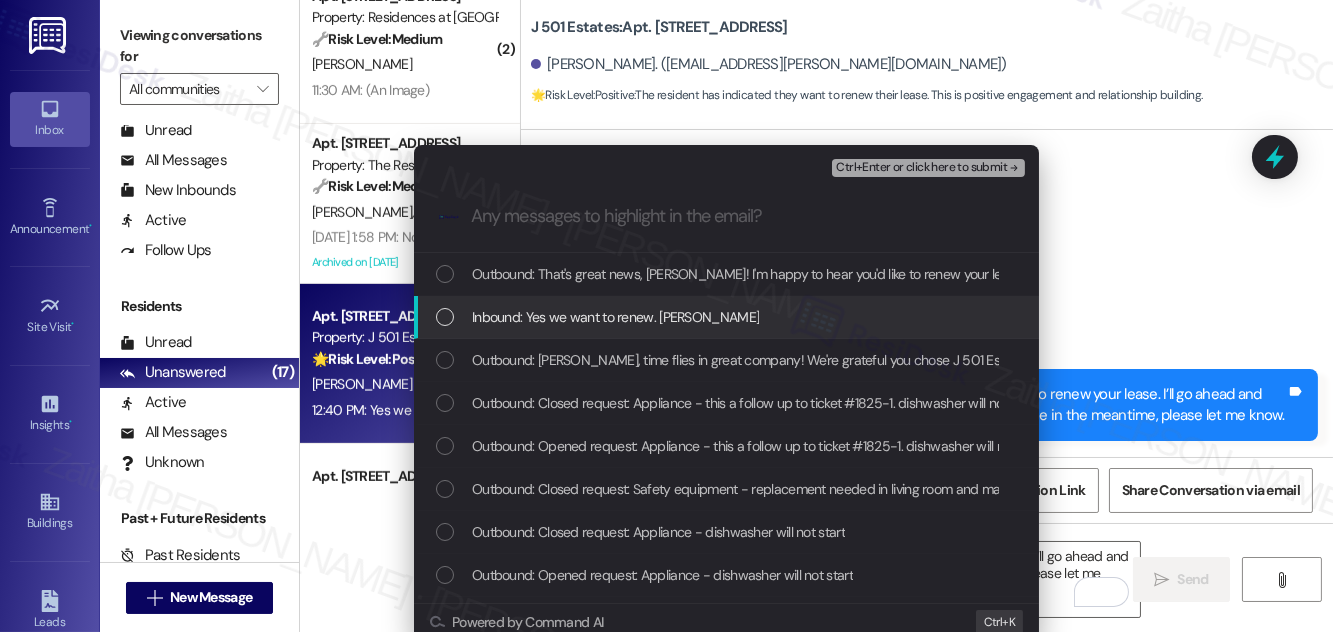 click at bounding box center (445, 317) 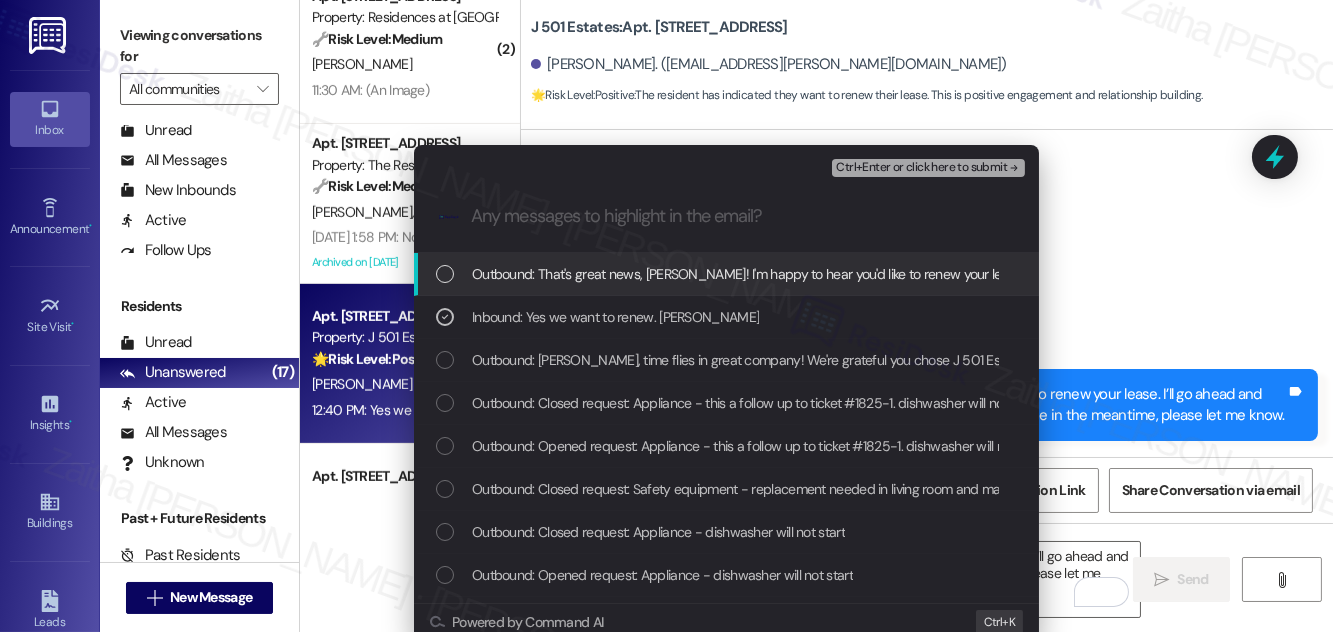 click on "Ctrl+Enter or click here to submit" at bounding box center [921, 168] 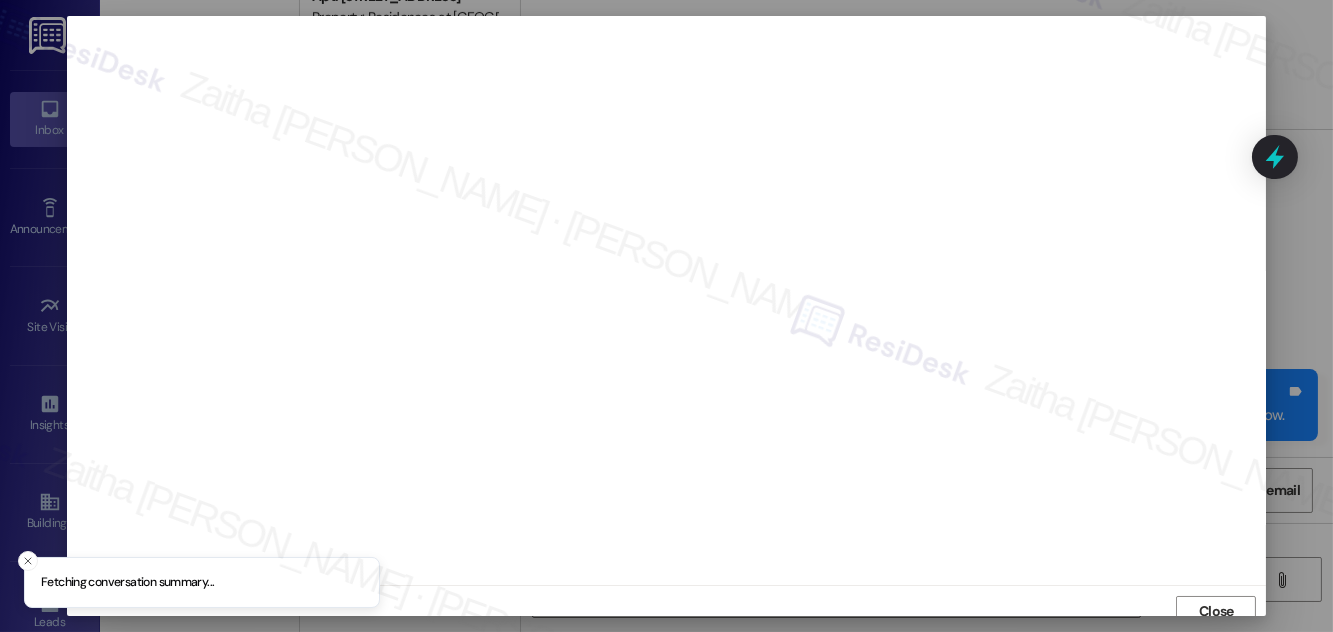 scroll, scrollTop: 11, scrollLeft: 0, axis: vertical 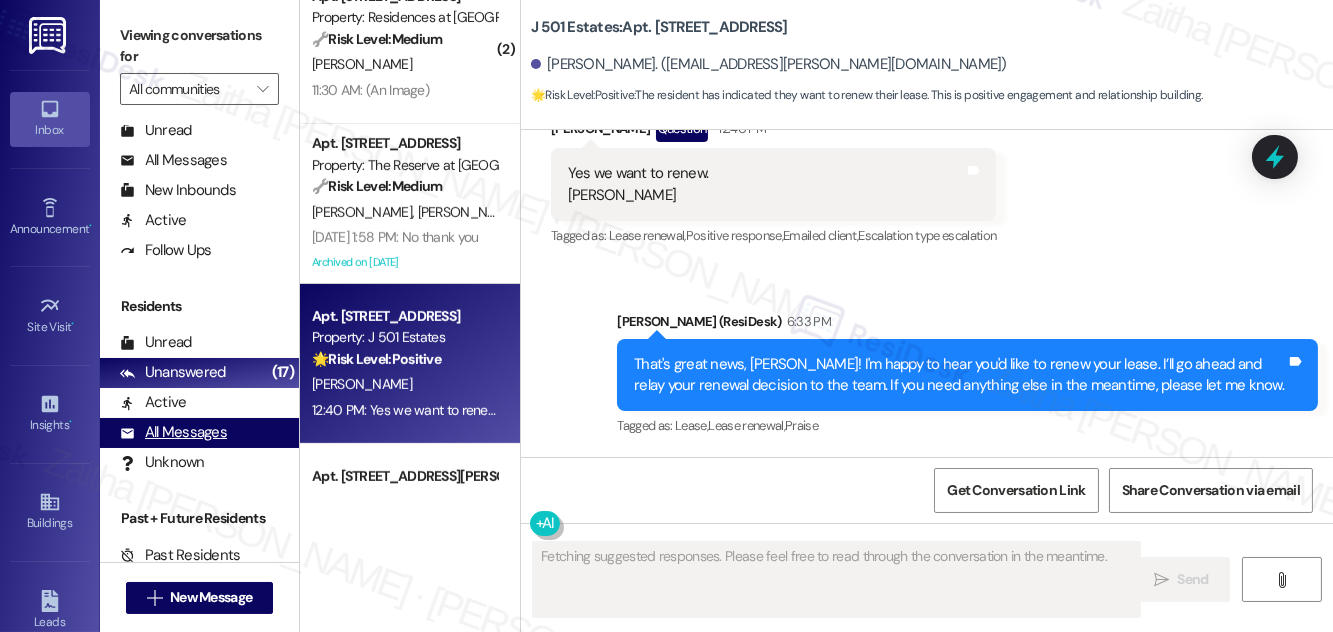 click on "All Messages" at bounding box center [173, 432] 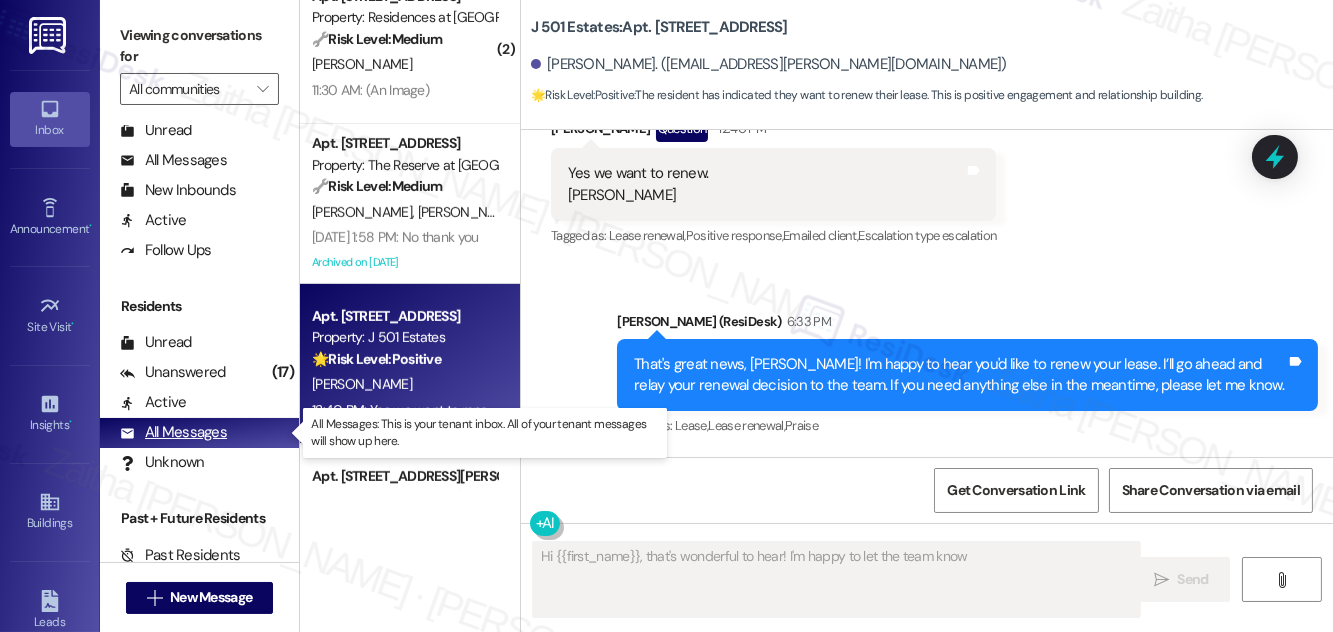 type on "Hi {{first_name}}, that's wonderful to hear! I'm happy to let the team know you'd" 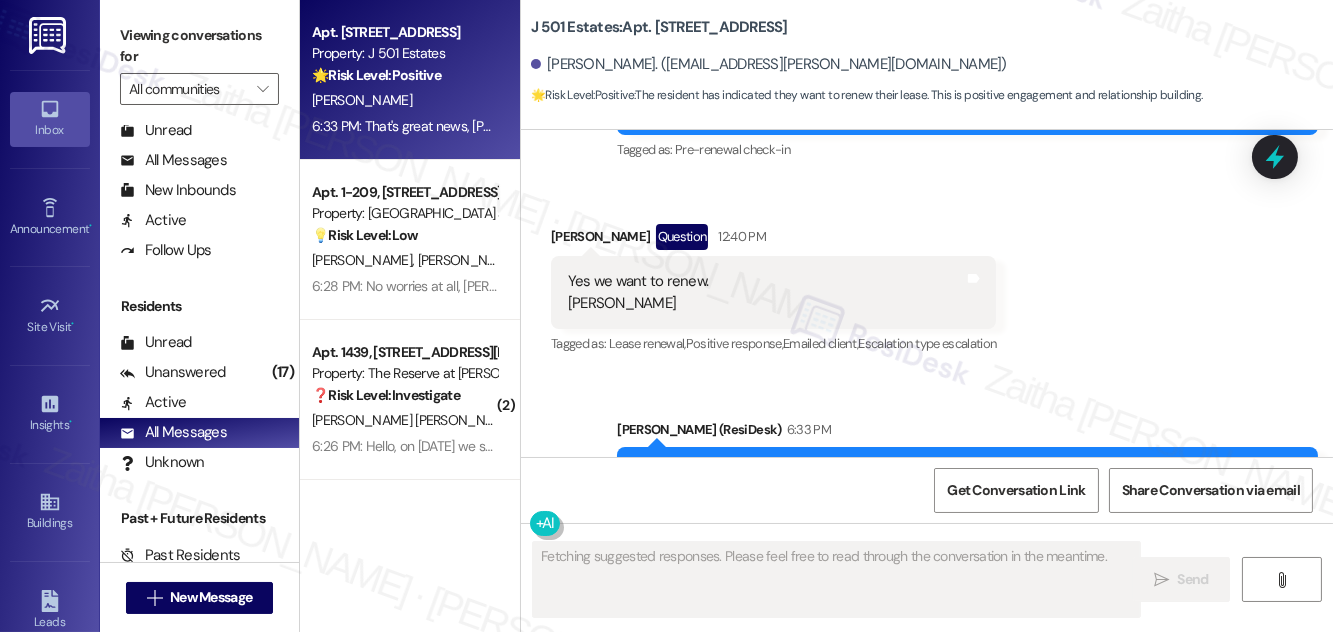 scroll, scrollTop: 5096, scrollLeft: 0, axis: vertical 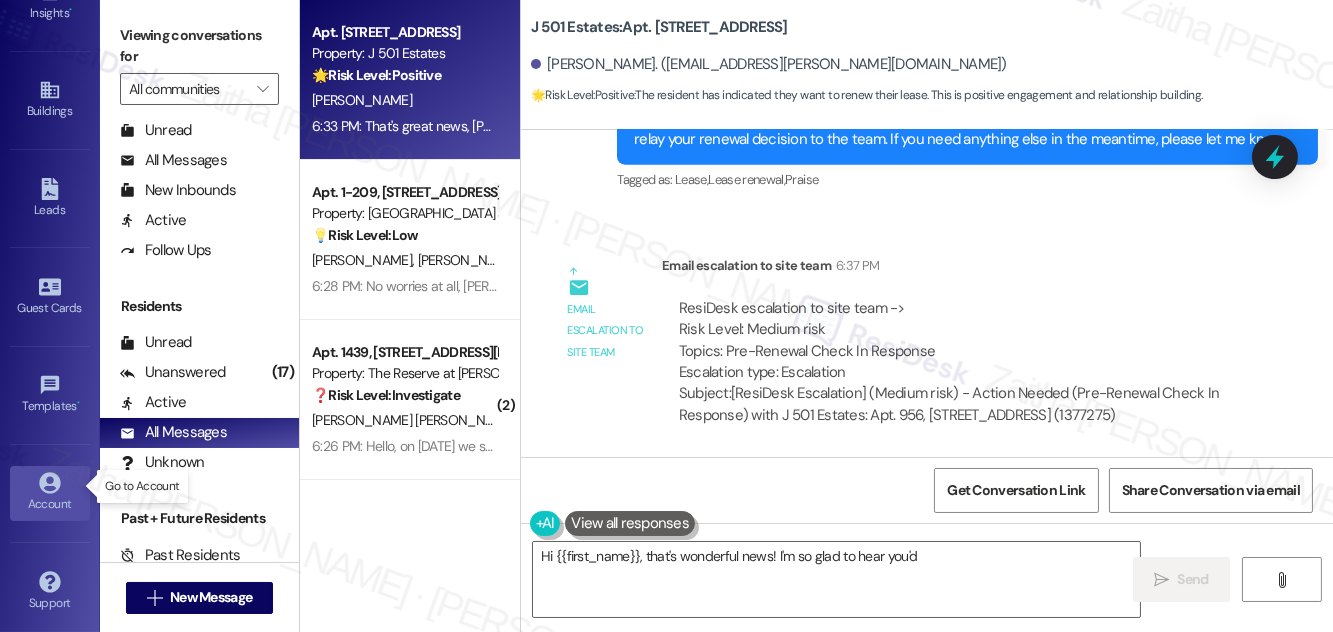 type on "Hi {{first_name}}, that's wonderful news! I'm so glad to hear you'd like" 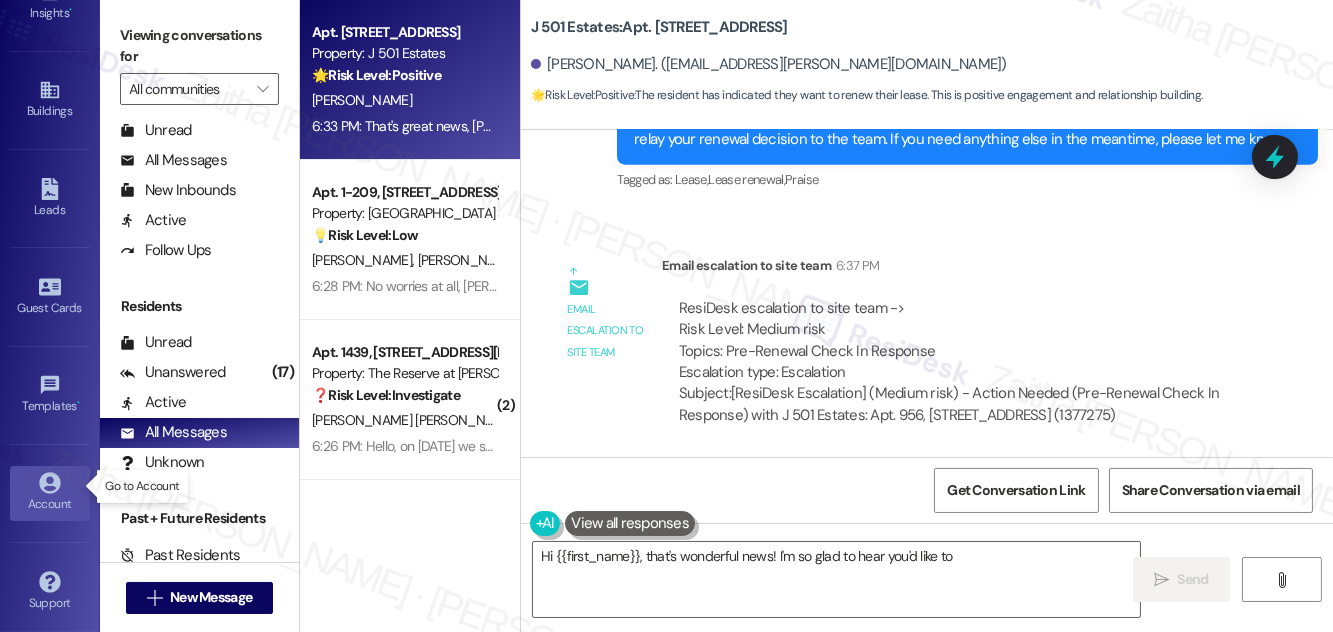 click on "Account" at bounding box center (50, 504) 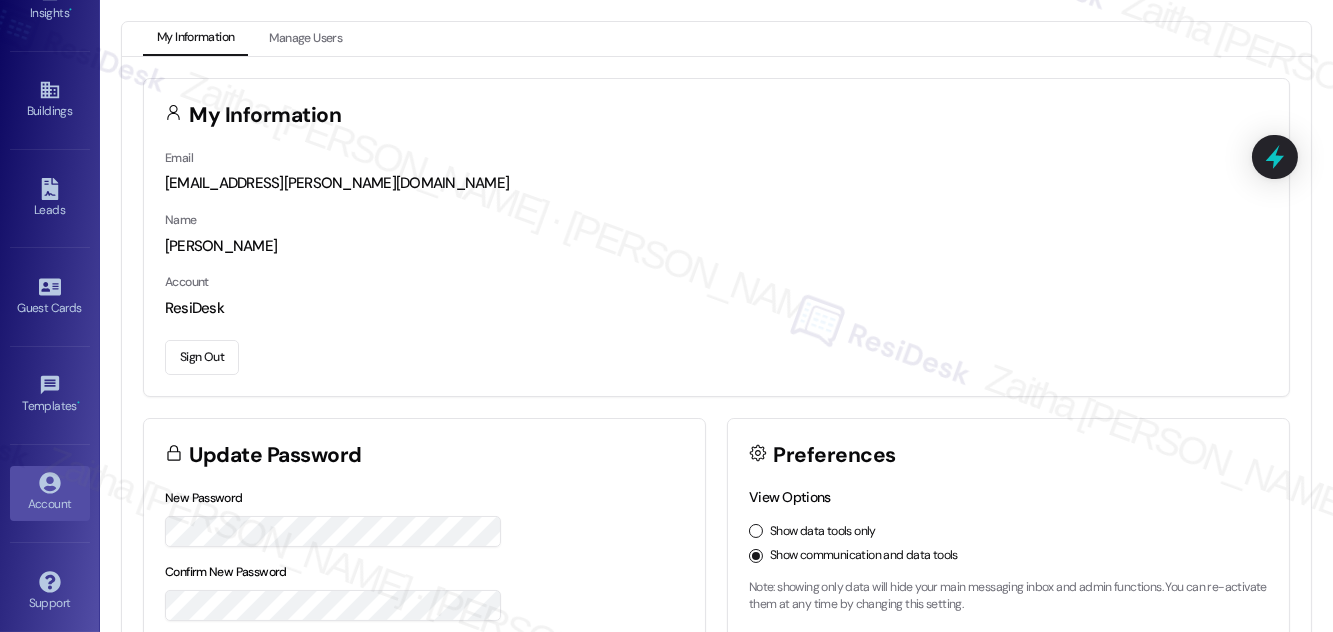 click on "Sign Out" at bounding box center (202, 357) 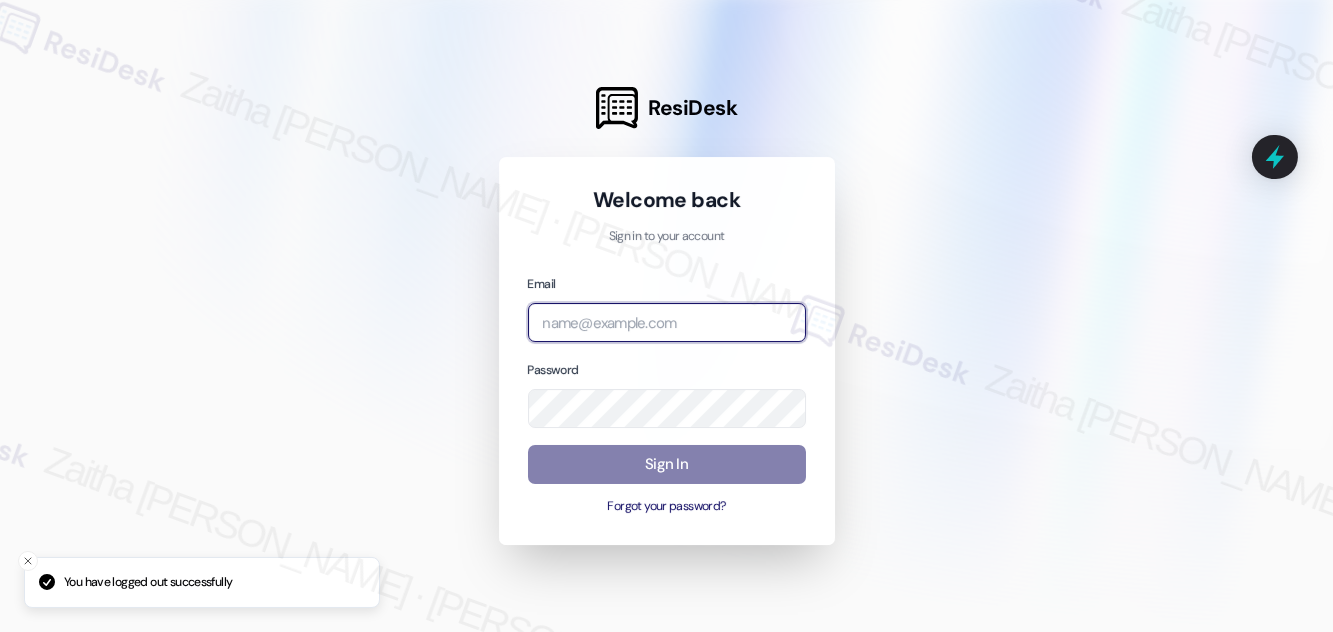 click at bounding box center [667, 322] 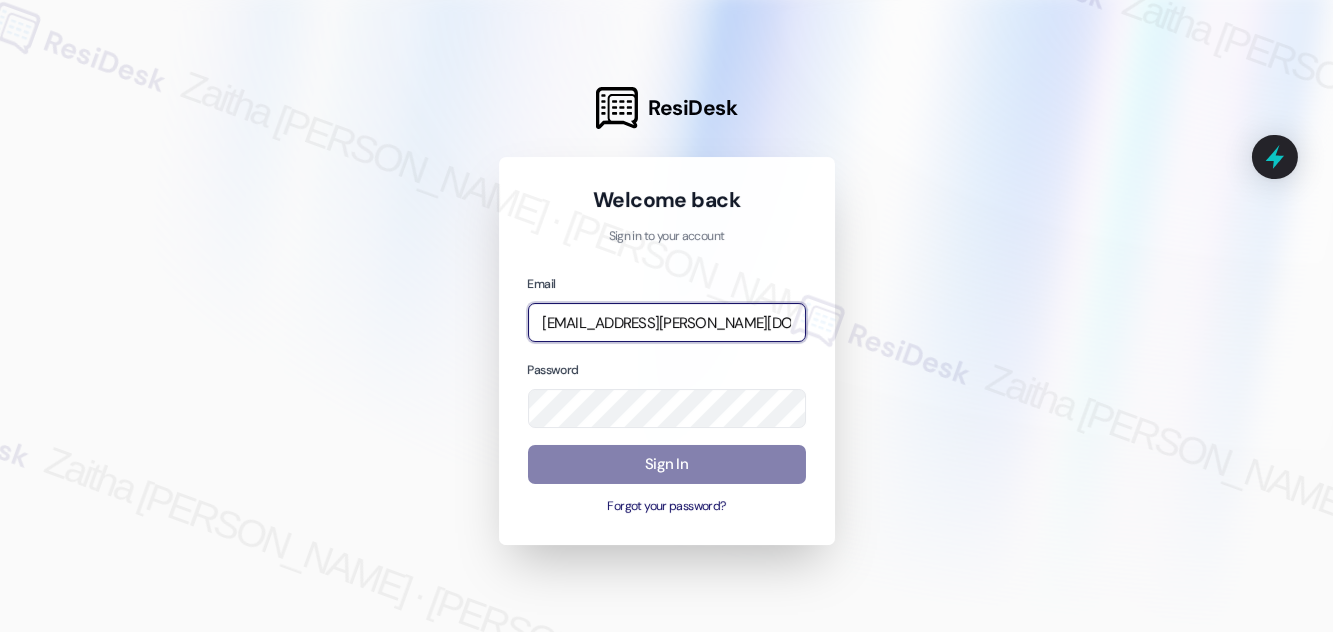 type on "automated-surveys-brickvine-zaitha.mae.garcia@brickvine.com" 